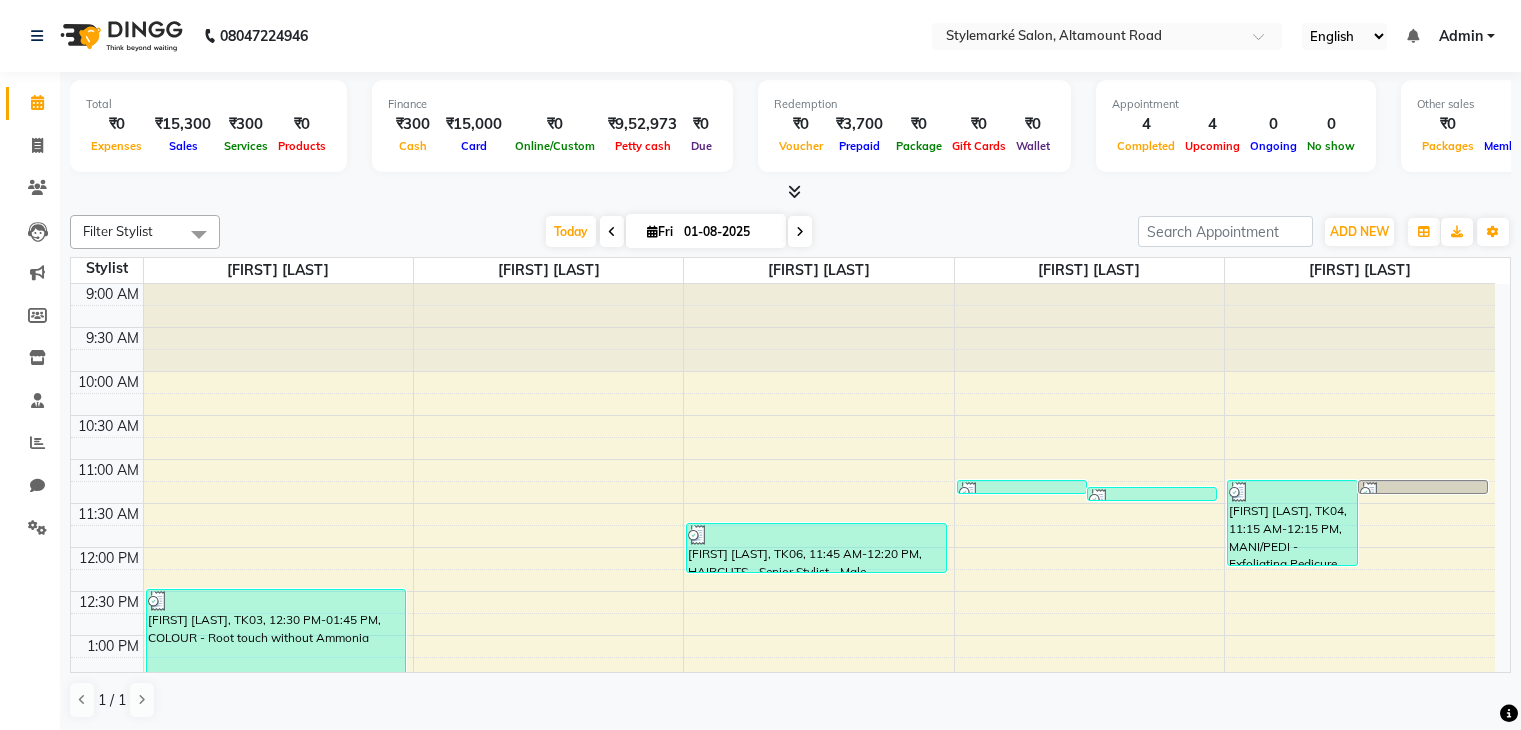 scroll, scrollTop: 0, scrollLeft: 0, axis: both 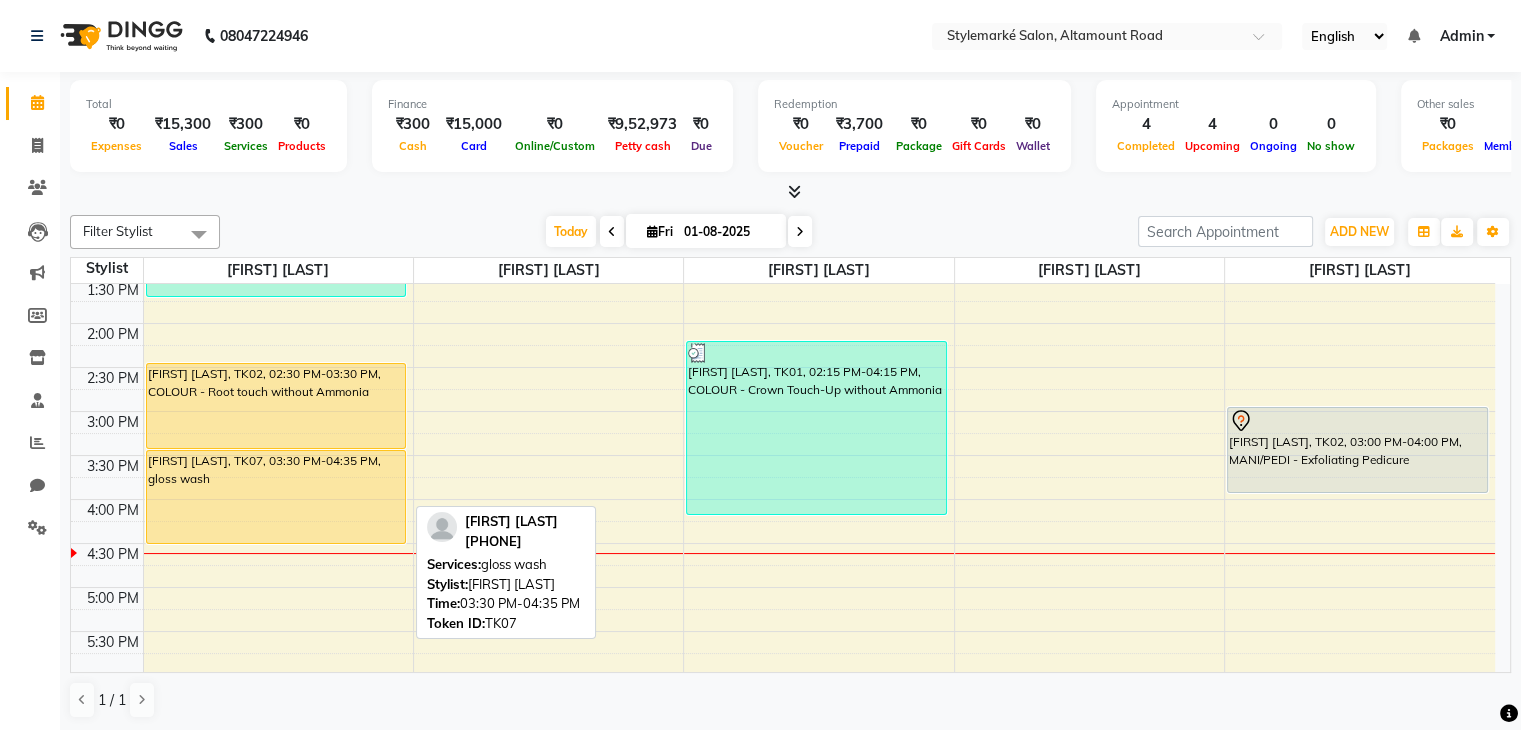 click on "[FIRST] [LAST], TK07, 03:30 PM-04:35 PM, gloss wash" at bounding box center [276, 497] 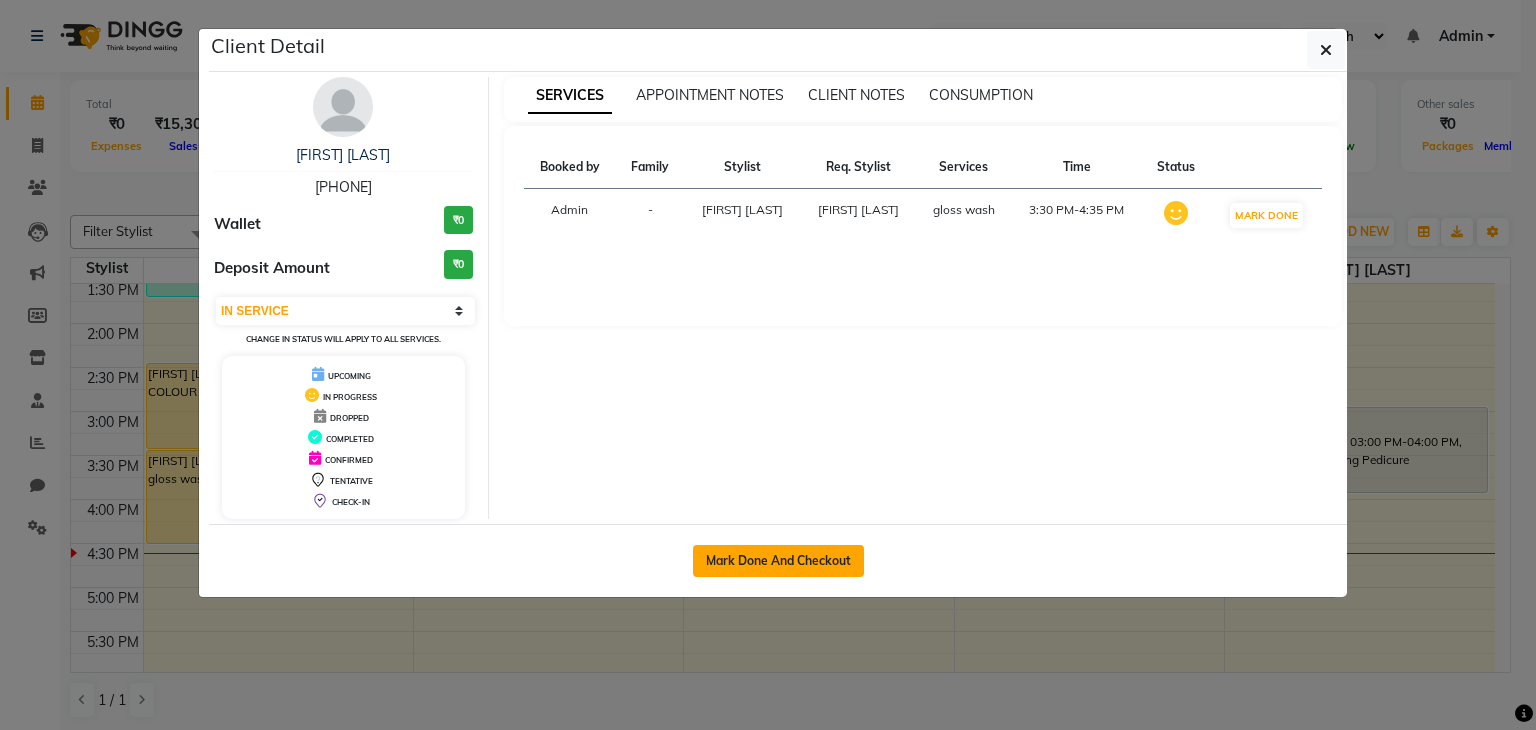 click on "Mark Done And Checkout" 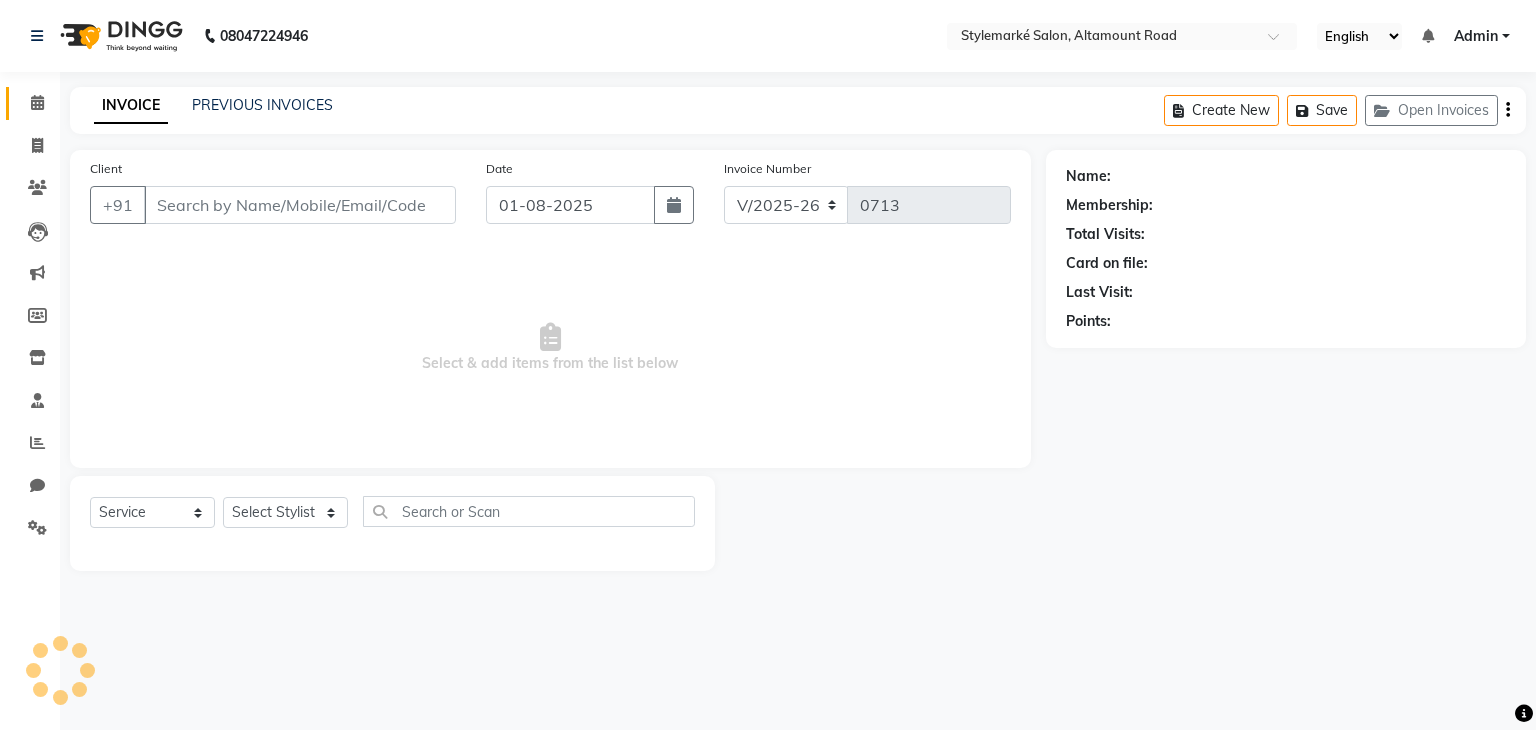 type on "[PHONE]" 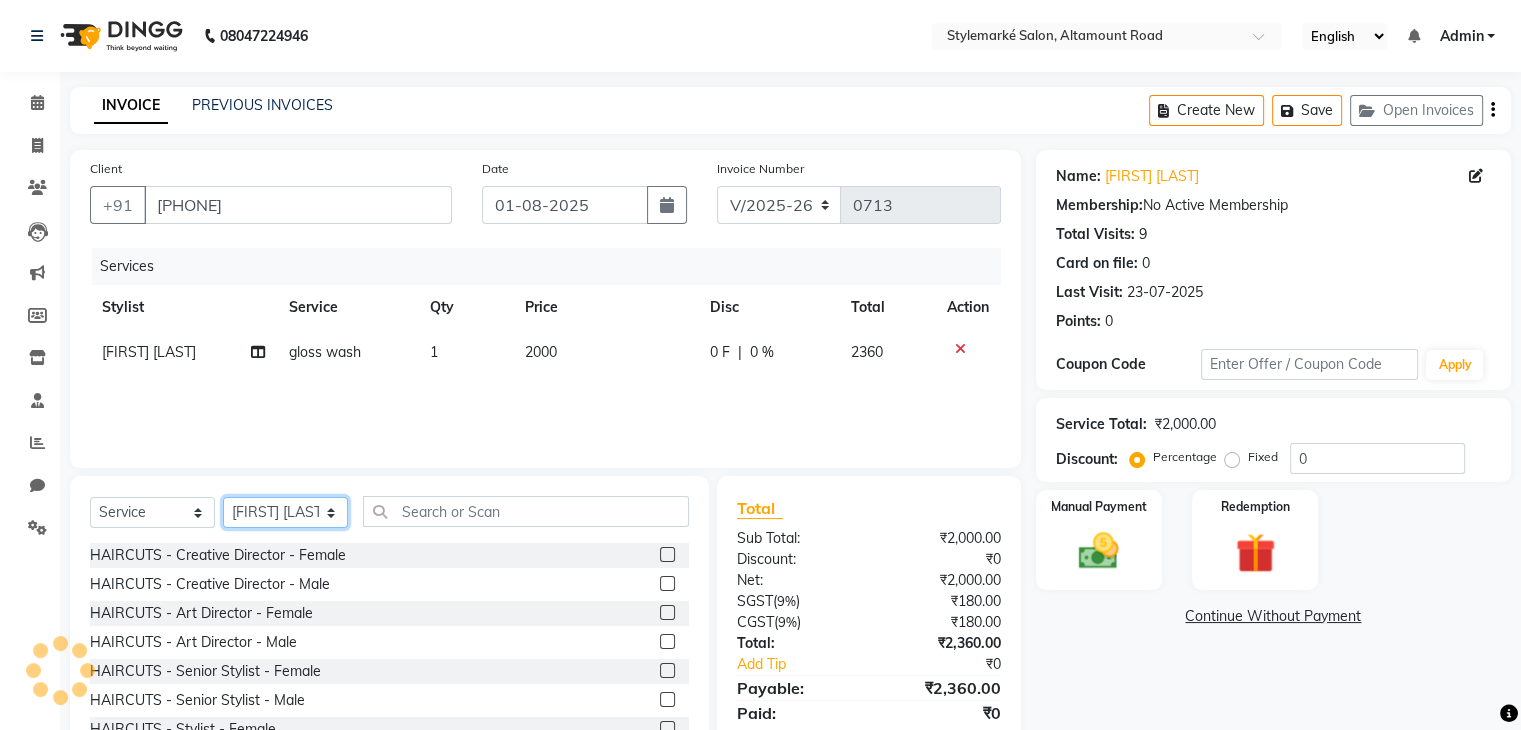 click on "Select Stylist Ganesh Mariya ⁠Mansi Dhanu ⁠Nisha Patel Salman Salmani Shafique Salmani" 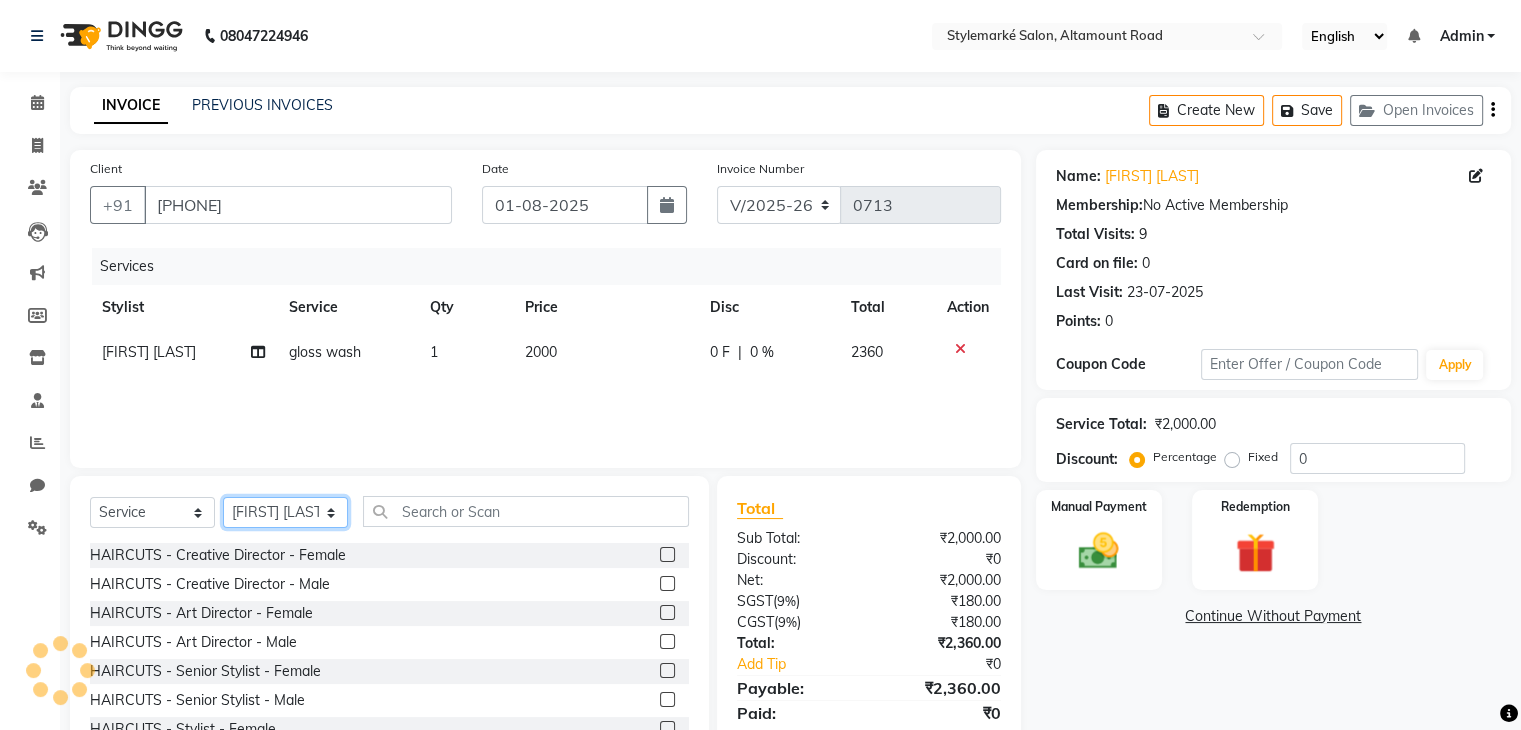 select on "71243" 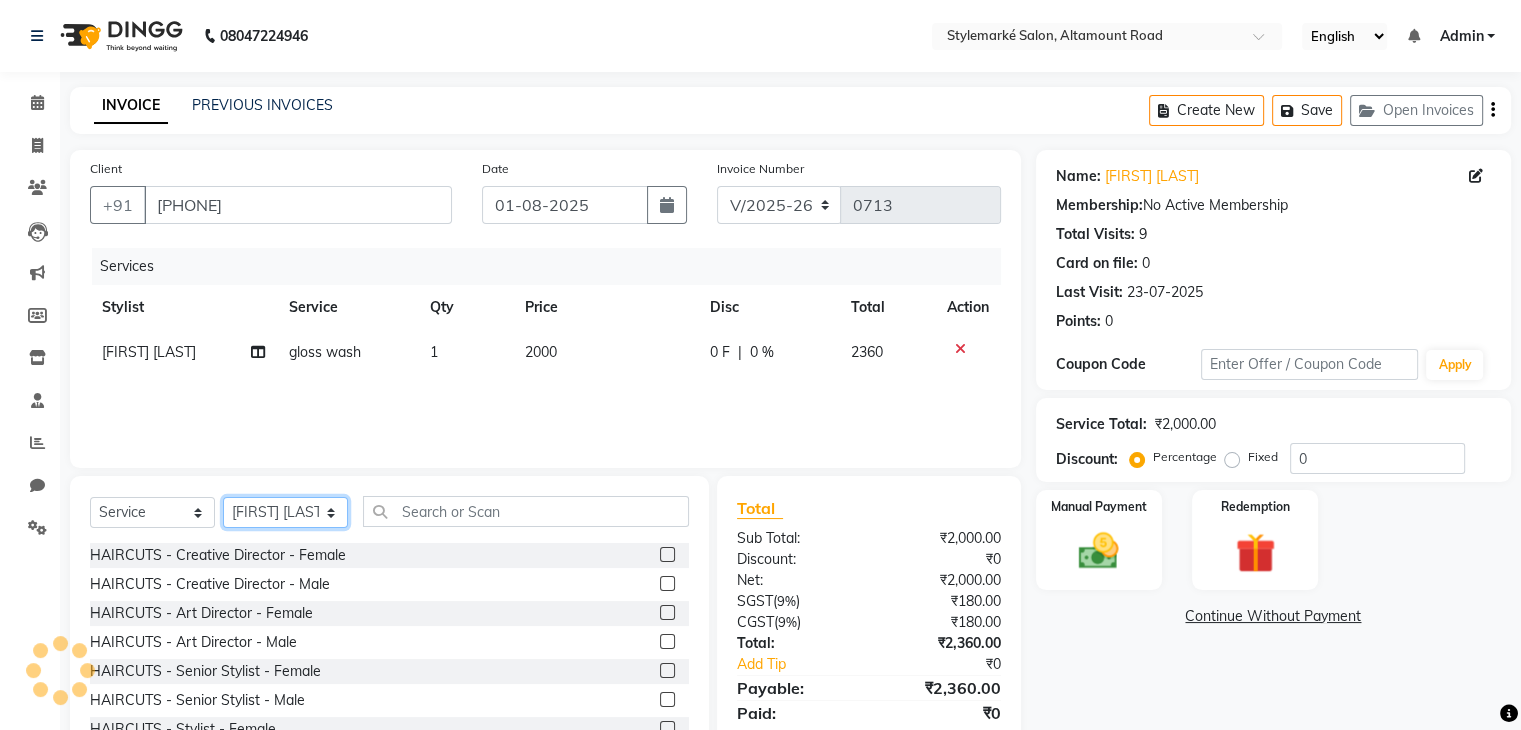 click on "Select Stylist Ganesh Mariya ⁠Mansi Dhanu ⁠Nisha Patel Salman Salmani Shafique Salmani" 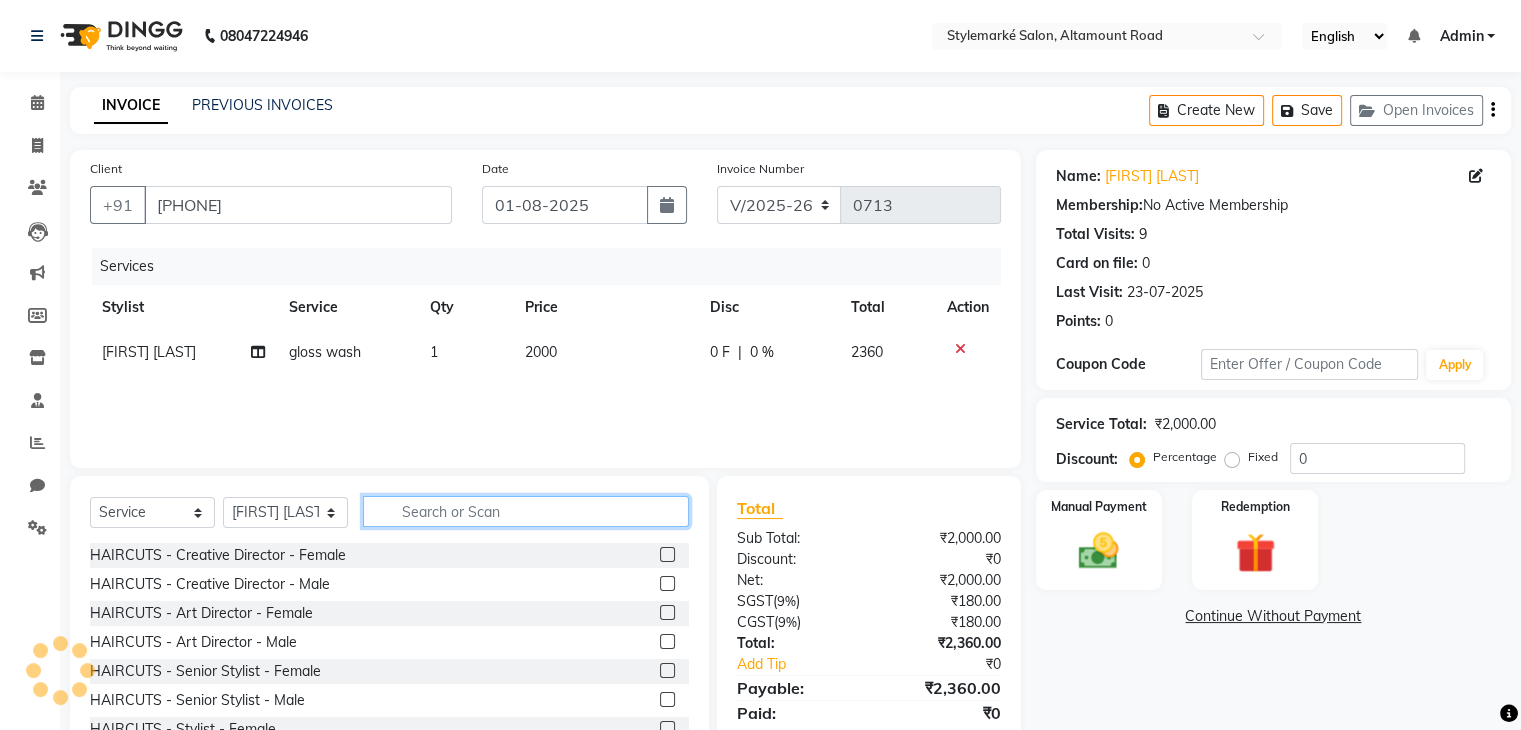 click 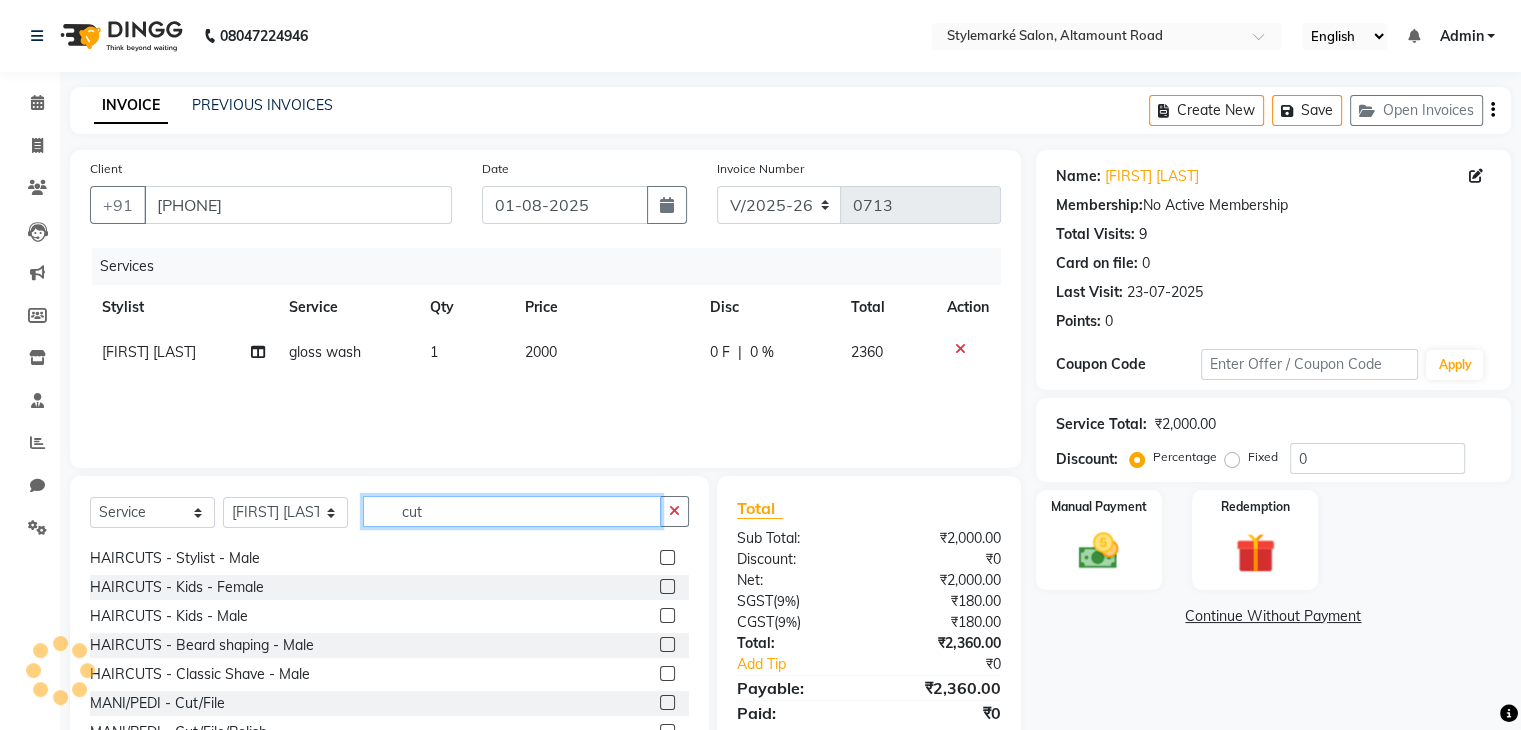 scroll, scrollTop: 205, scrollLeft: 0, axis: vertical 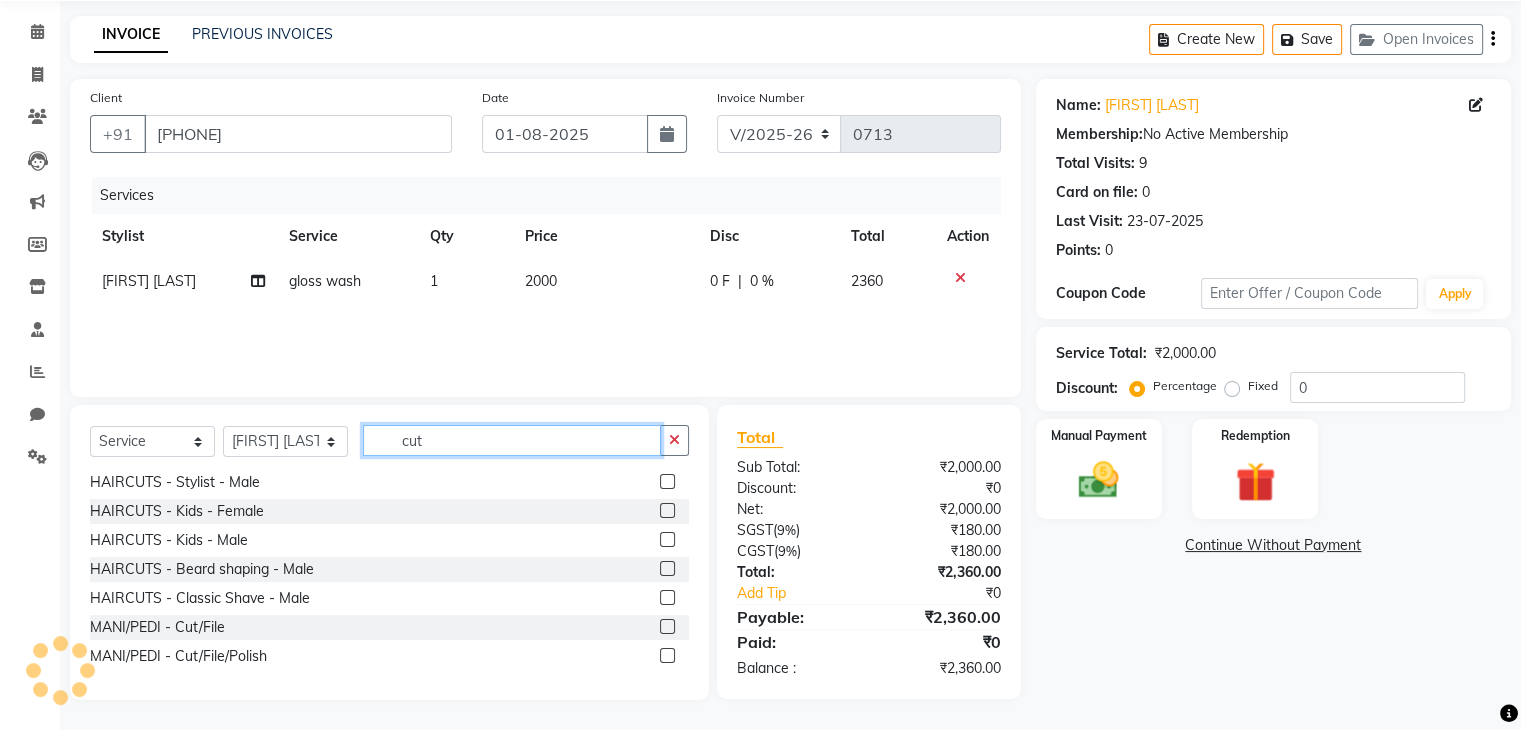 type on "cut" 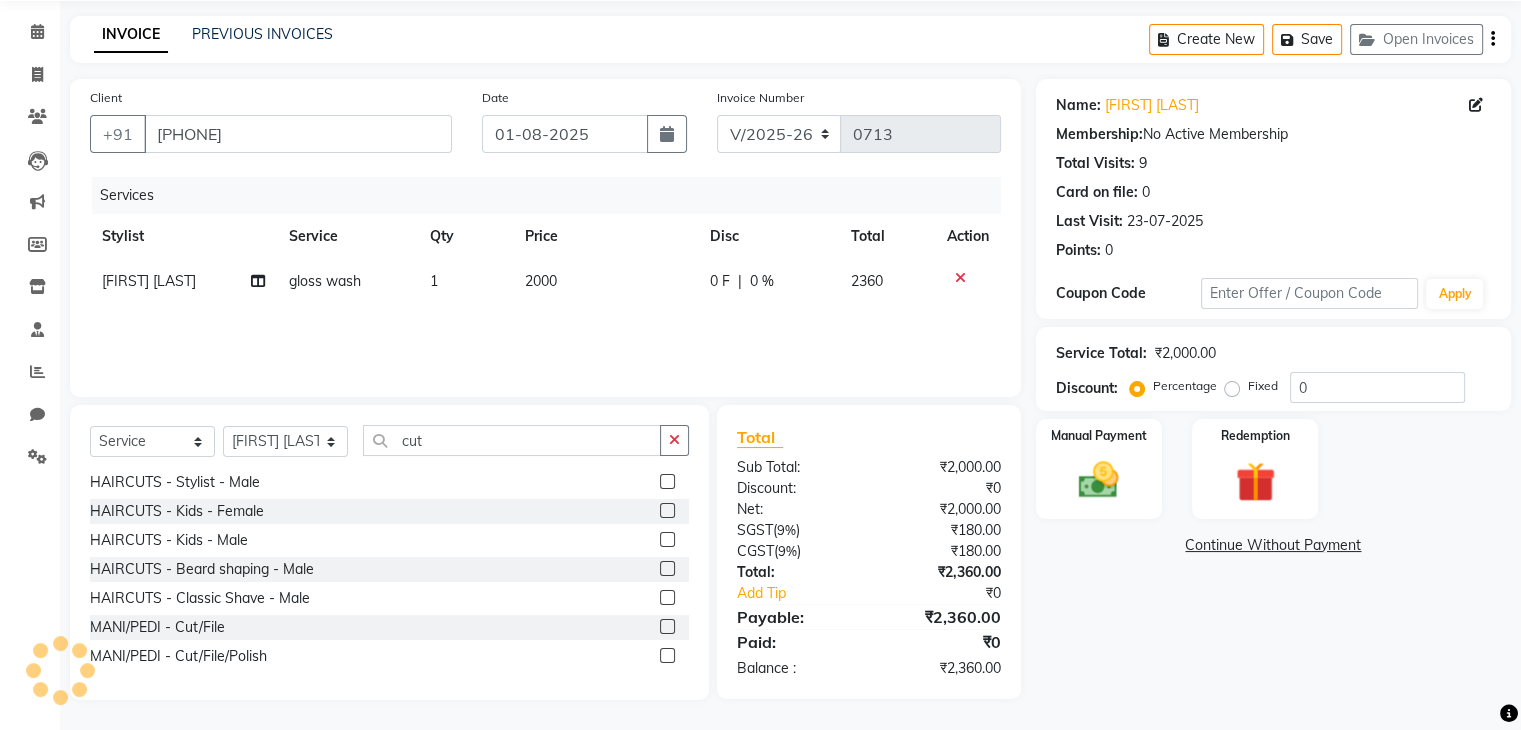 click 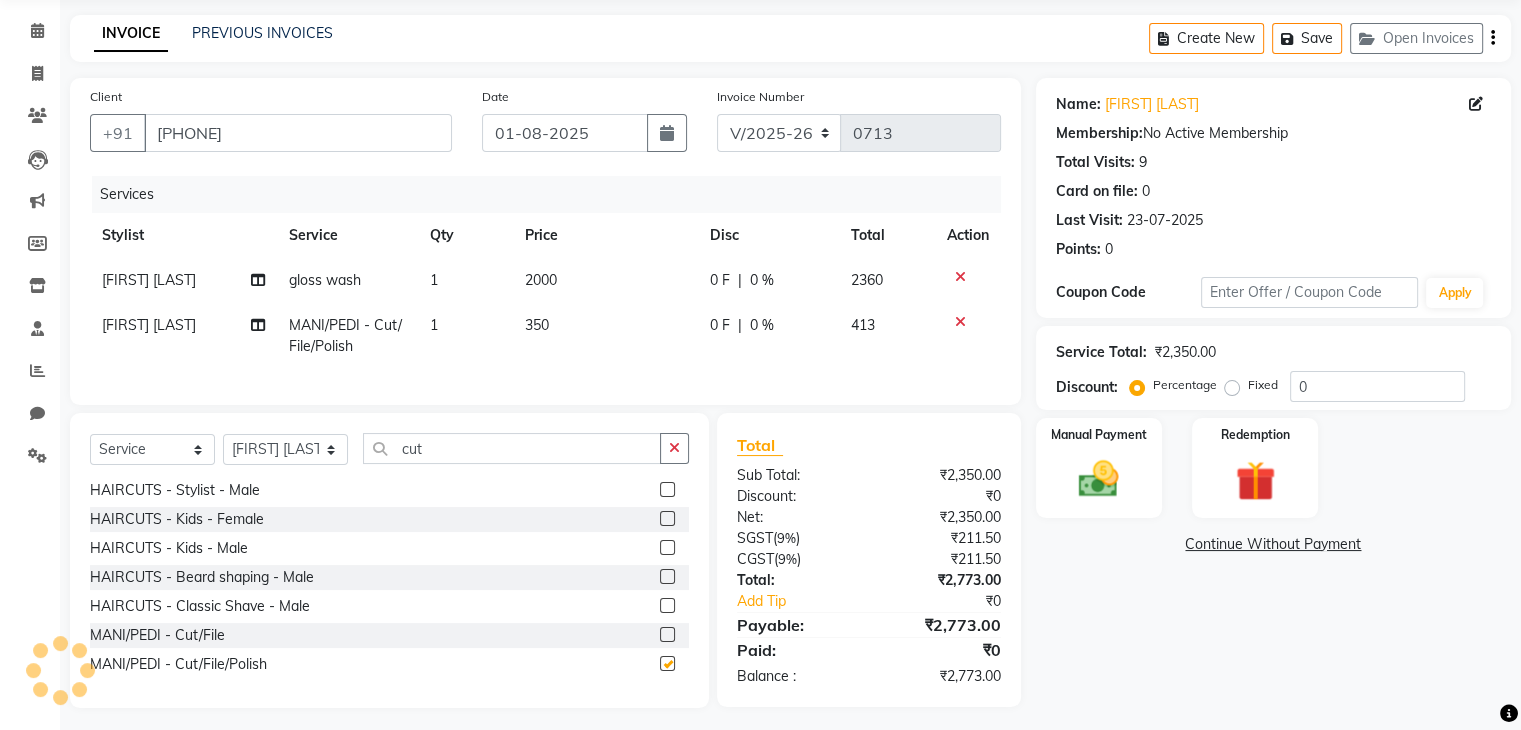 checkbox on "false" 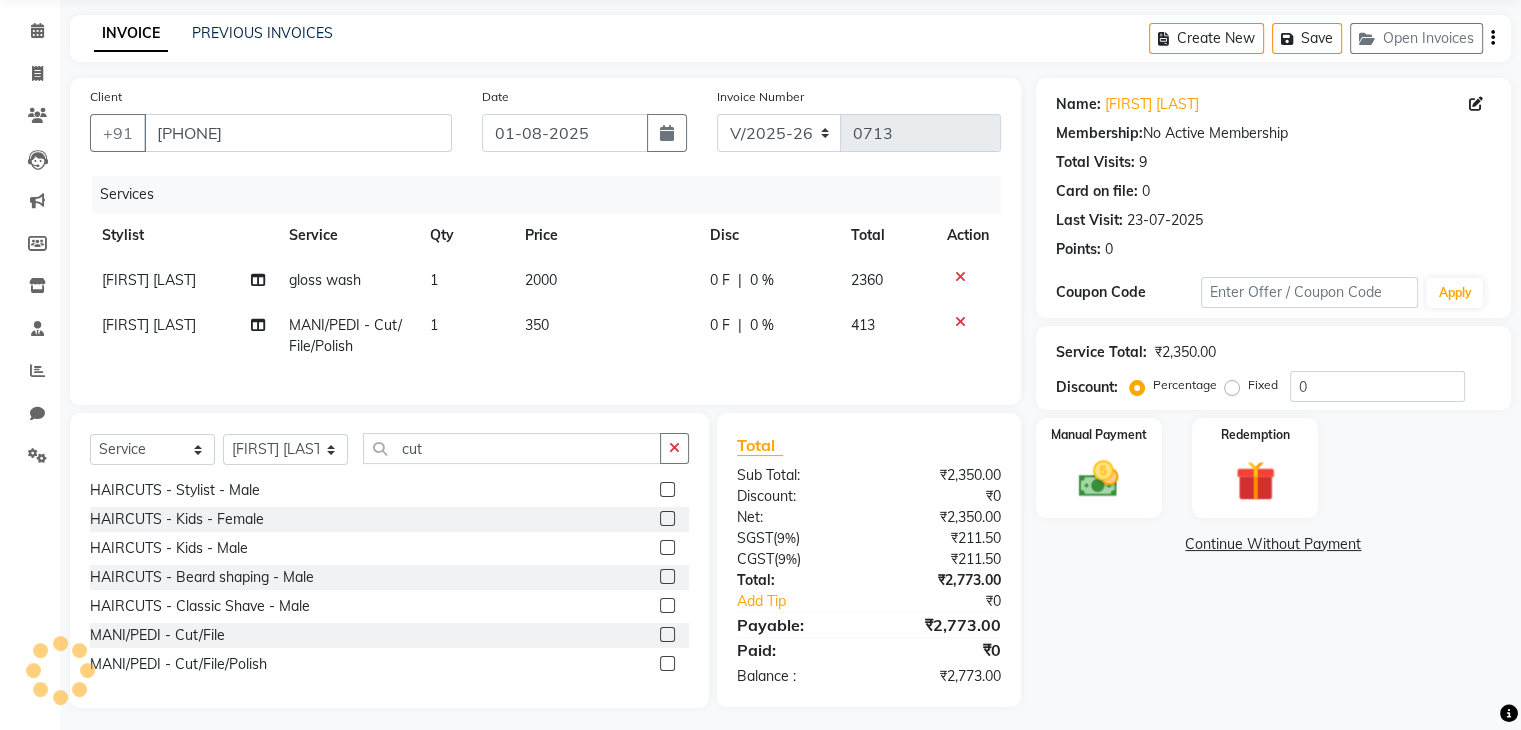 click 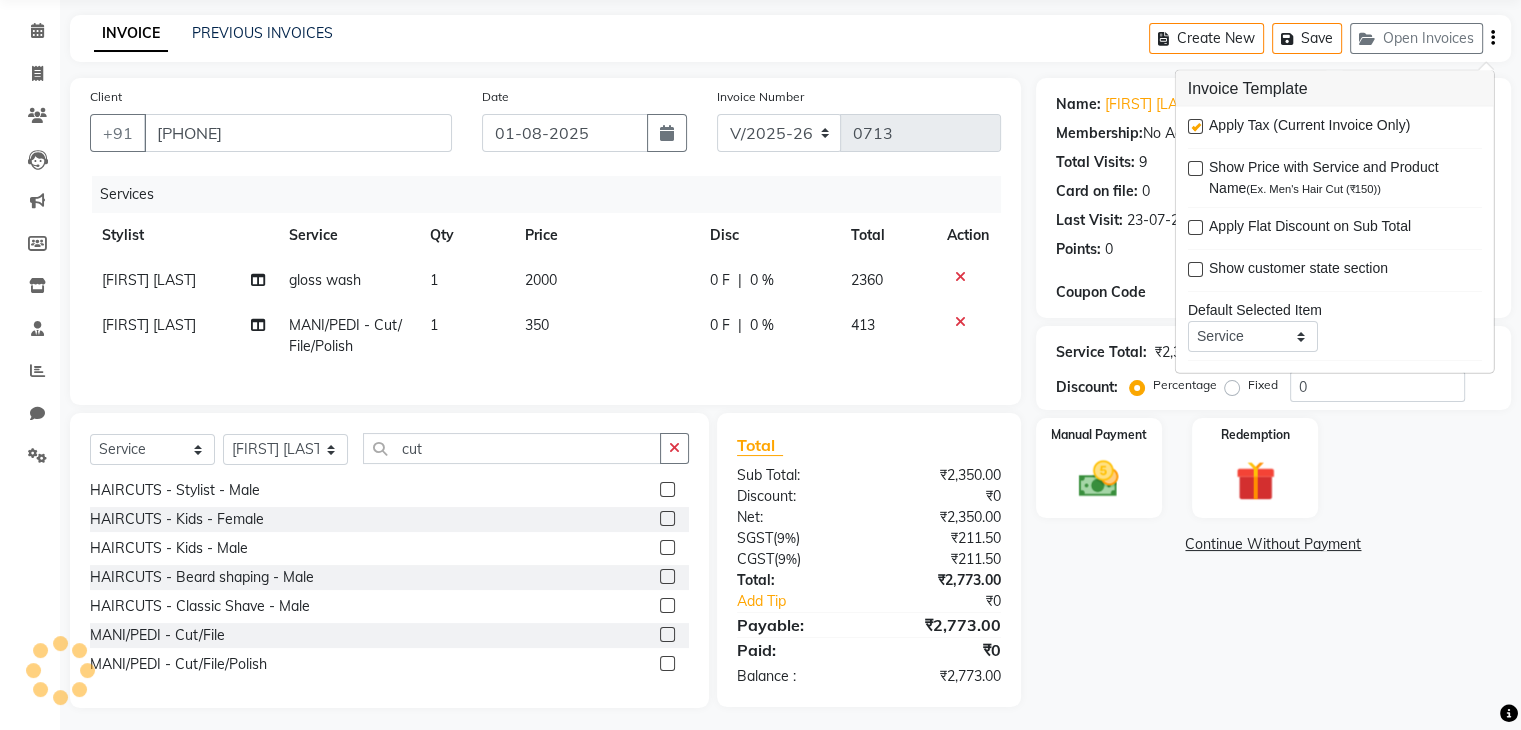 click at bounding box center [1195, 126] 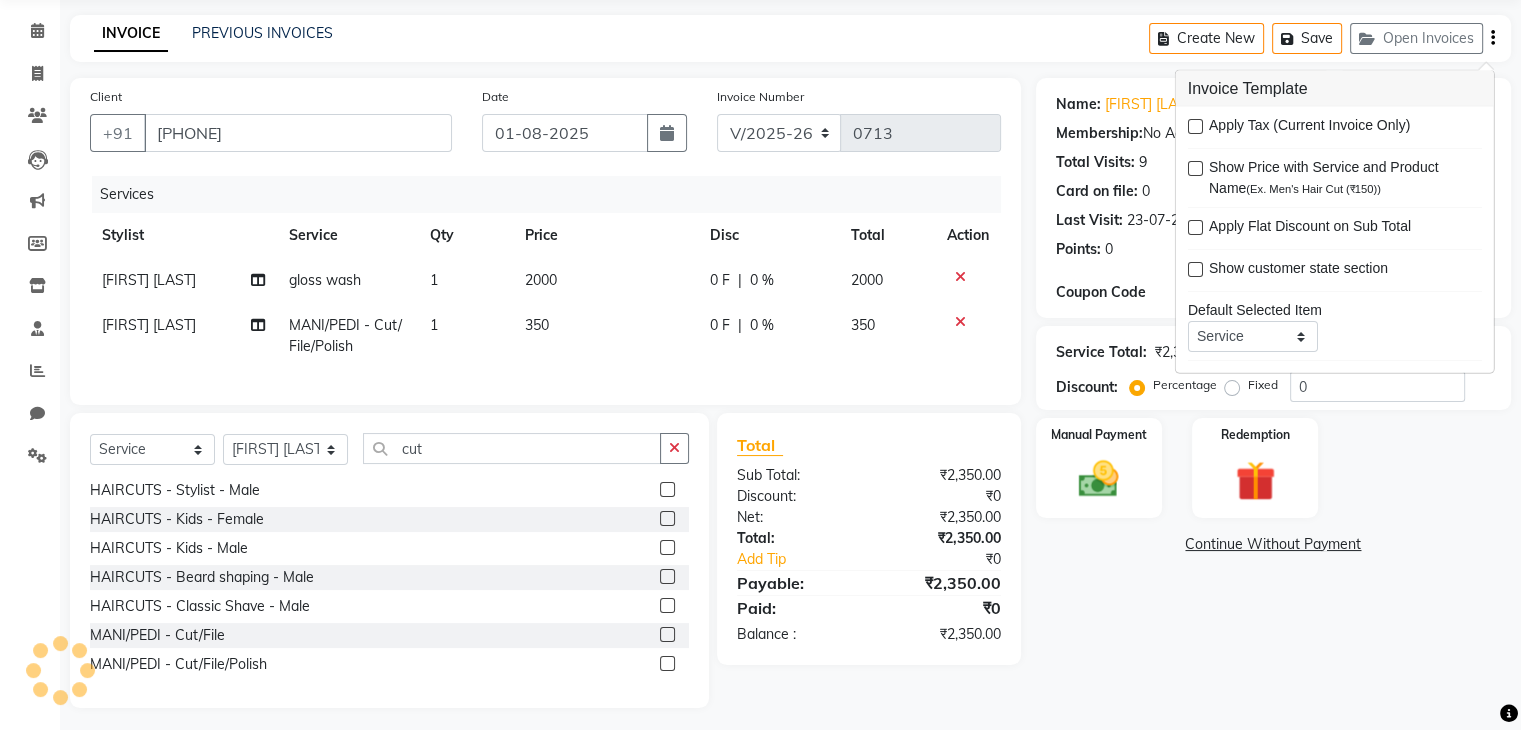 scroll, scrollTop: 96, scrollLeft: 0, axis: vertical 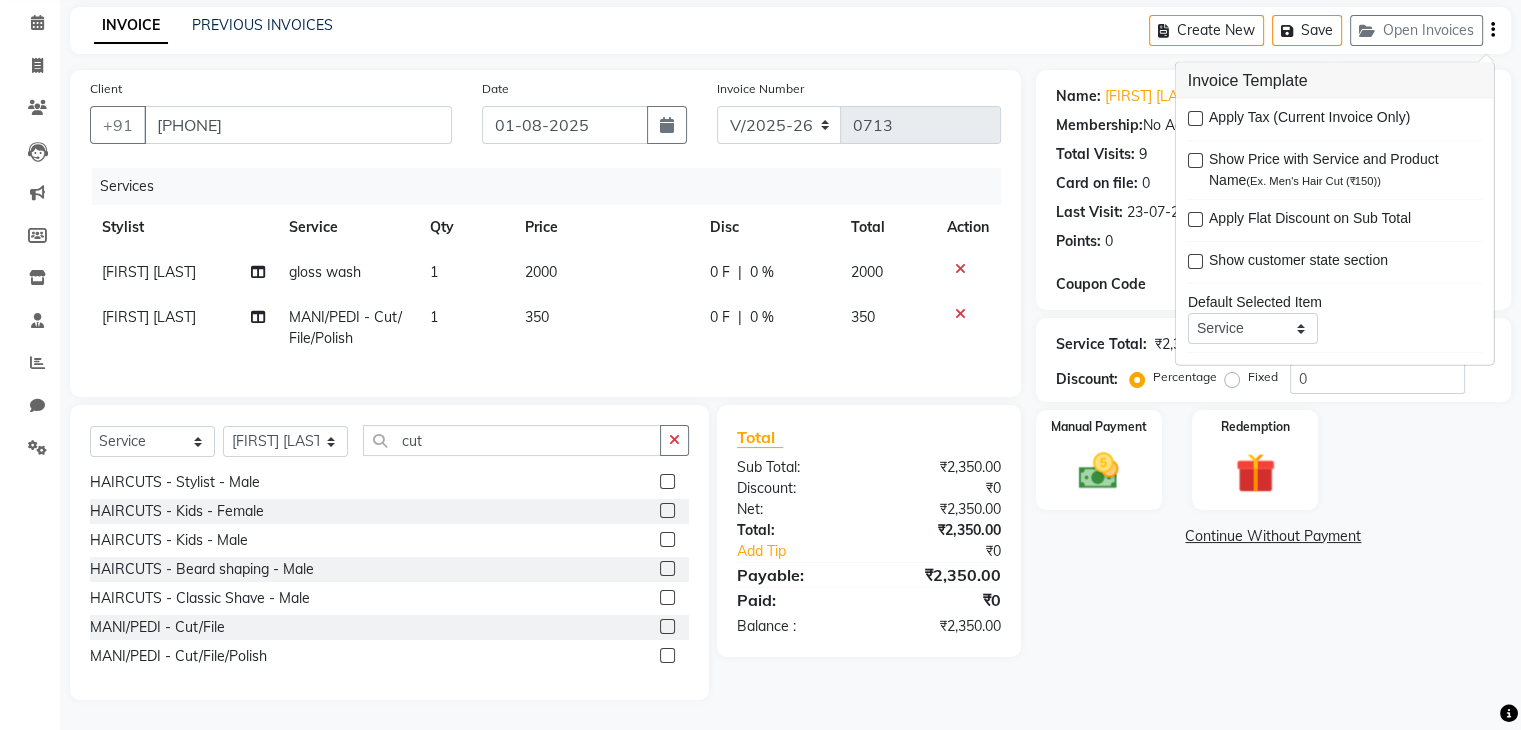 click on "Name: [FIRST] [LAST] Membership:  No Active Membership  Total Visits:  9 Card on file:  0 Last Visit:   23-07-2025 Points:   0  Coupon Code Apply Service Total:  ₹2,350.00  Discount:  Percentage   Fixed  0 Manual Payment Redemption  Continue Without Payment" 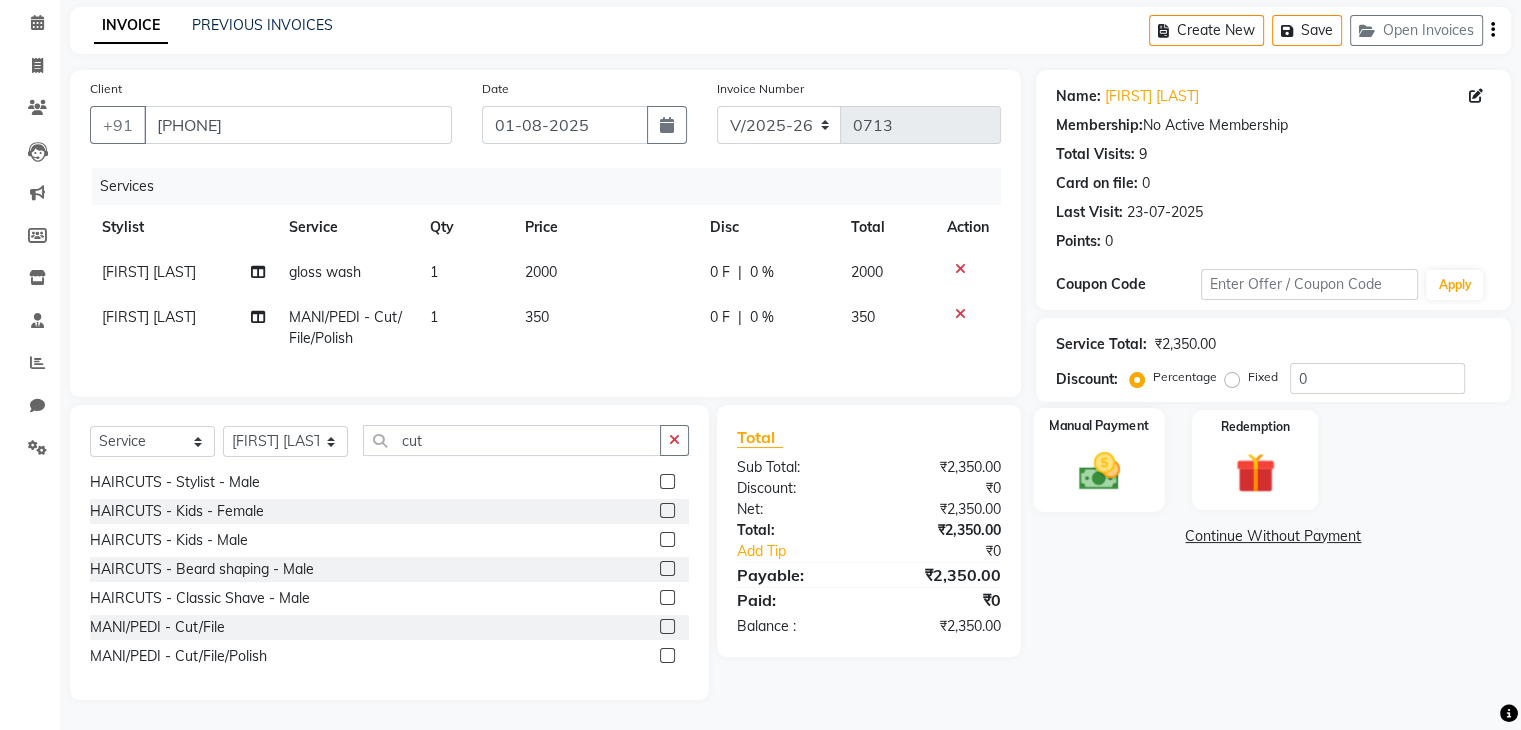 click on "Manual Payment" 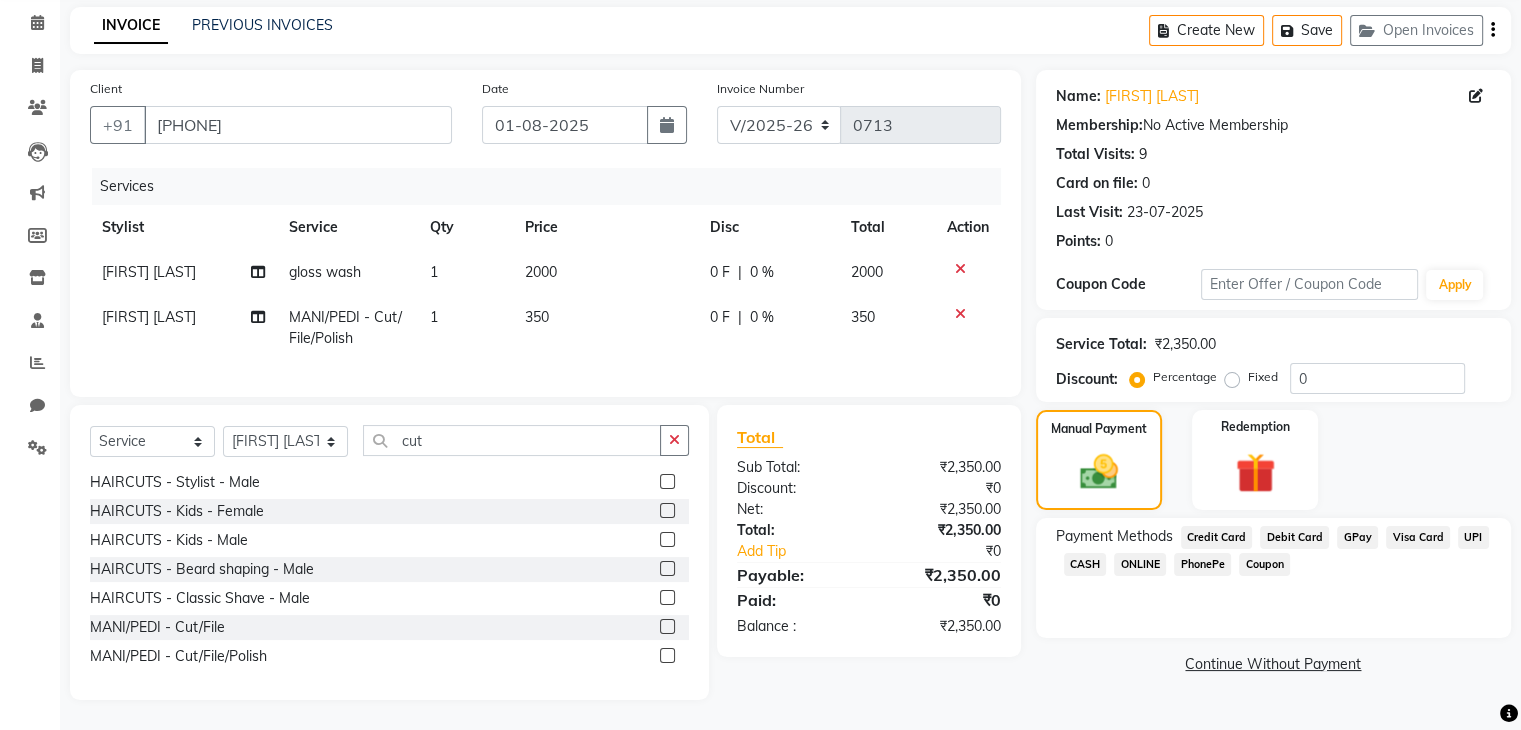 click on "GPay" 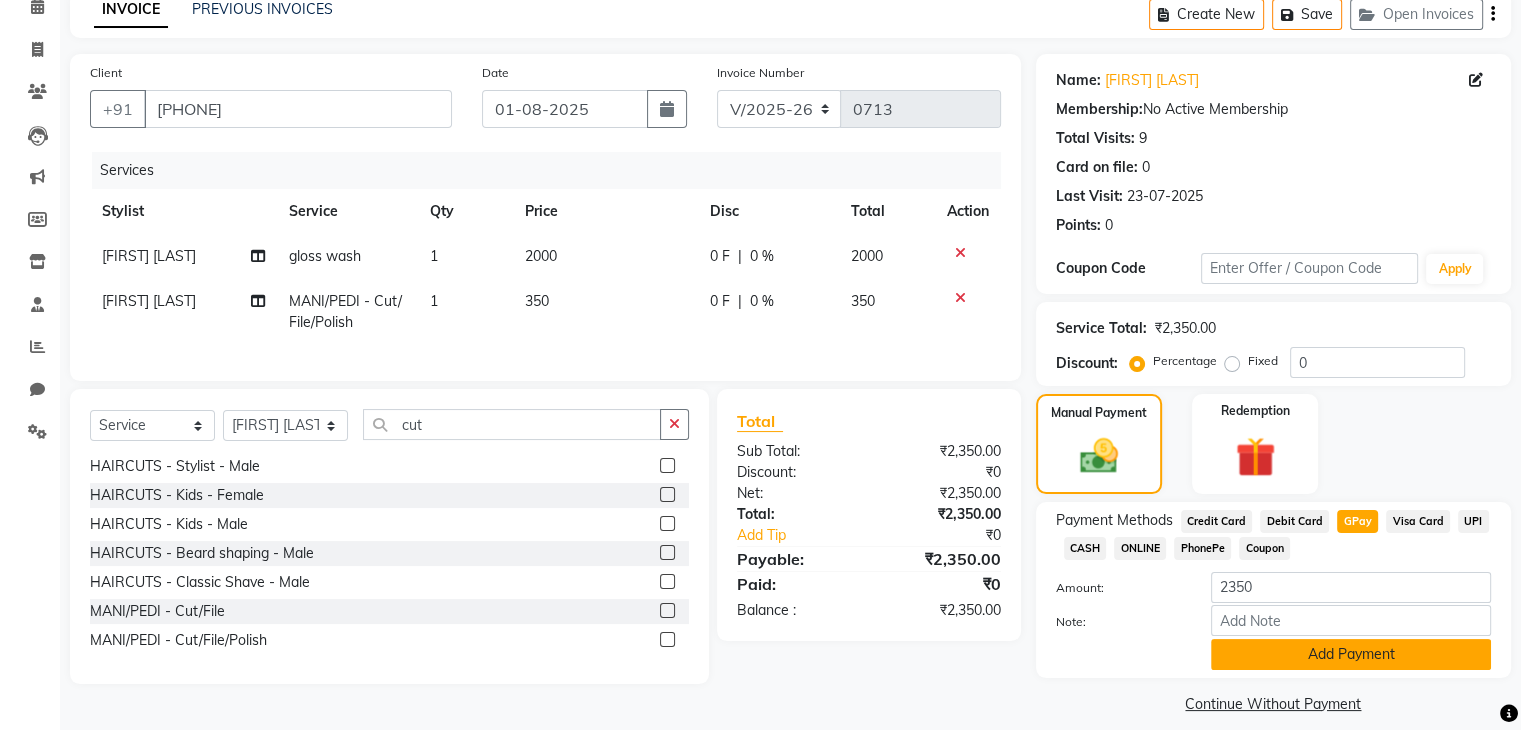 click on "Add Payment" 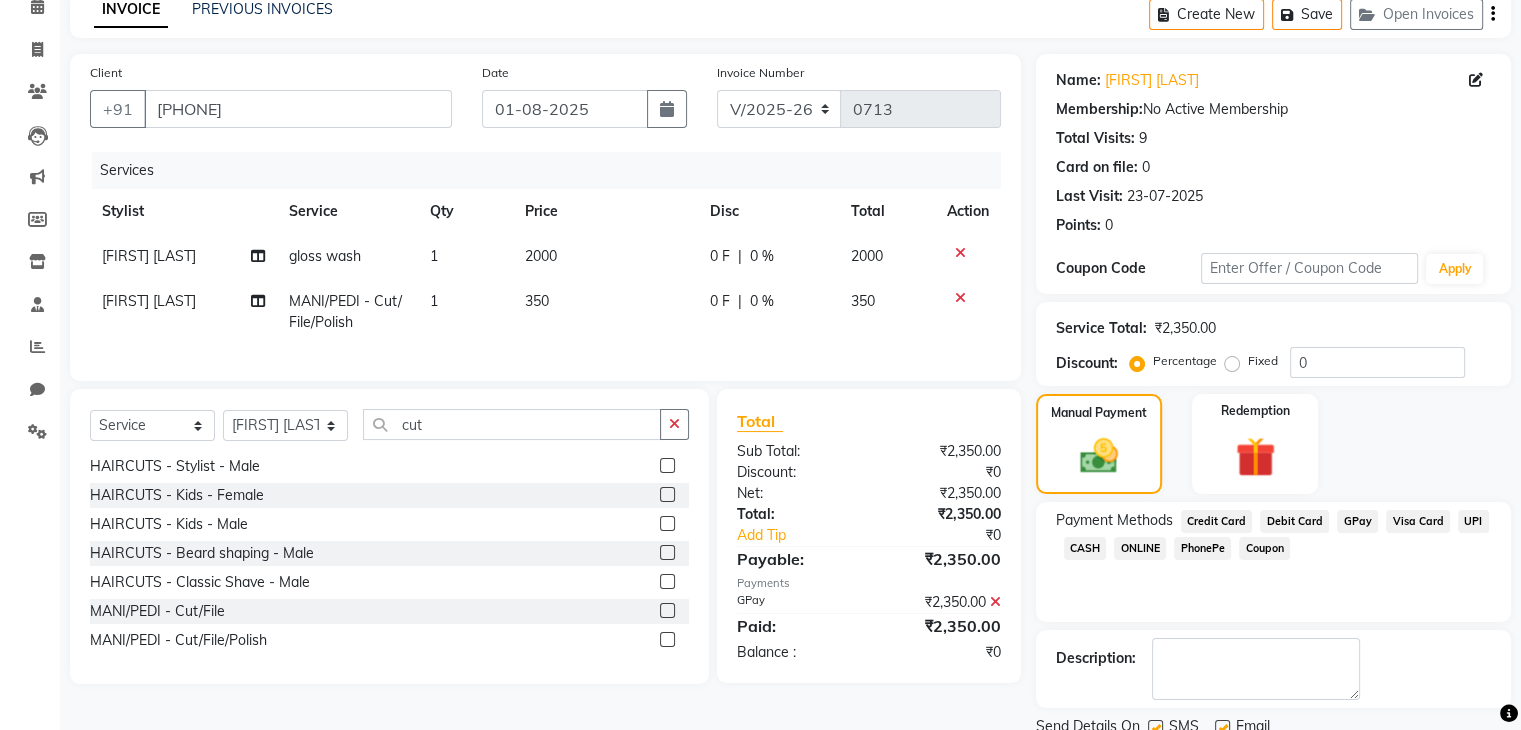 scroll, scrollTop: 171, scrollLeft: 0, axis: vertical 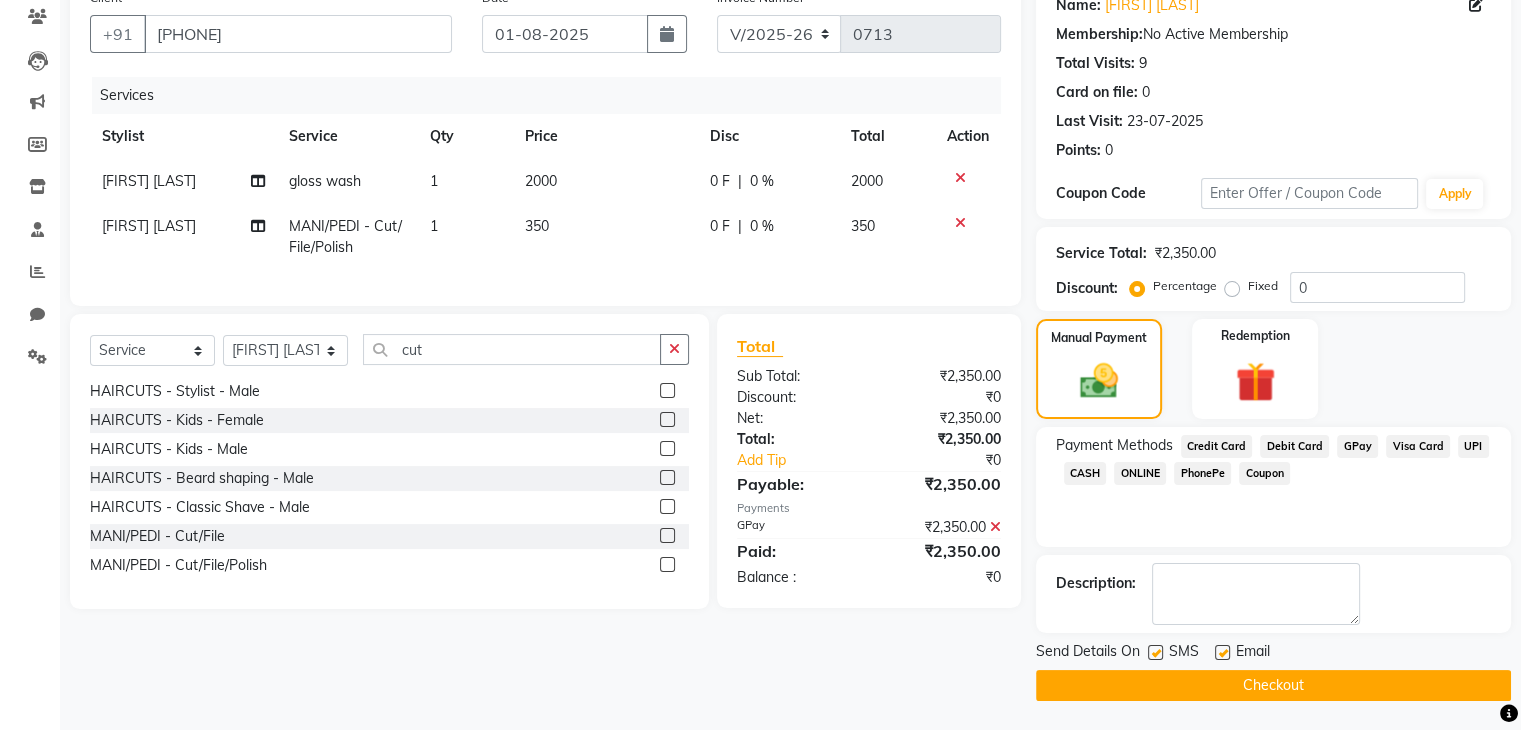 click on "Checkout" 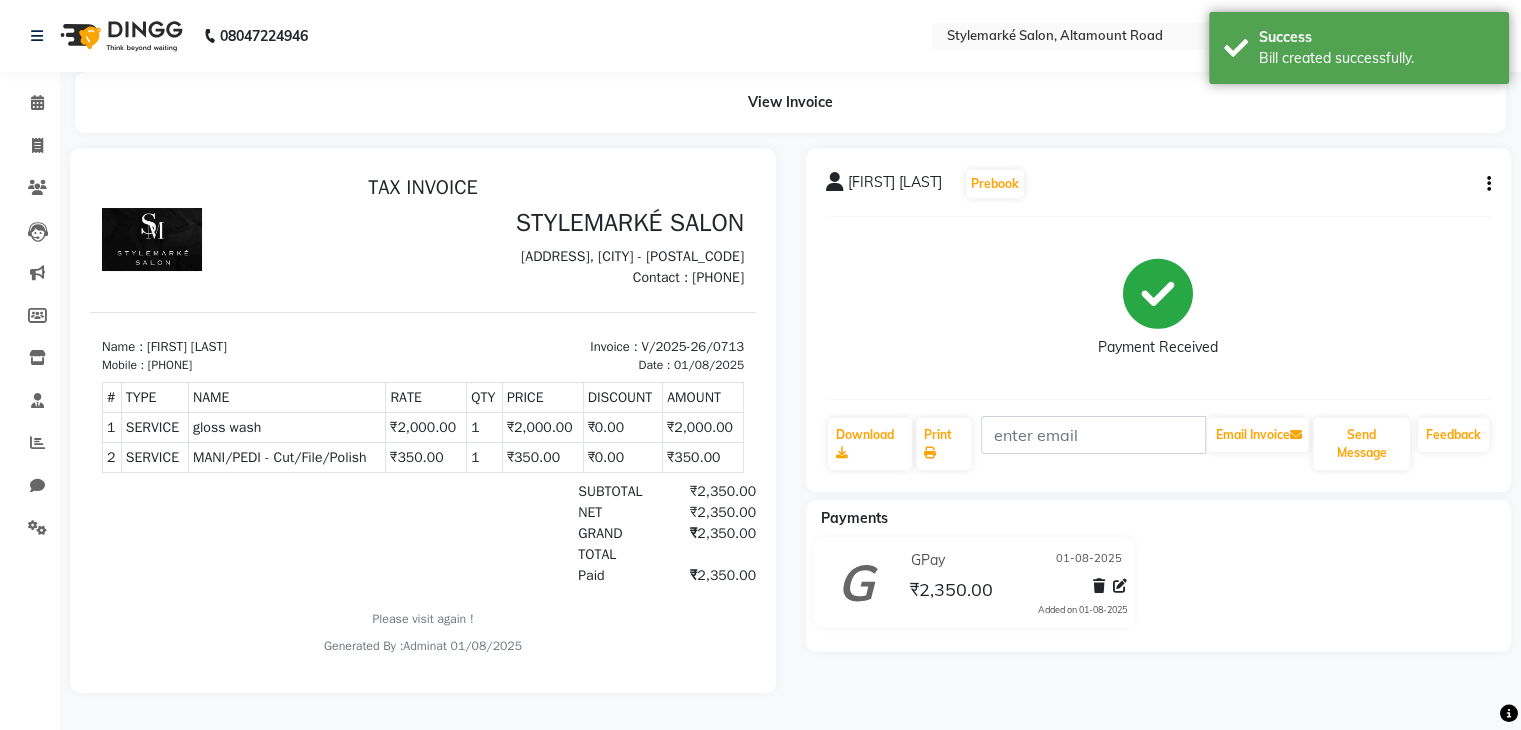 scroll, scrollTop: 0, scrollLeft: 0, axis: both 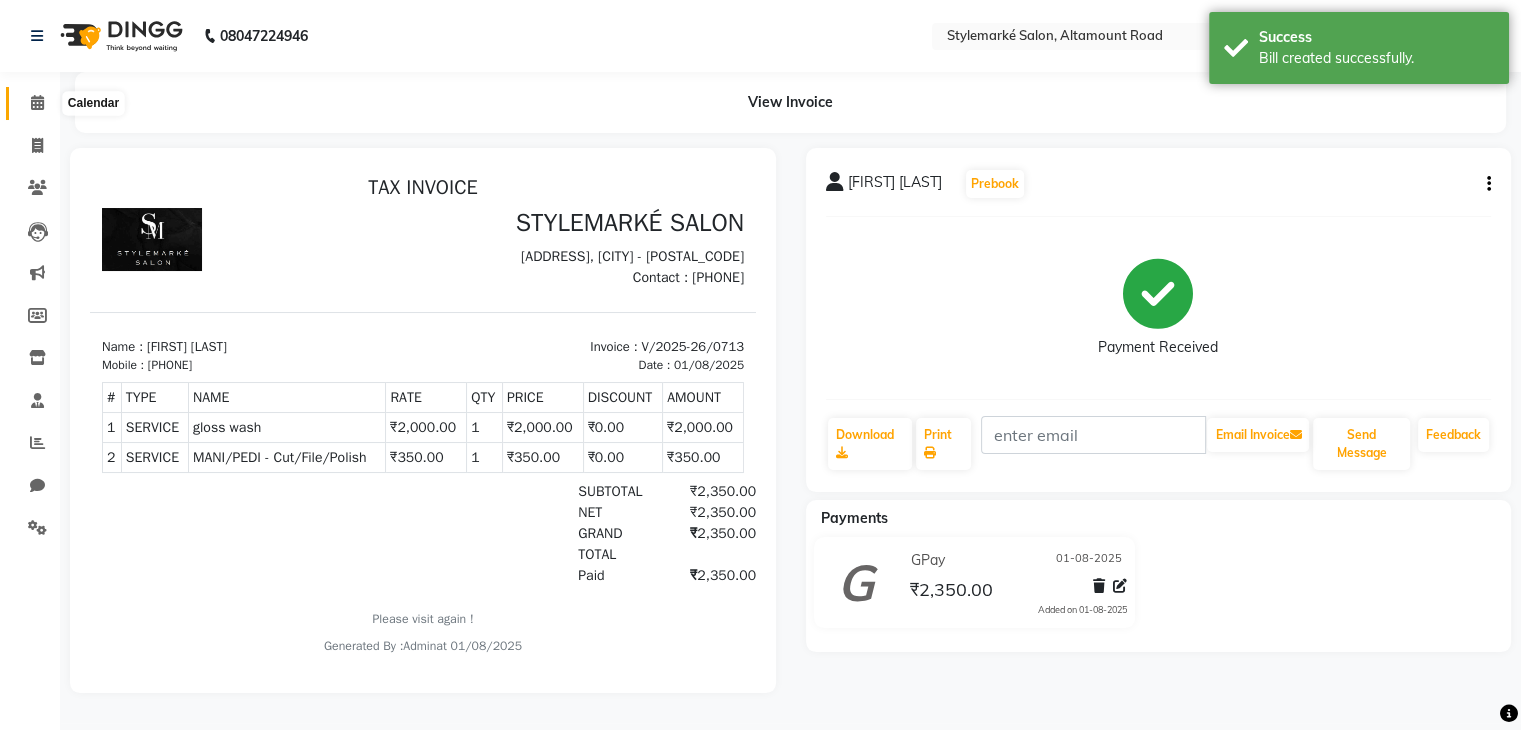 click 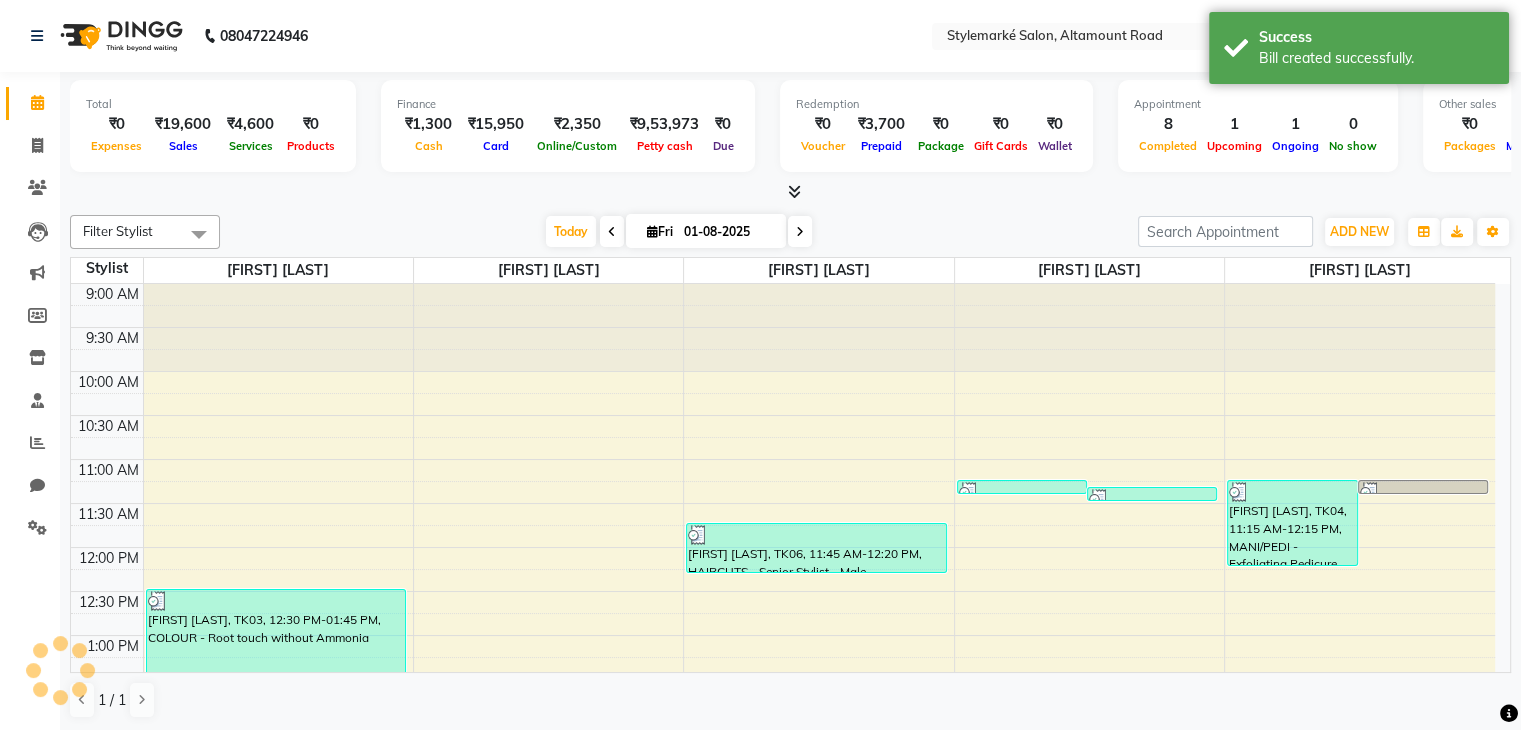 scroll, scrollTop: 611, scrollLeft: 0, axis: vertical 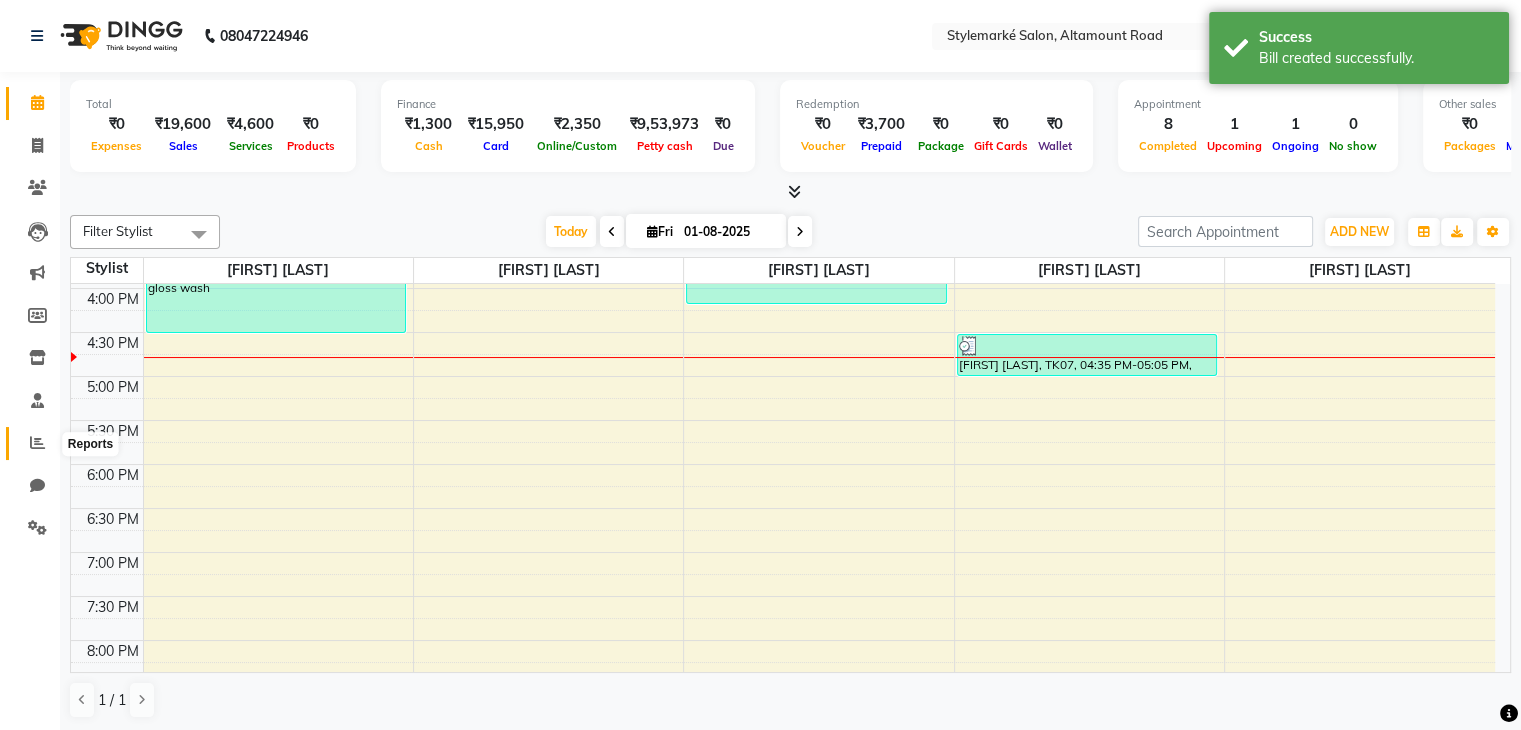 click 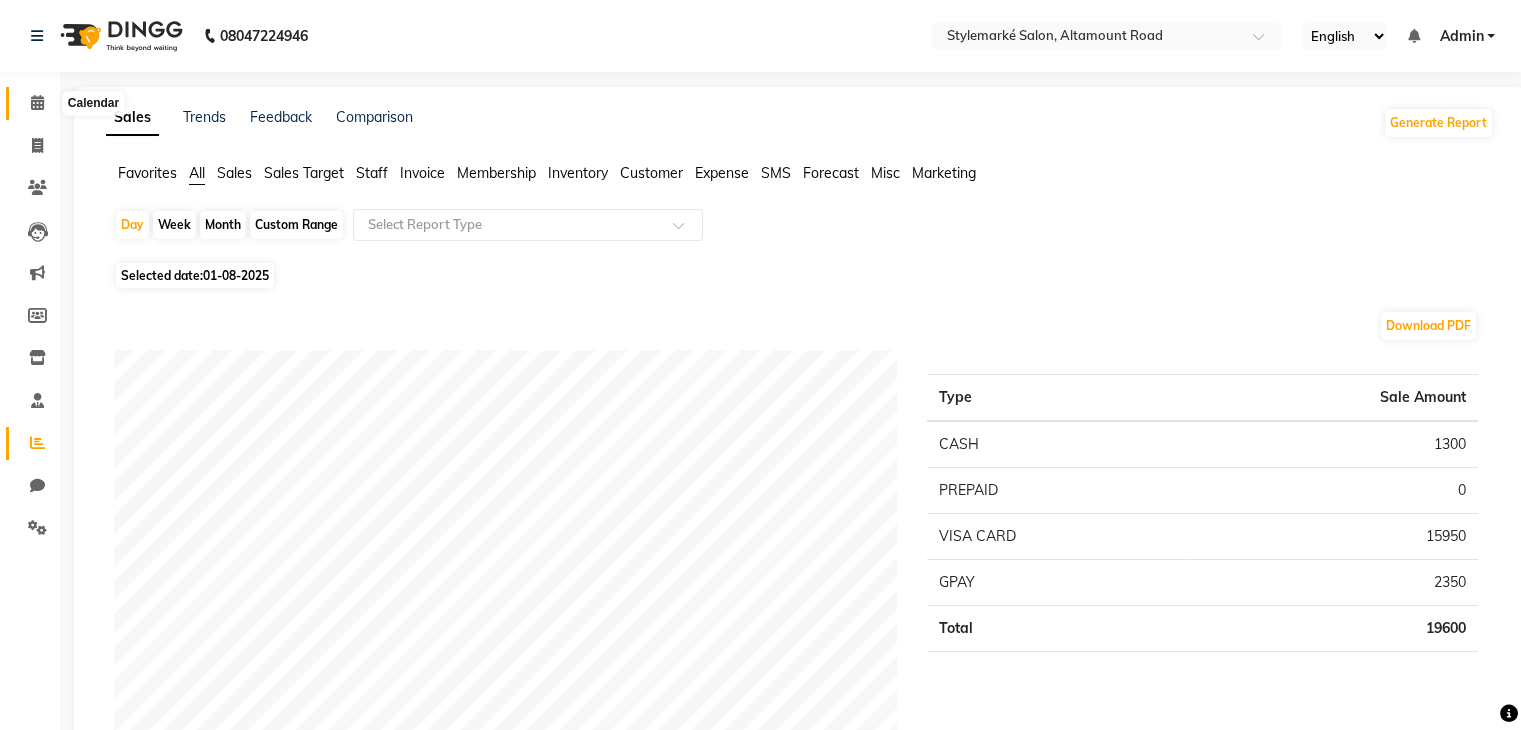 click 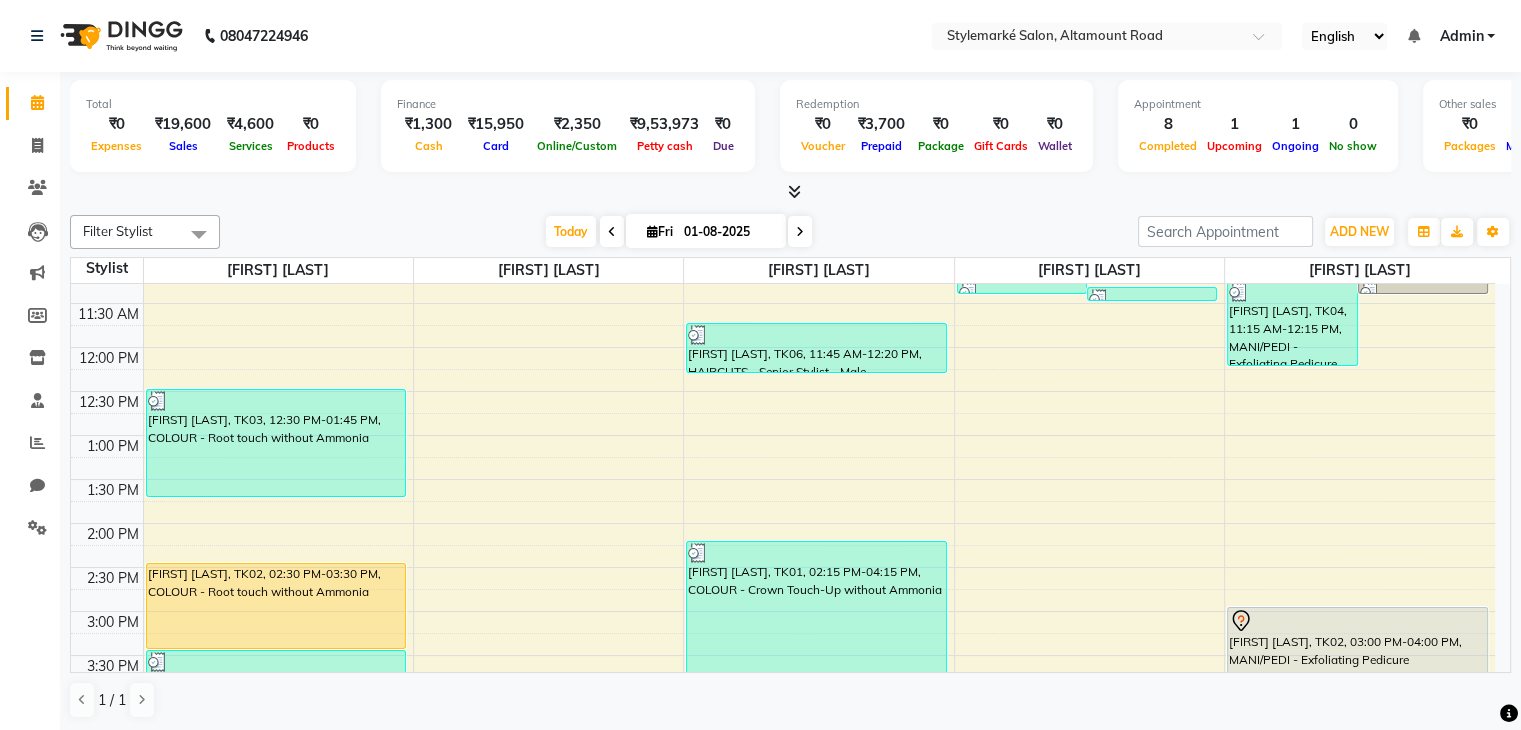 scroll, scrollTop: 400, scrollLeft: 0, axis: vertical 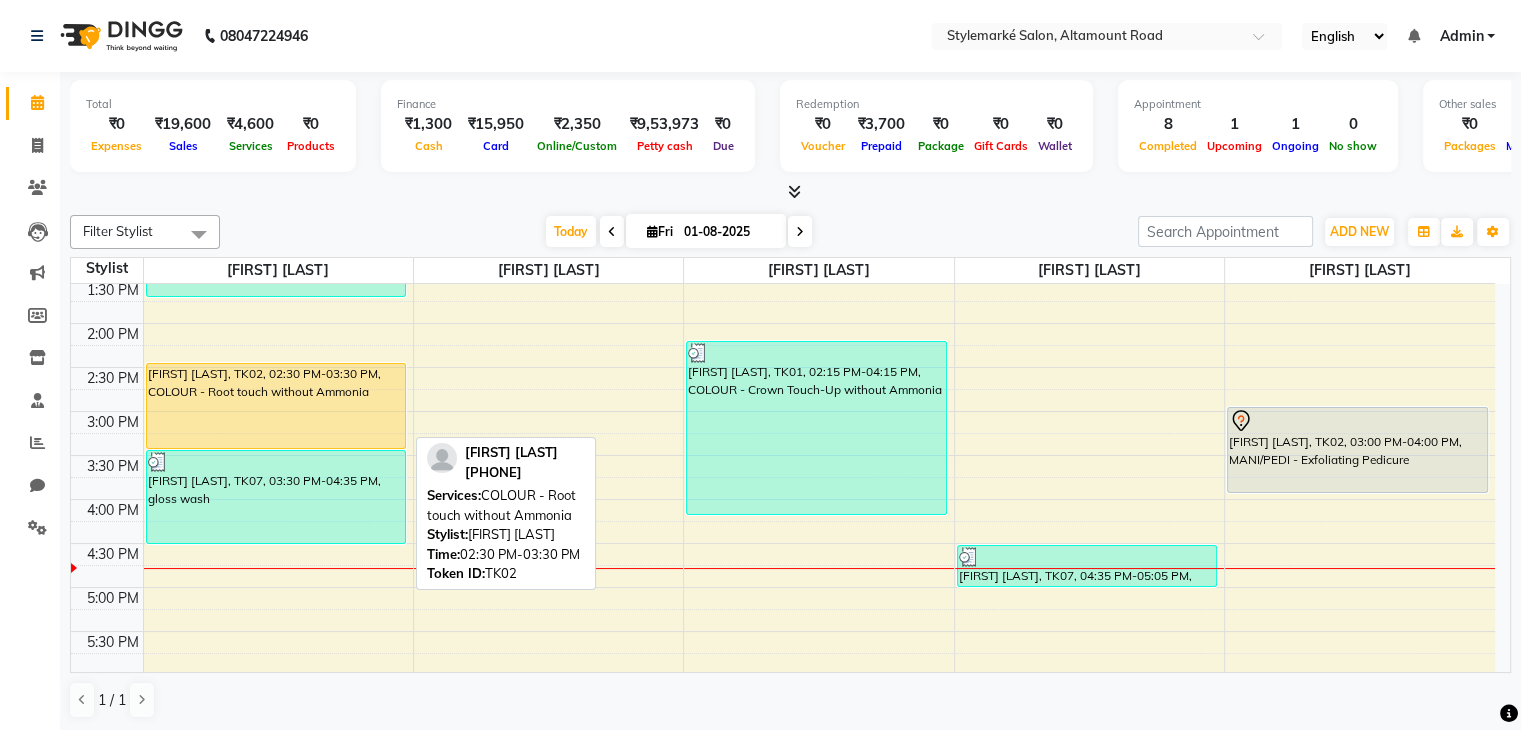 click on "[FIRST] [LAST], TK02, 02:30 PM-03:30 PM, COLOUR - Root touch without Ammonia" at bounding box center [276, 406] 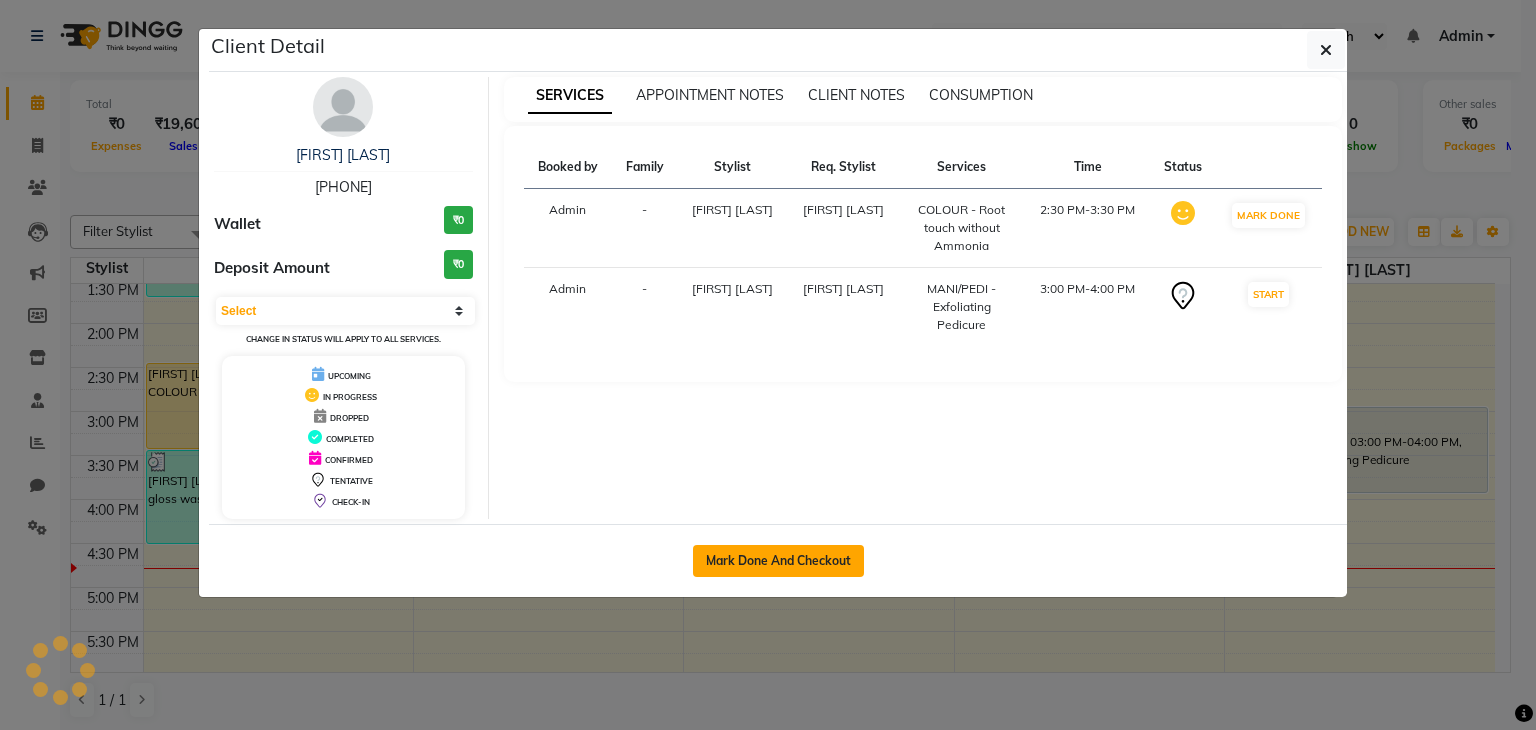 click on "Mark Done And Checkout" 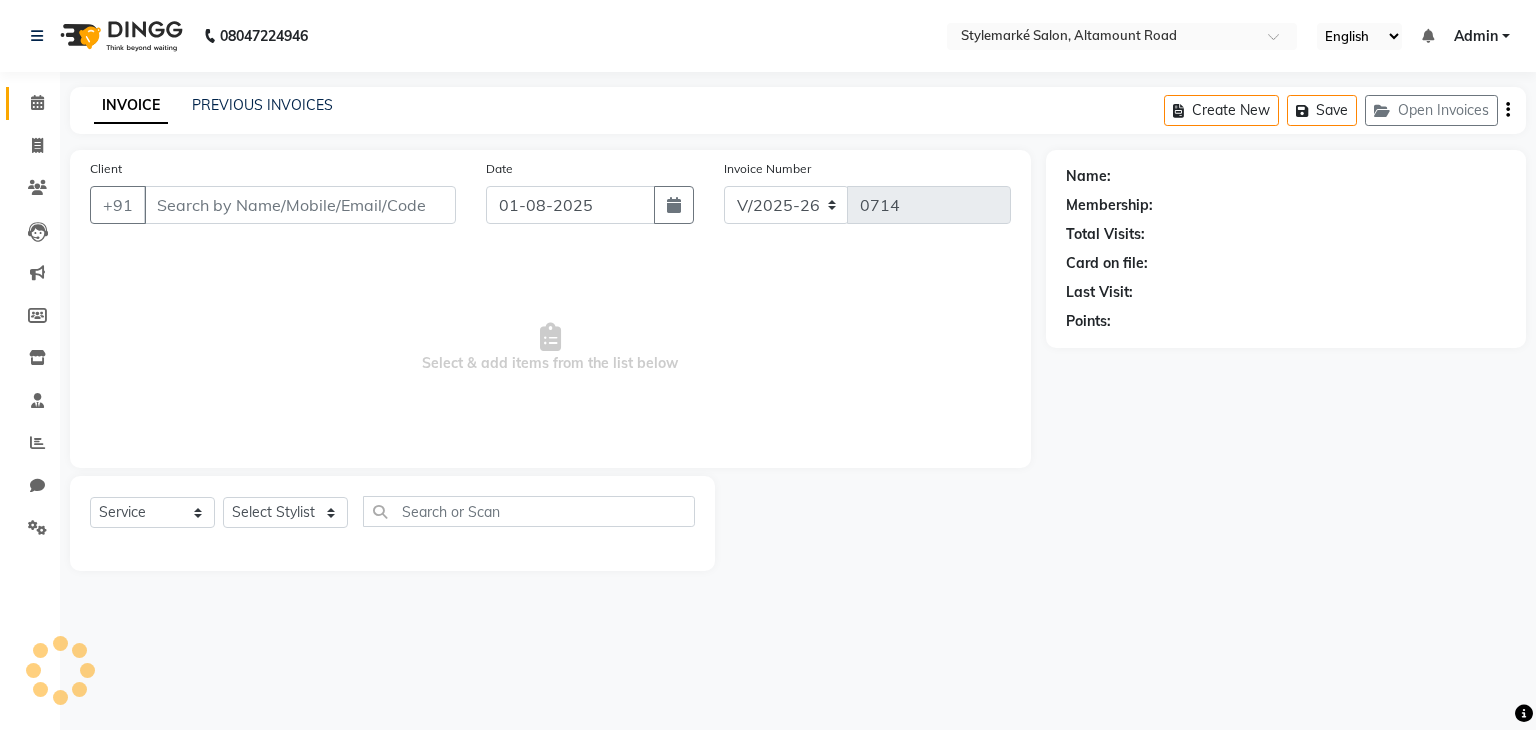 type on "[PHONE]" 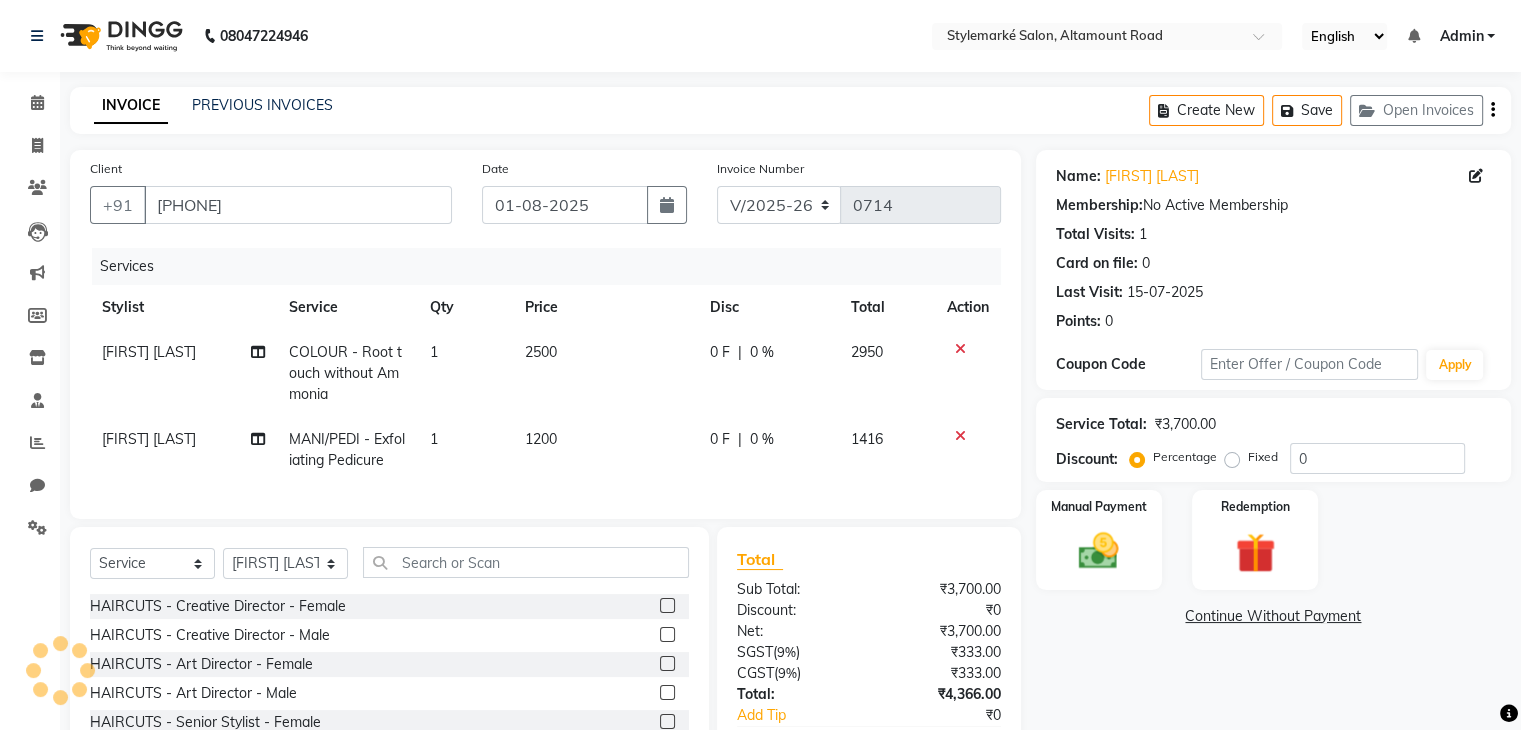 click on "MANI/PEDI - Exfoliating Pedicure" 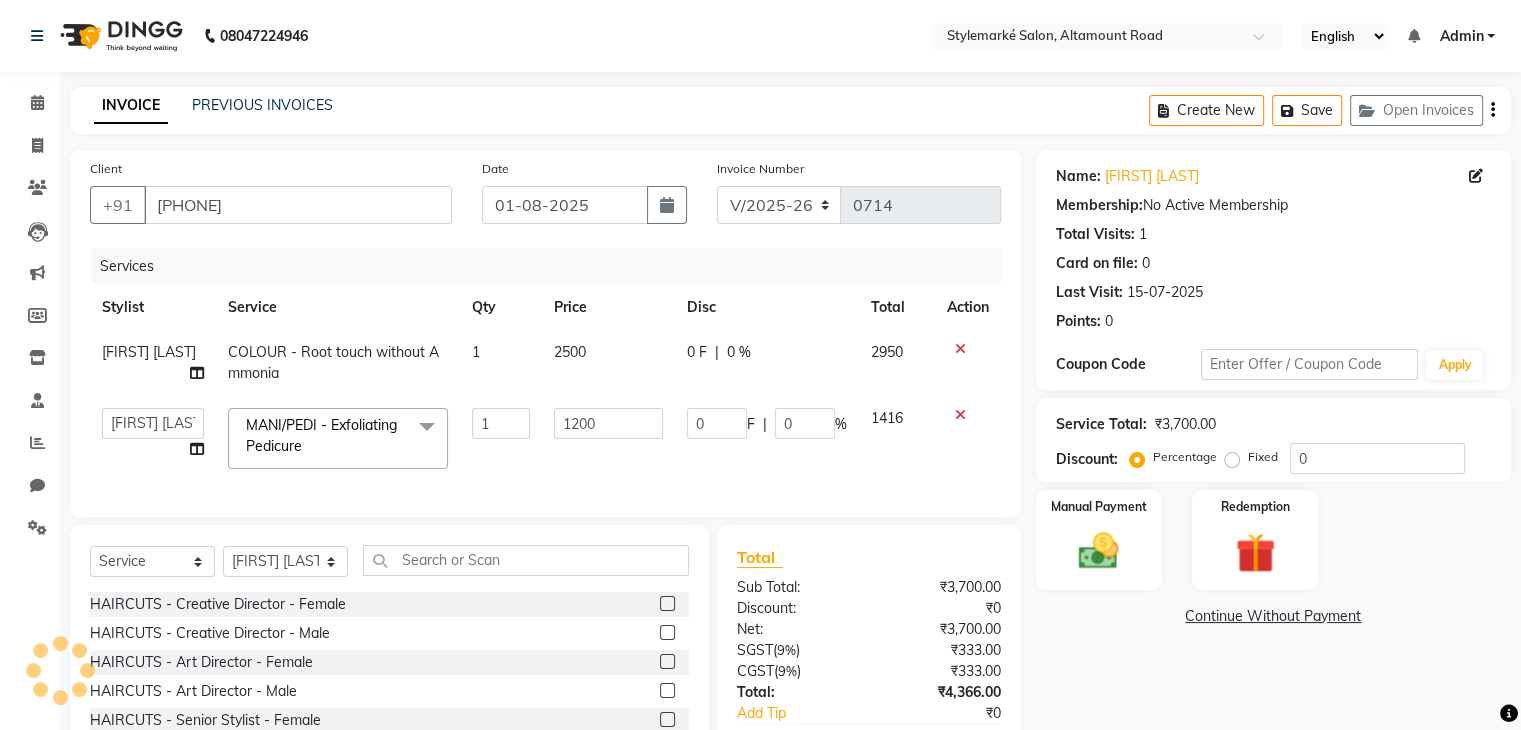 click 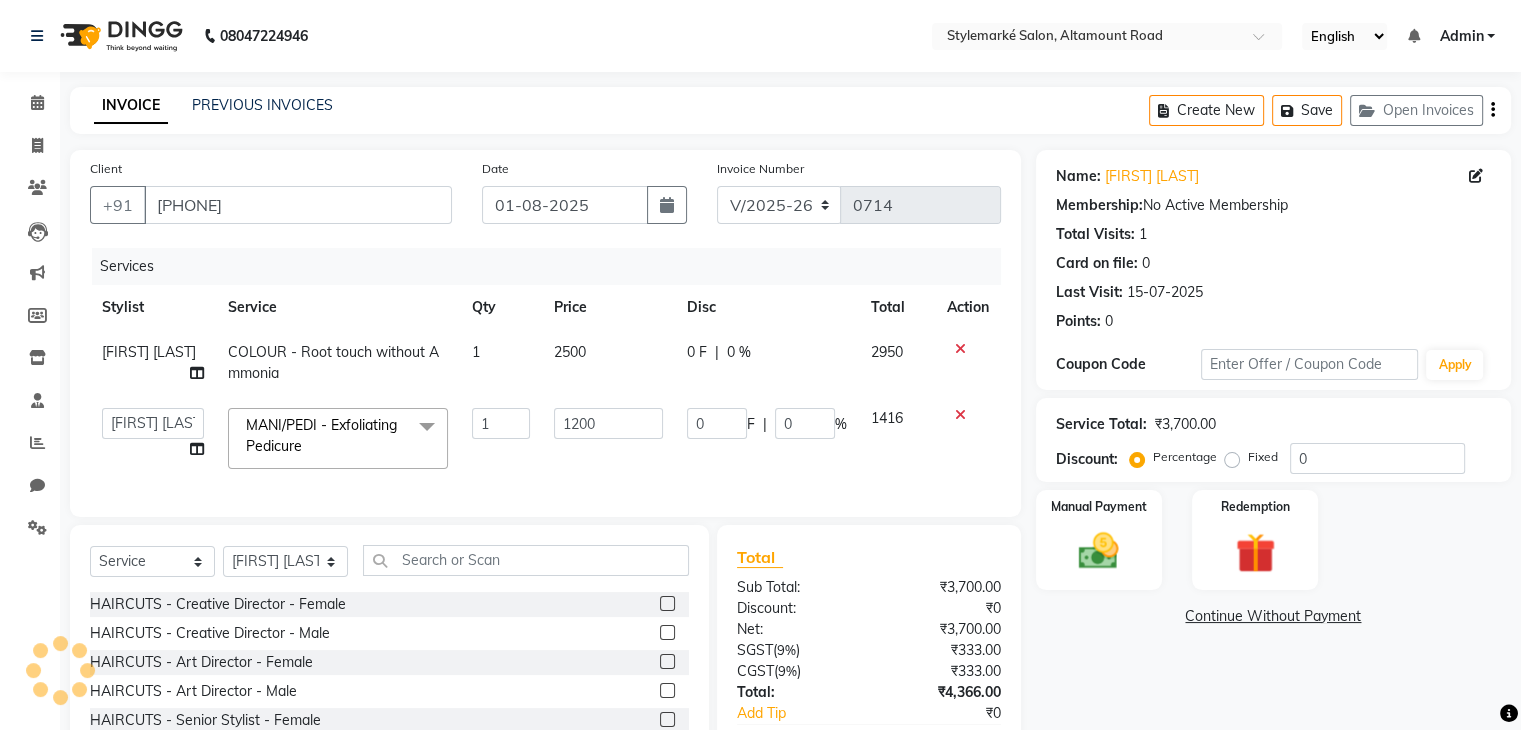 click 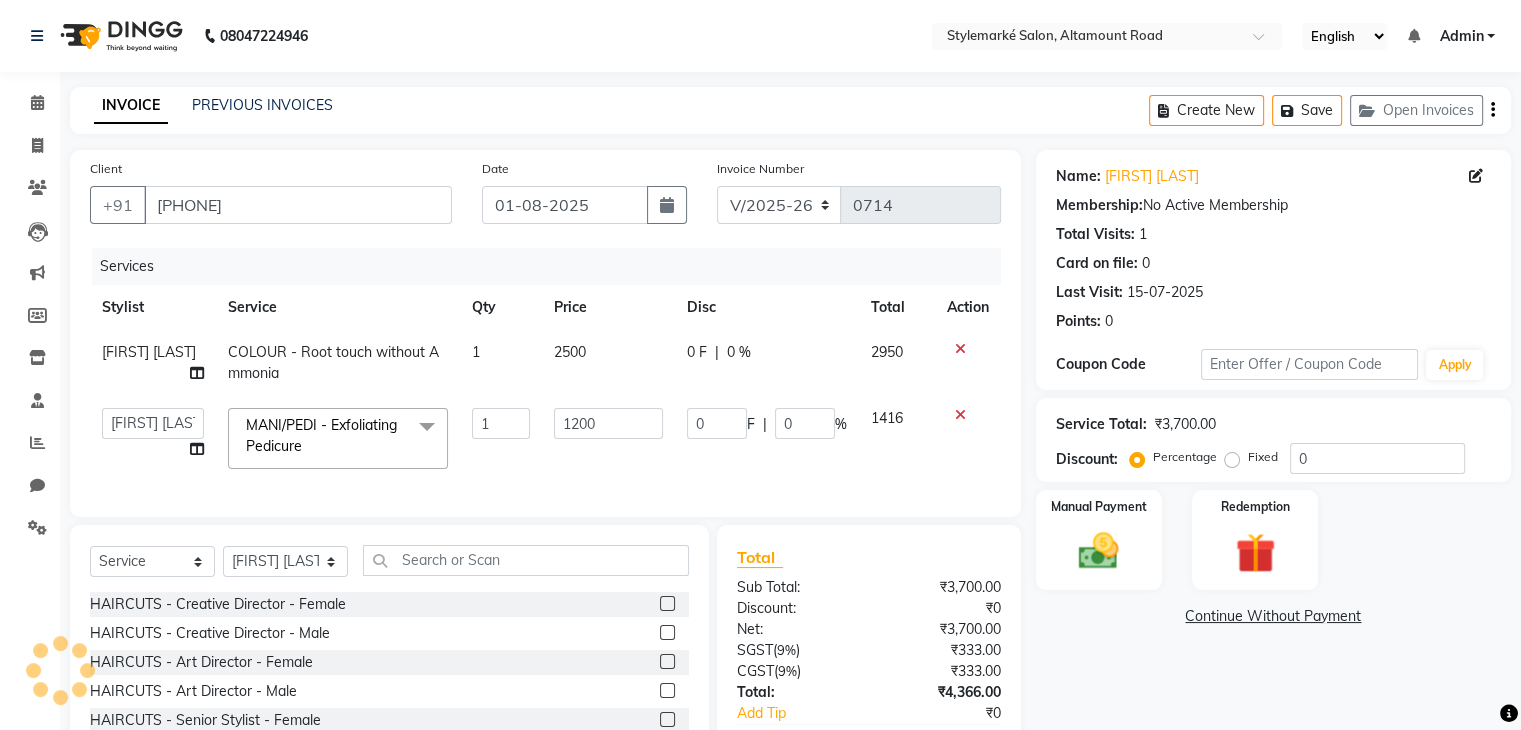 click 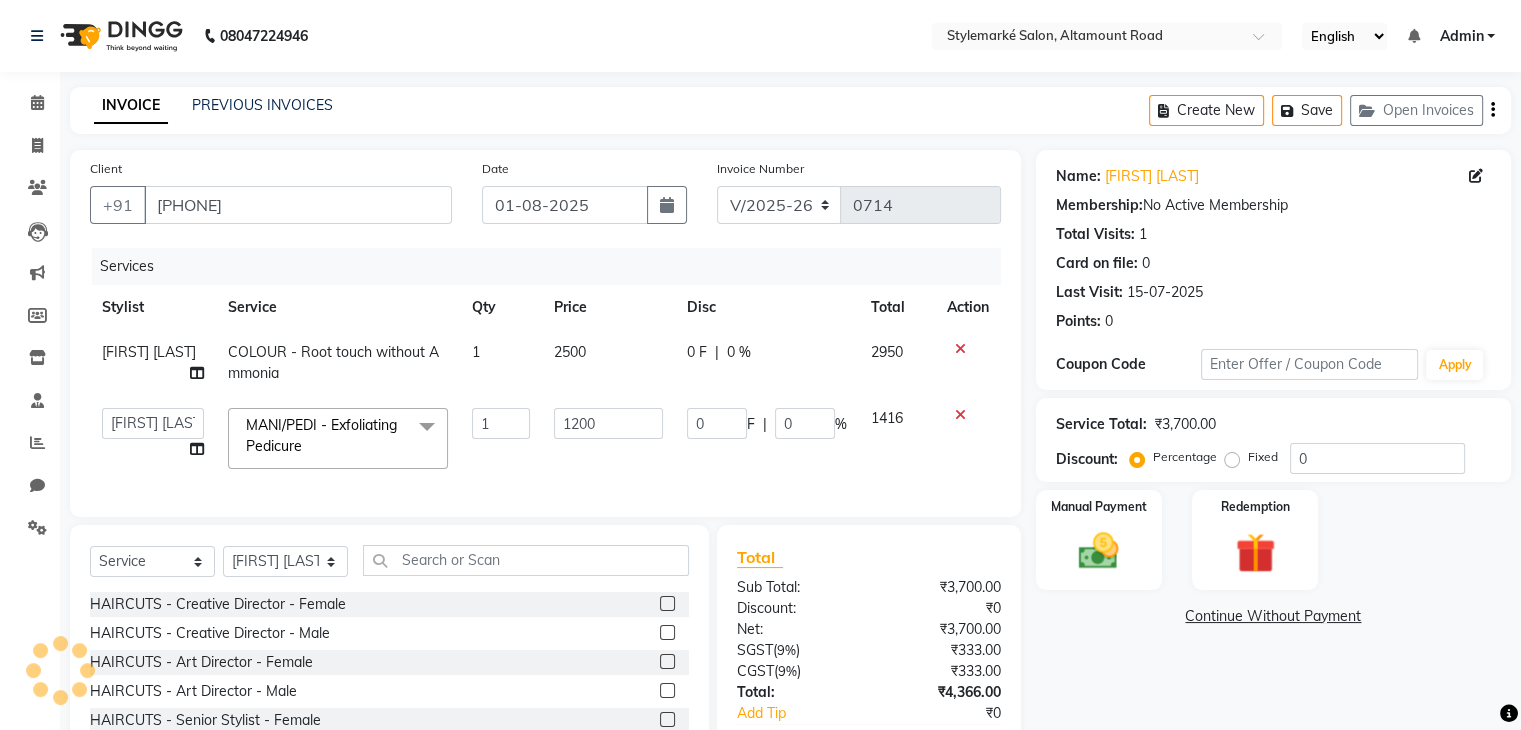 click 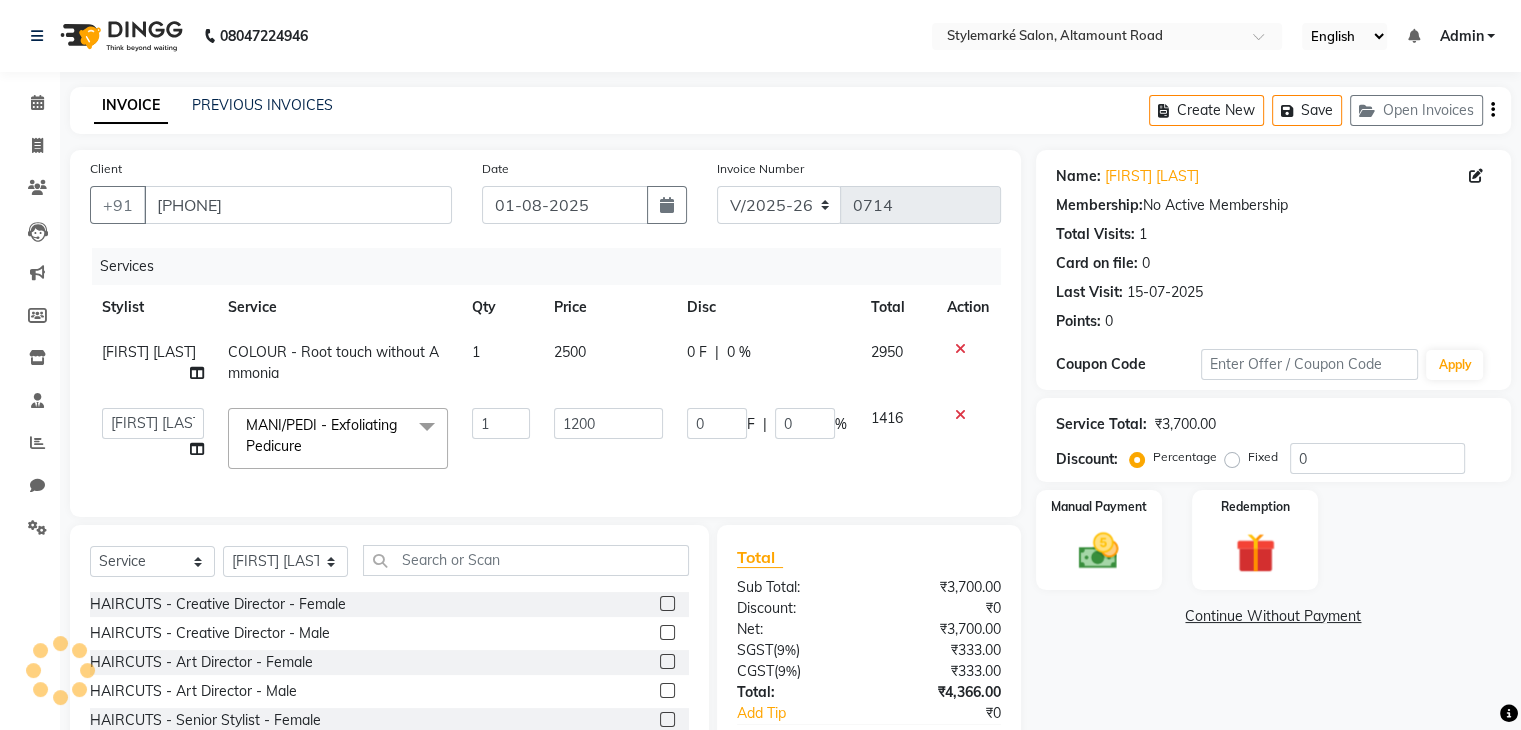 click 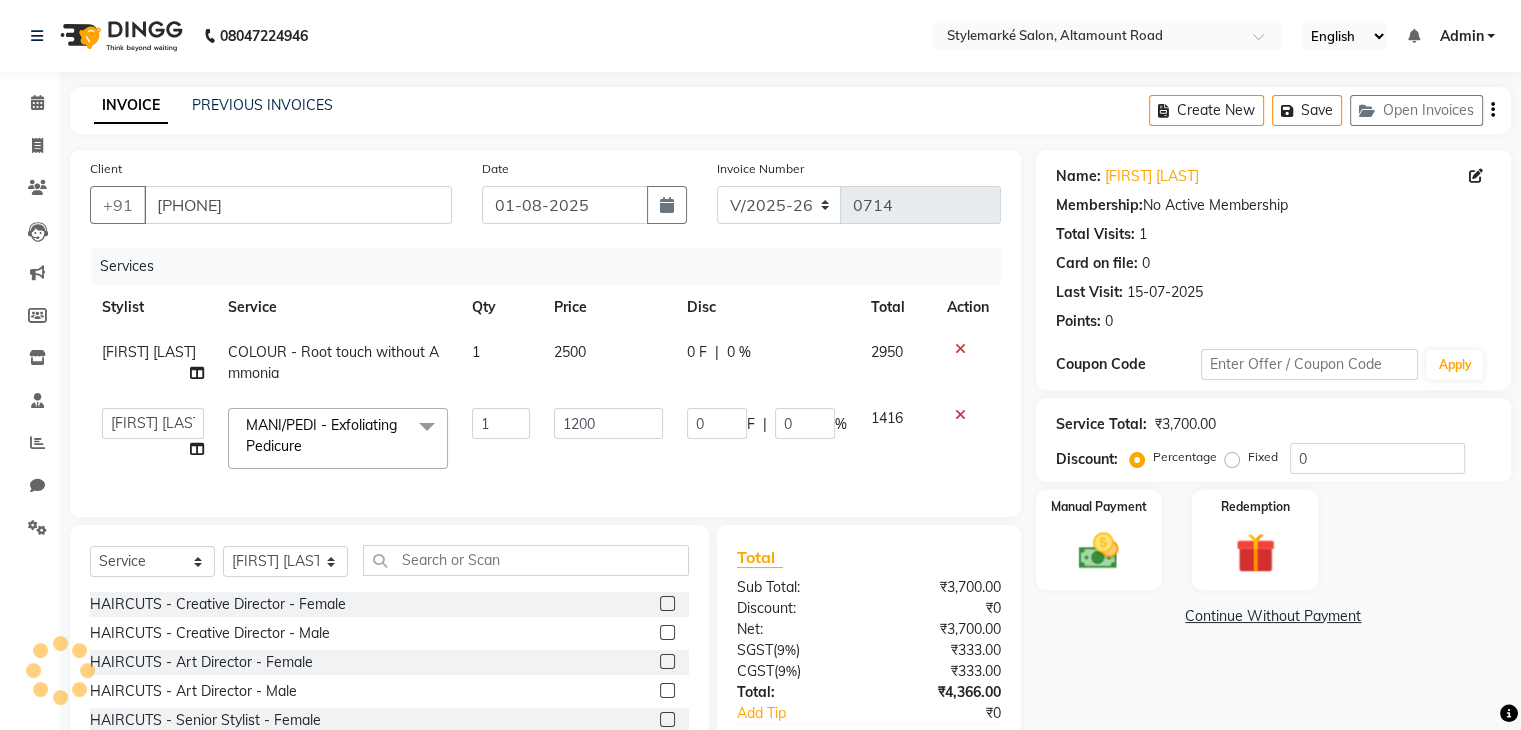 click 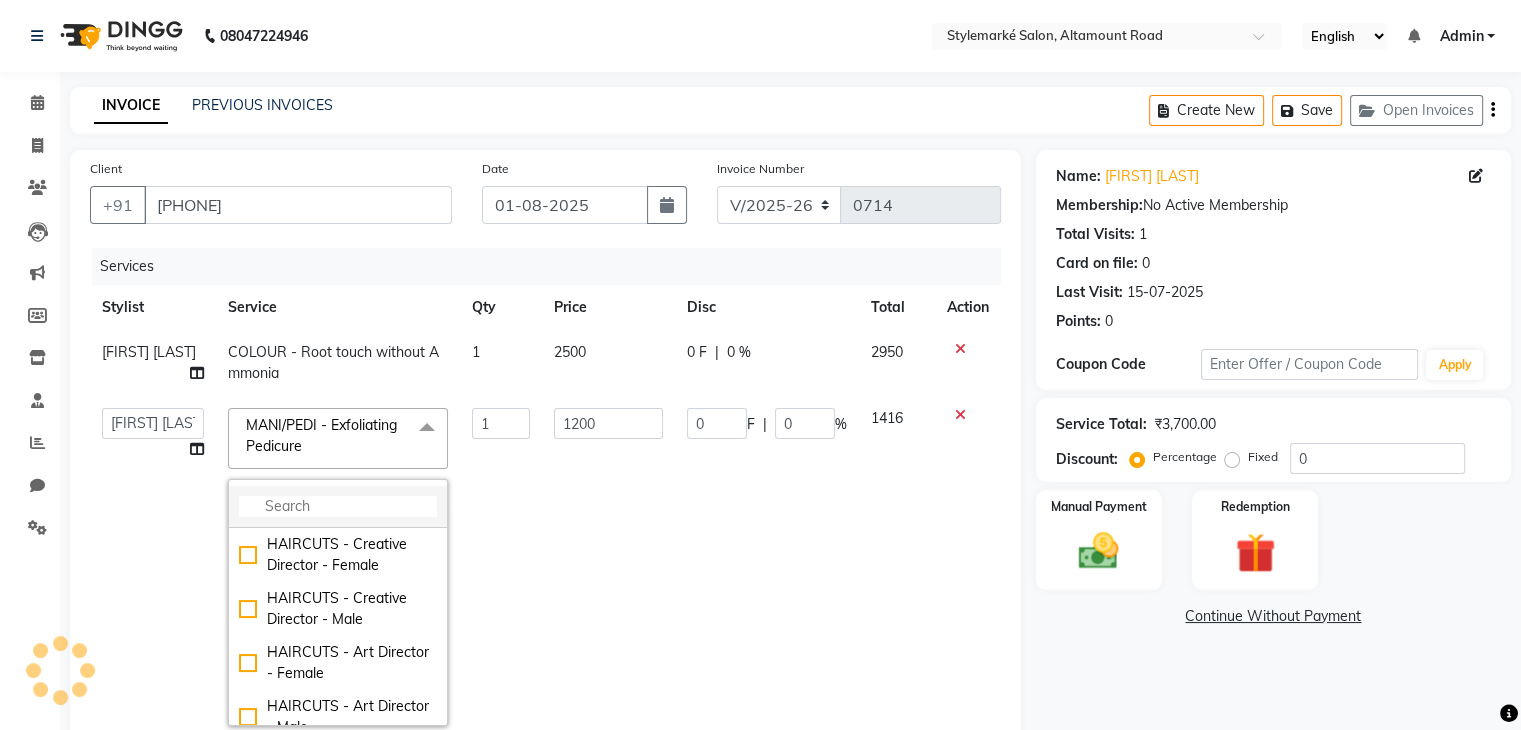 click 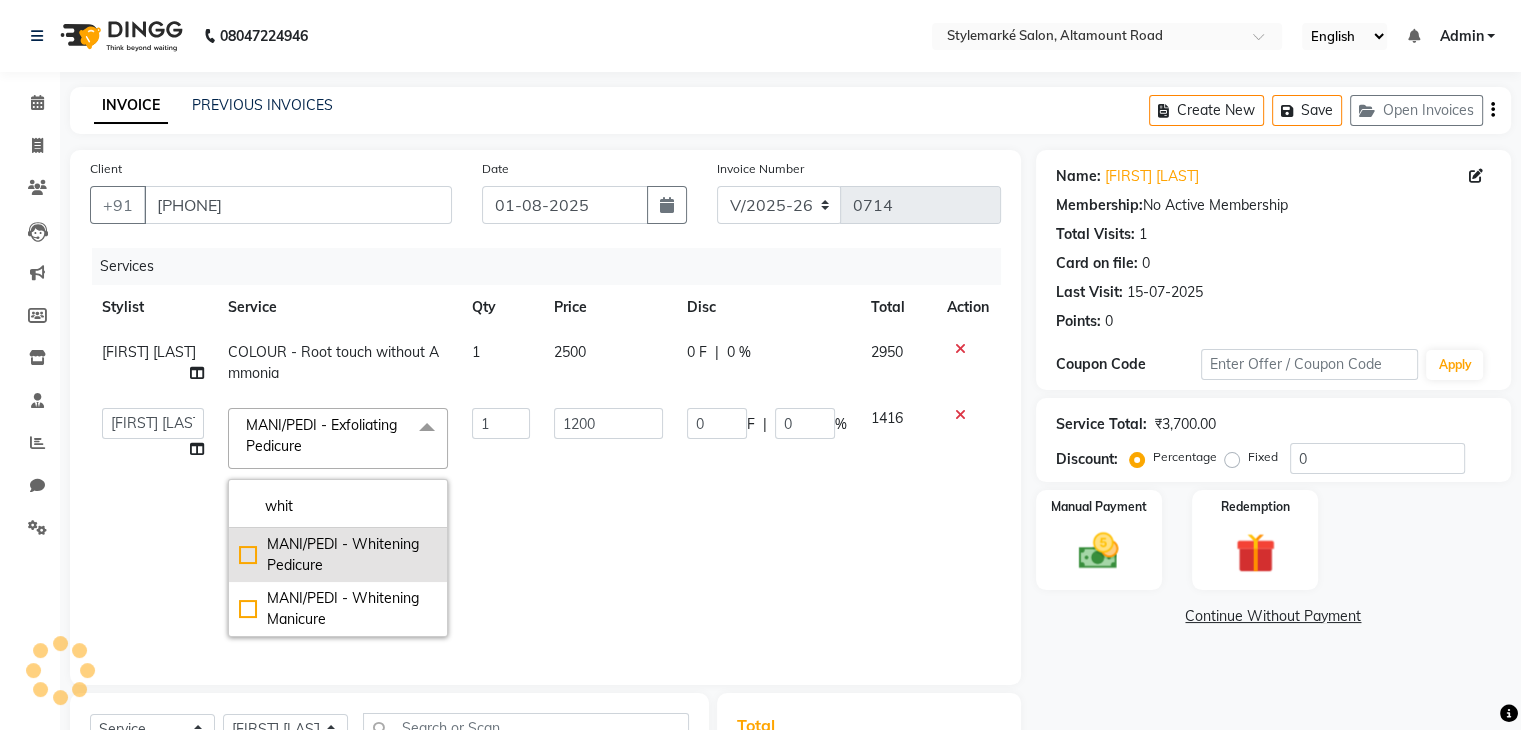 type on "whit" 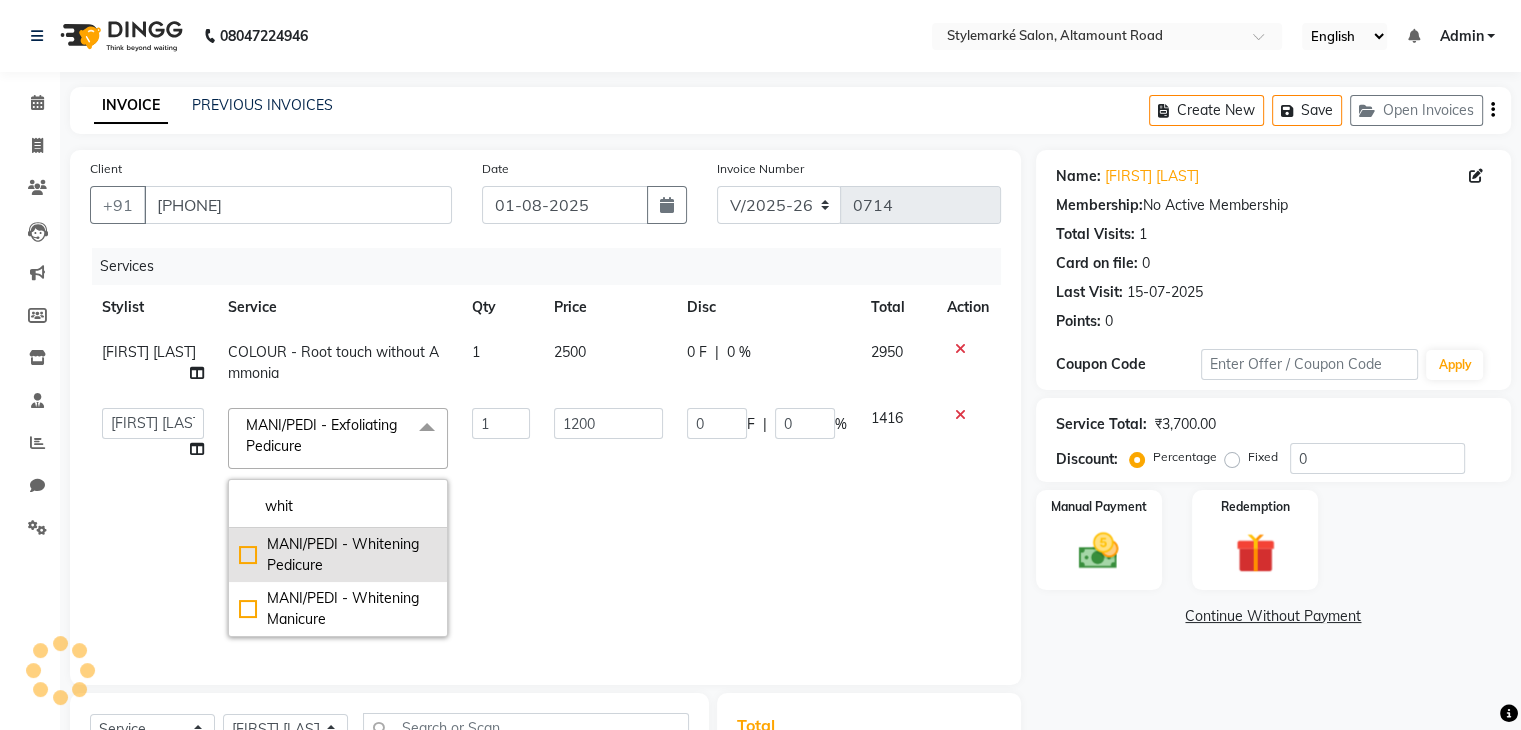 click on "MANI/PEDI - Whitening Pedicure" 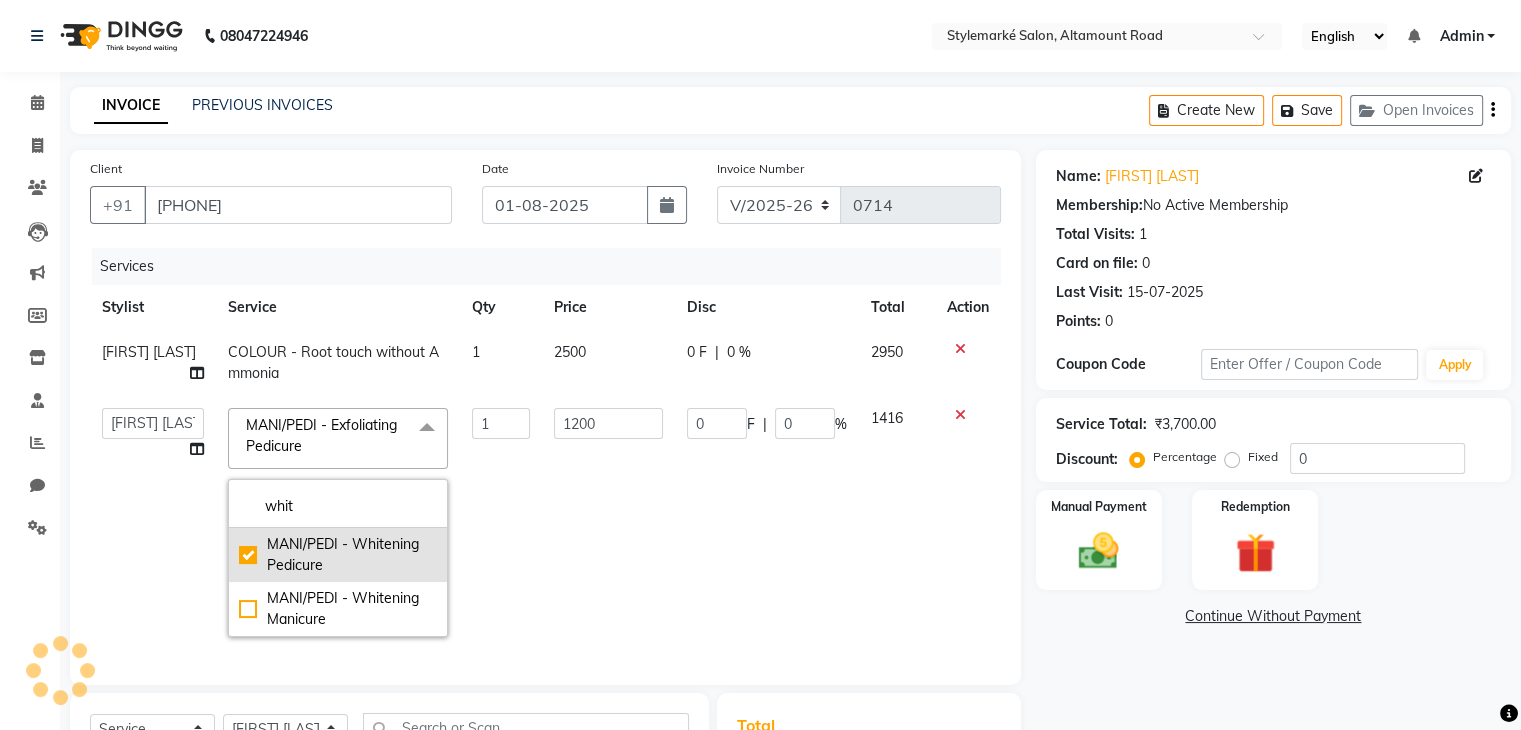 click on "MANI/PEDI - Whitening Pedicure" 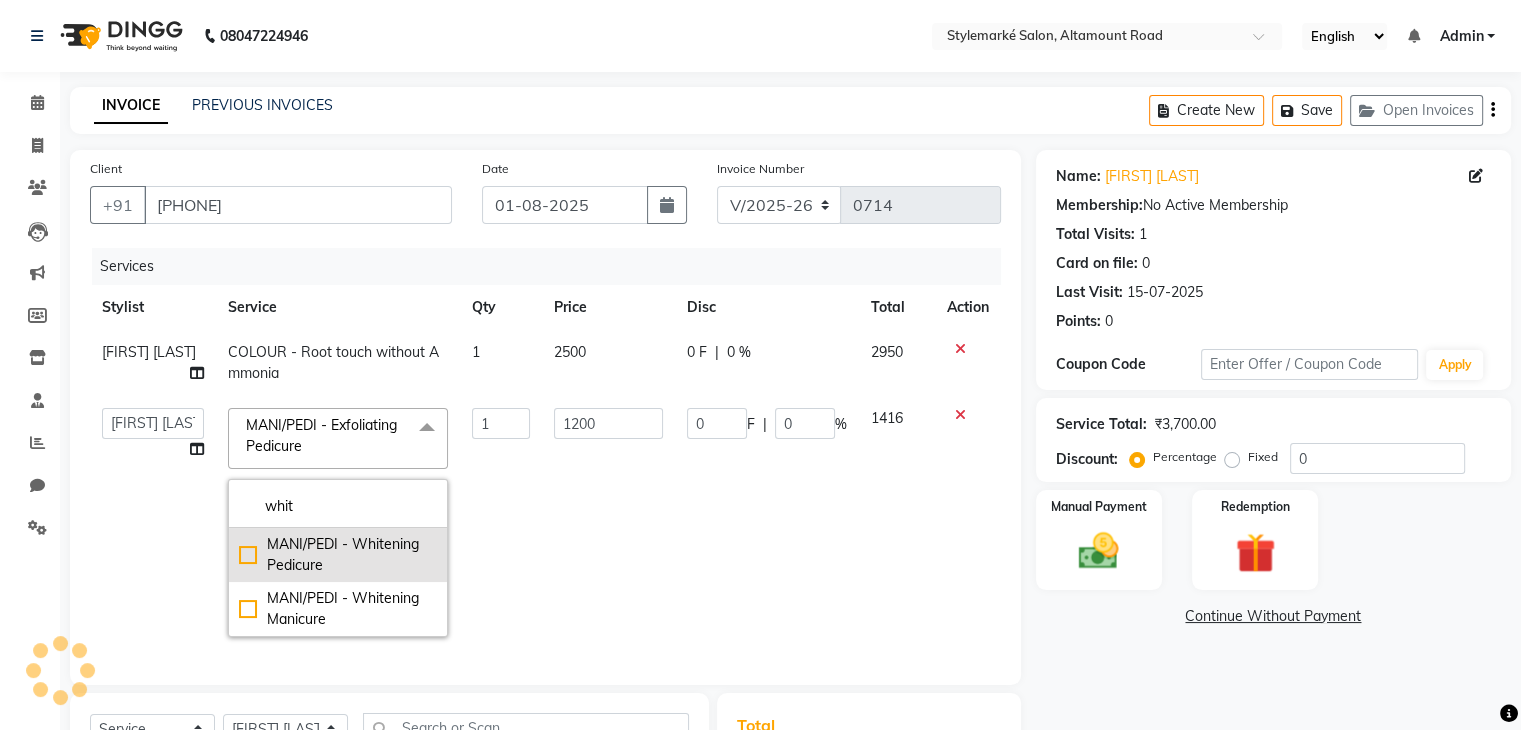 checkbox on "false" 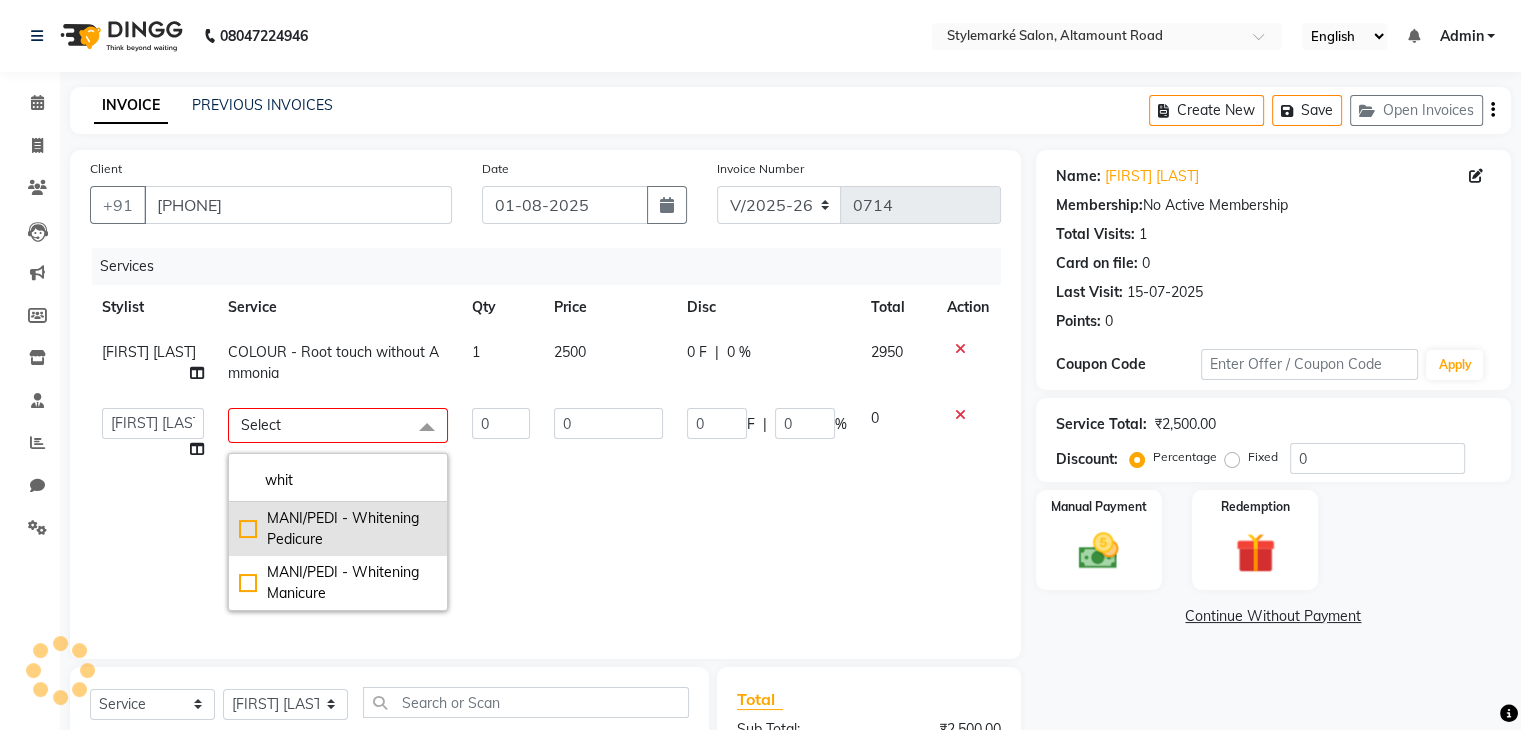 click on "MANI/PEDI - Whitening Pedicure" 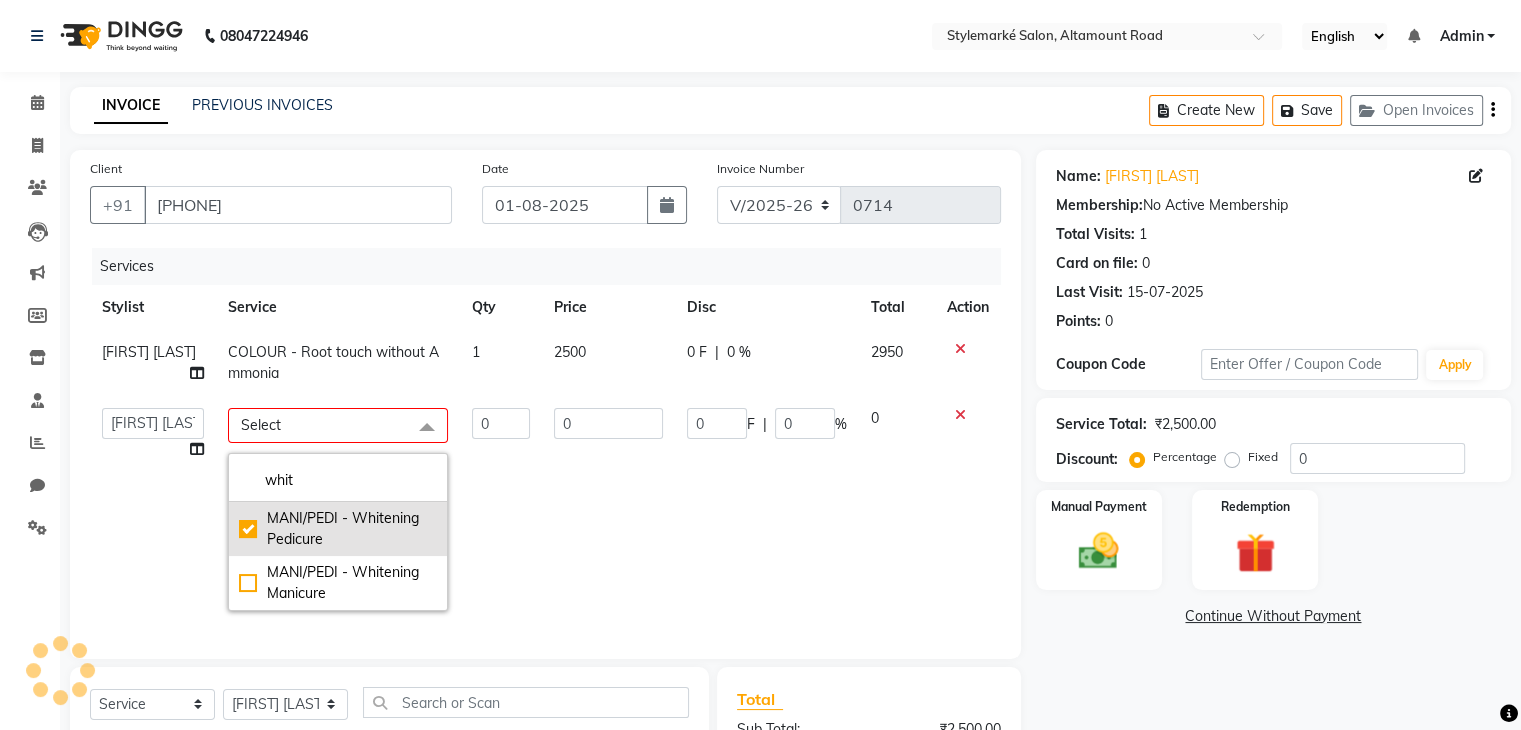 checkbox on "true" 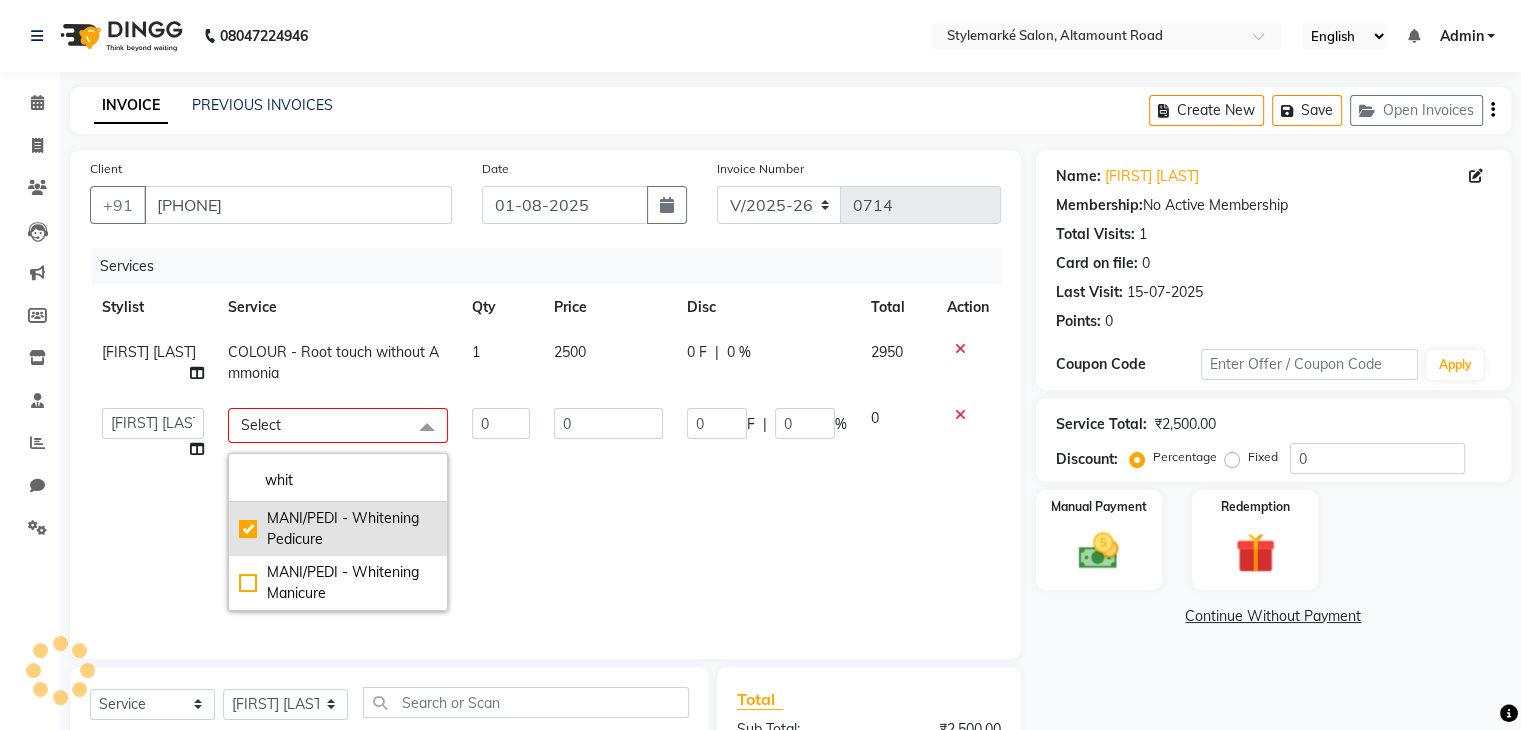 type on "1" 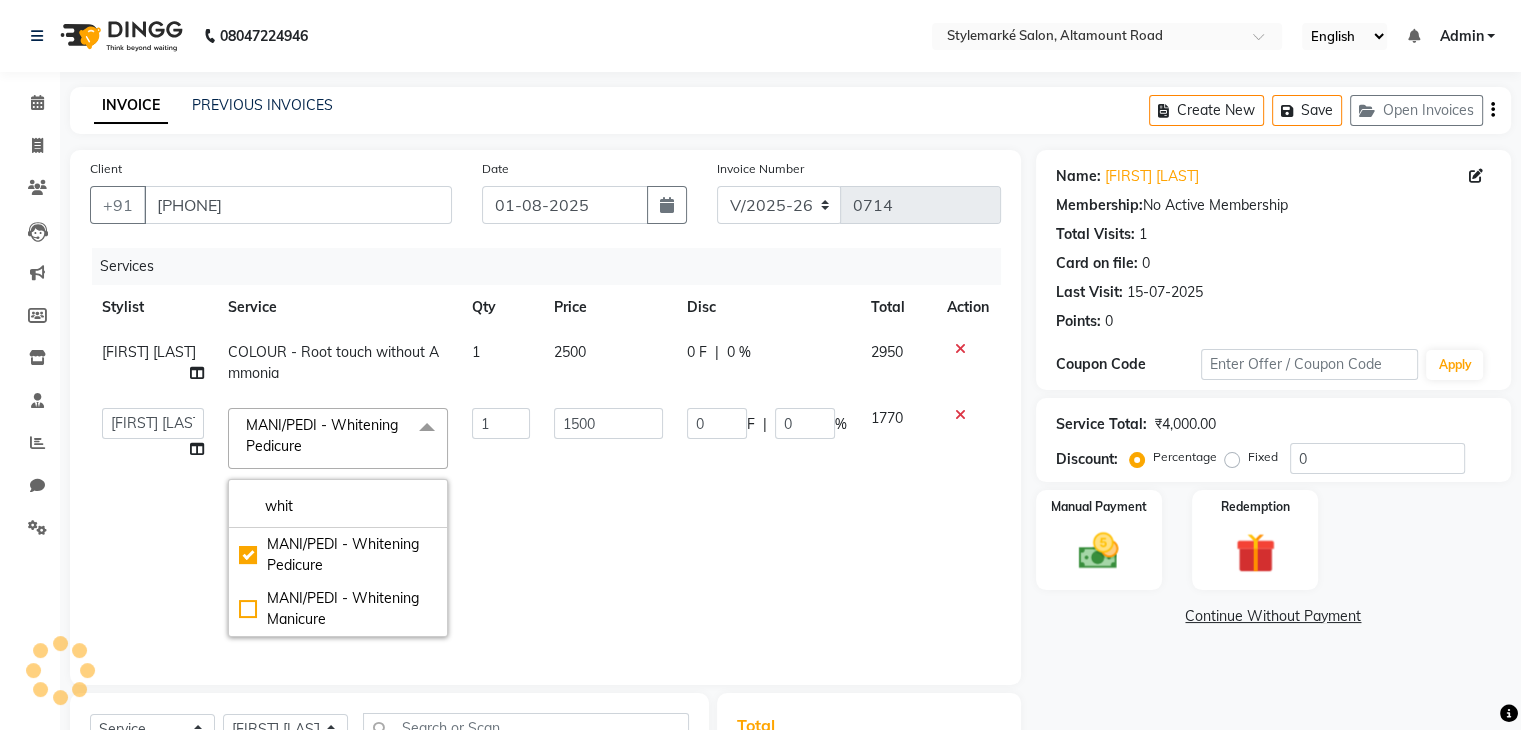 click 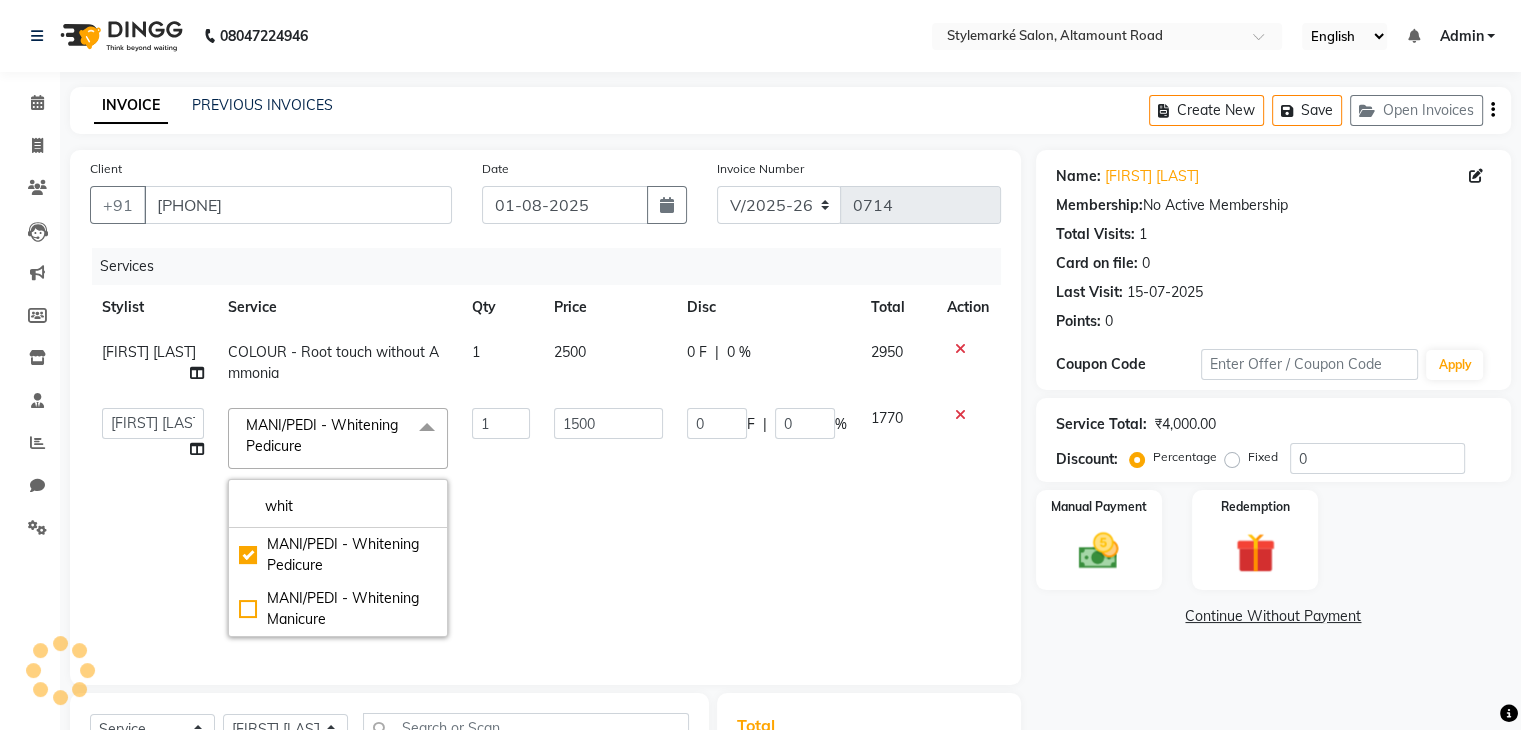 click 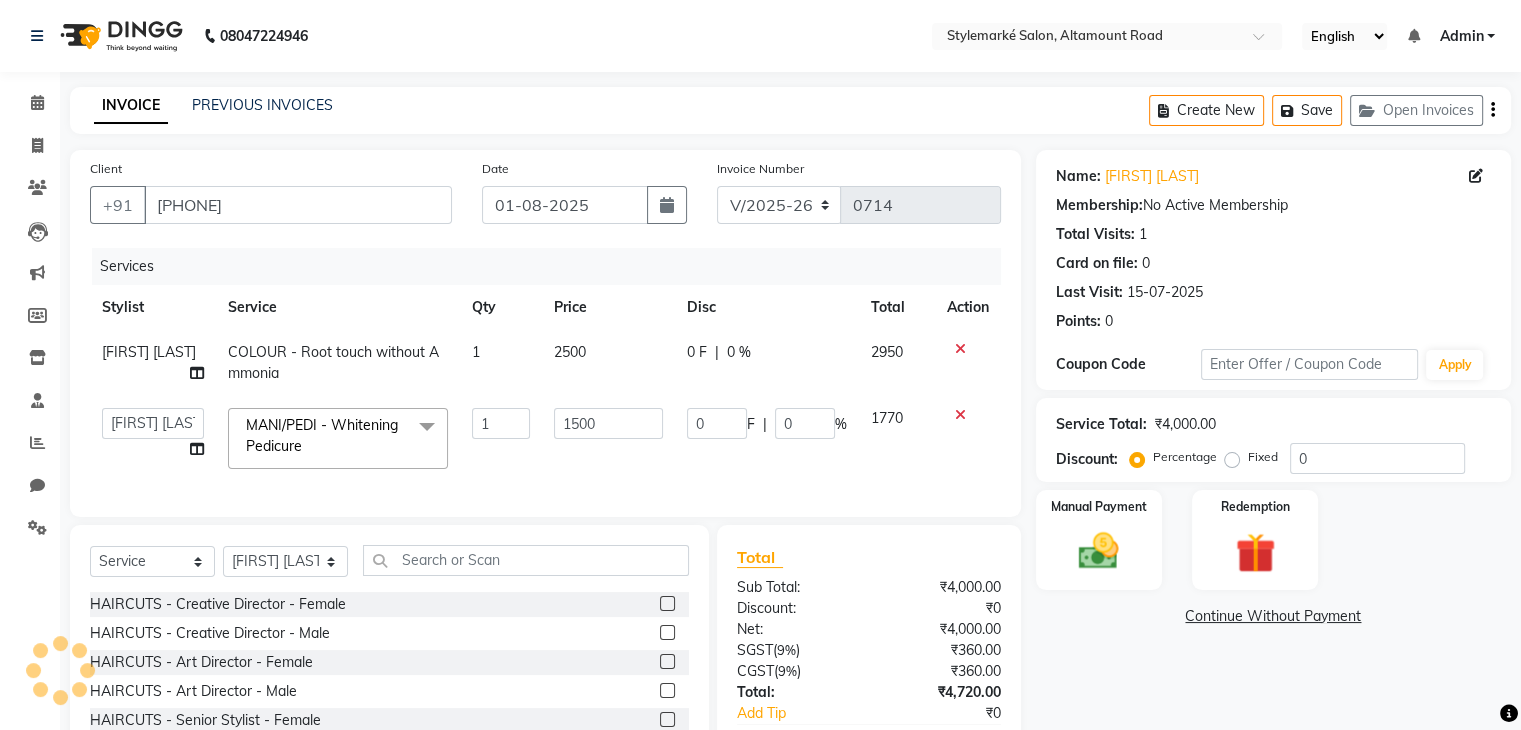 click 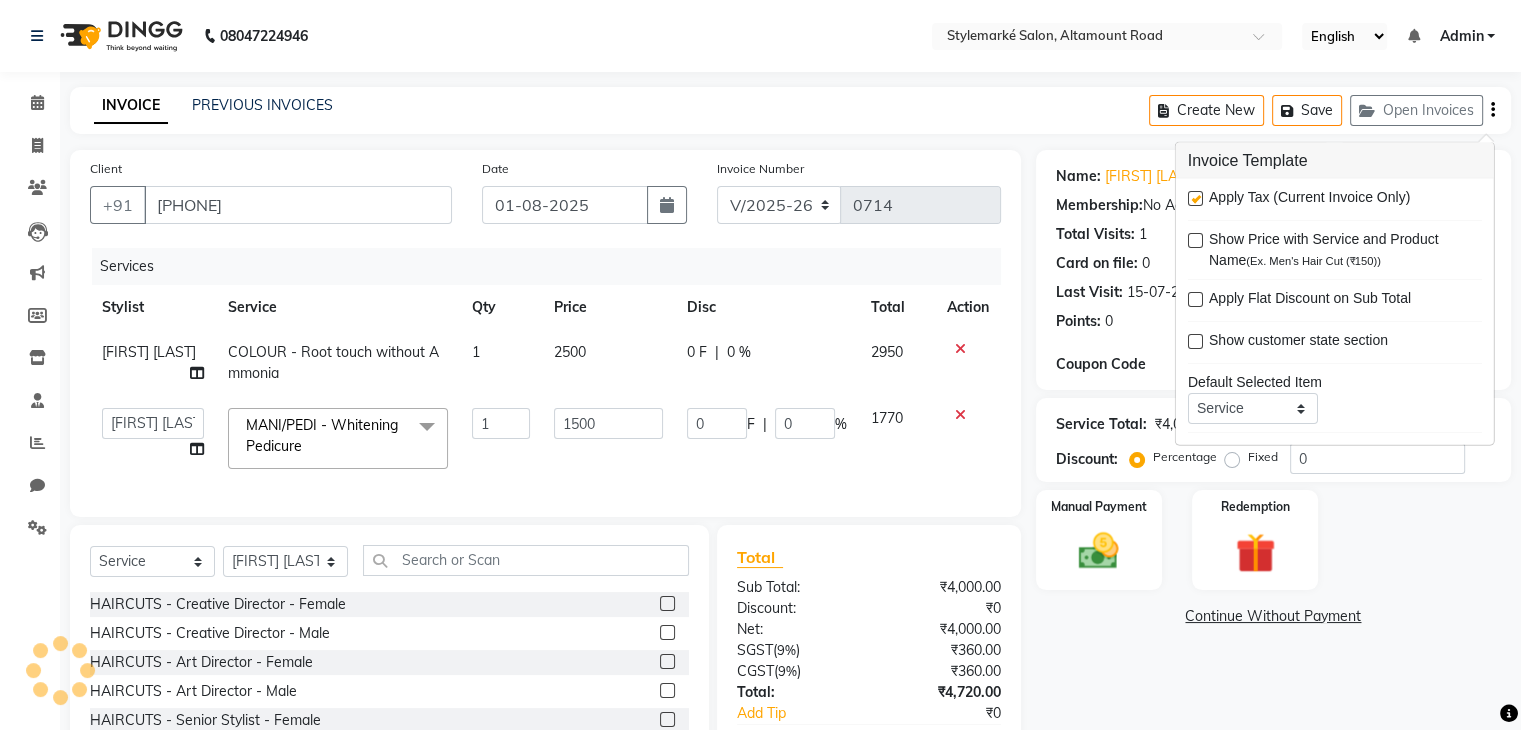 click at bounding box center (1195, 198) 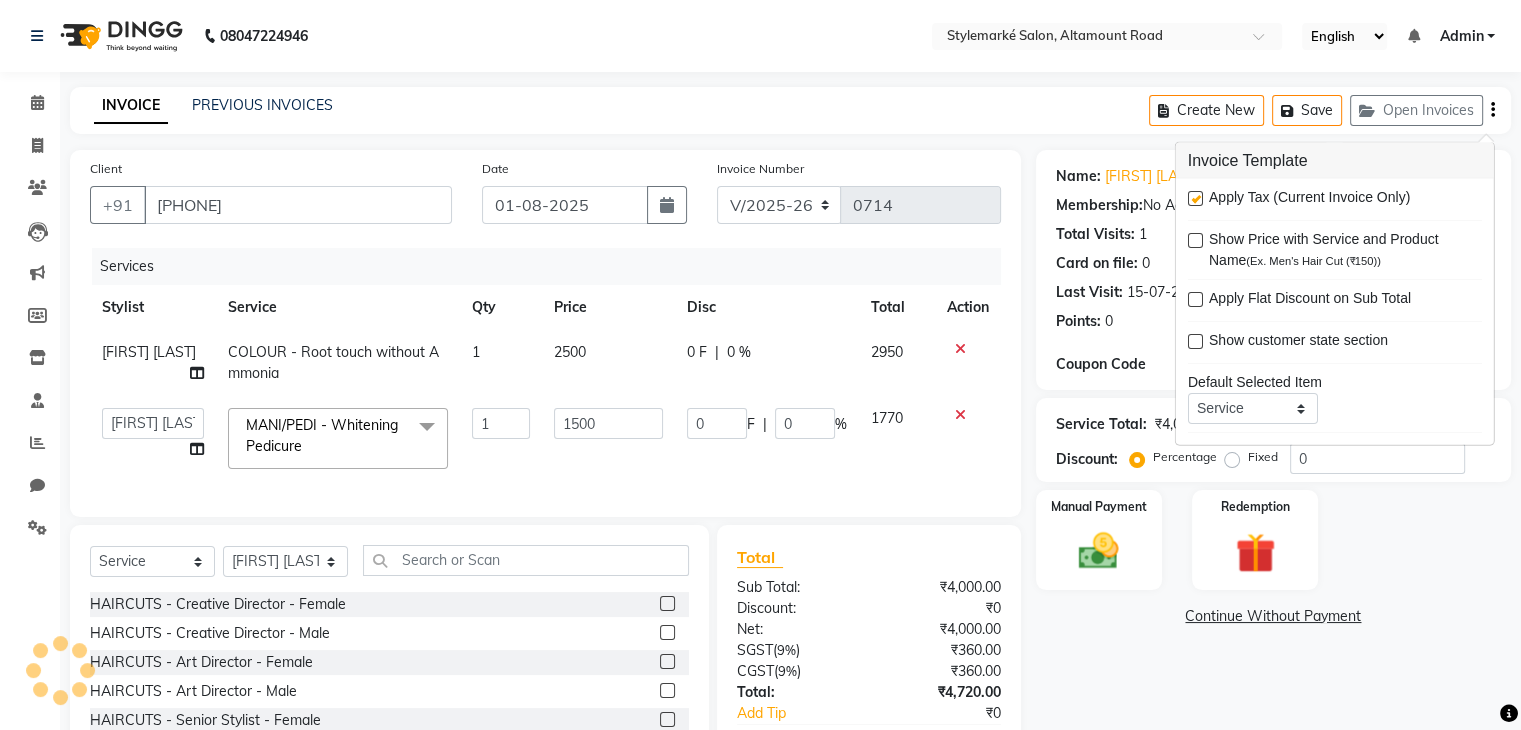 click at bounding box center (1194, 199) 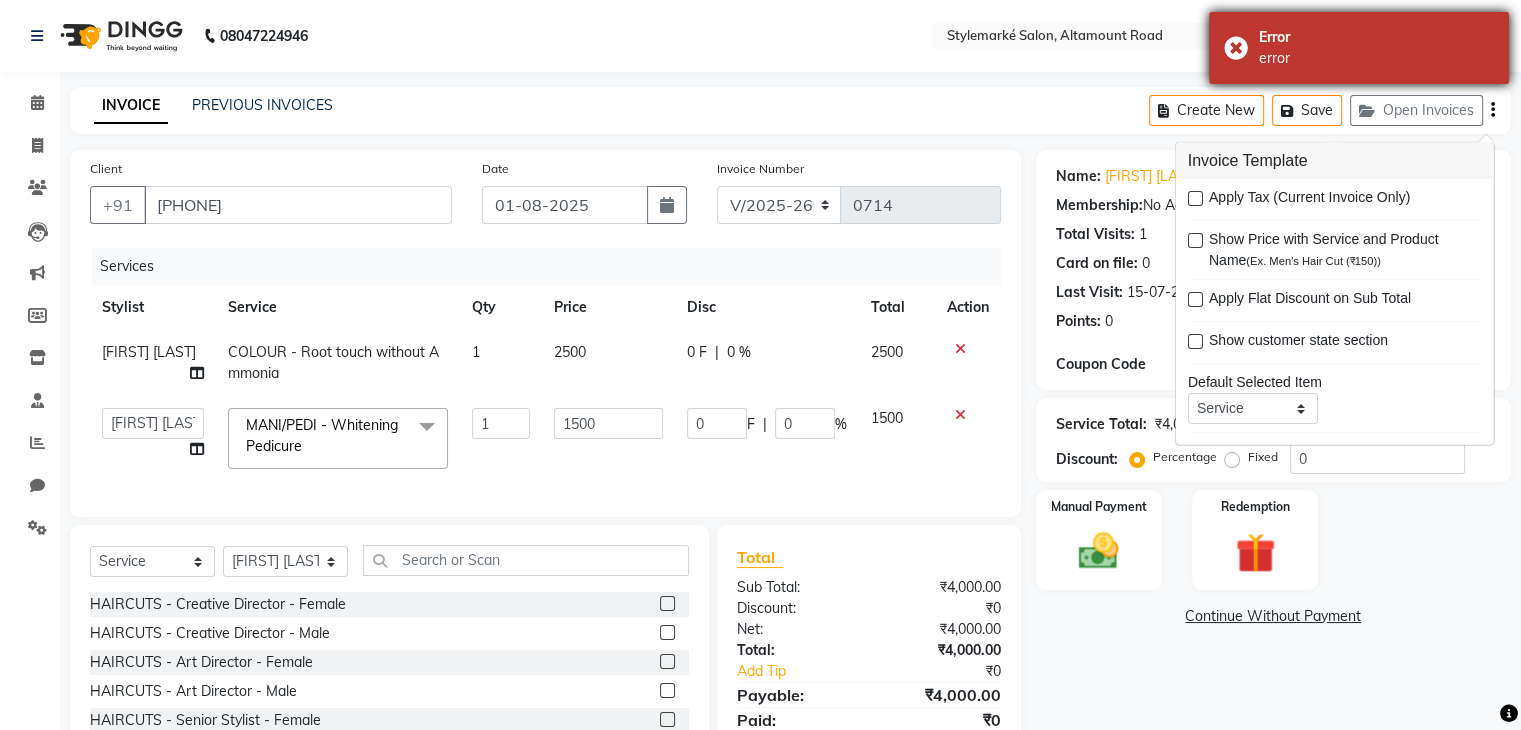click on "Error   error" at bounding box center (1359, 48) 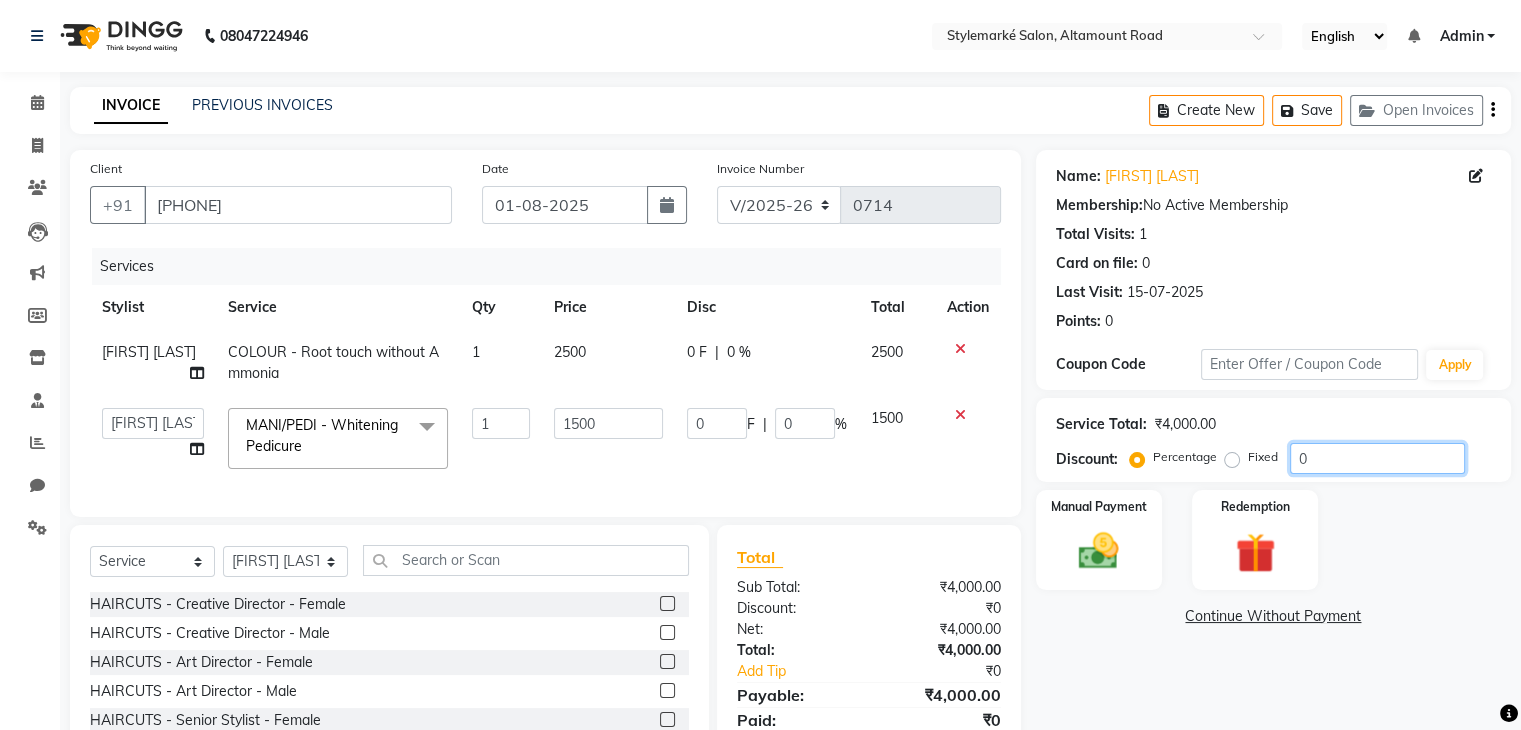 click on "0" 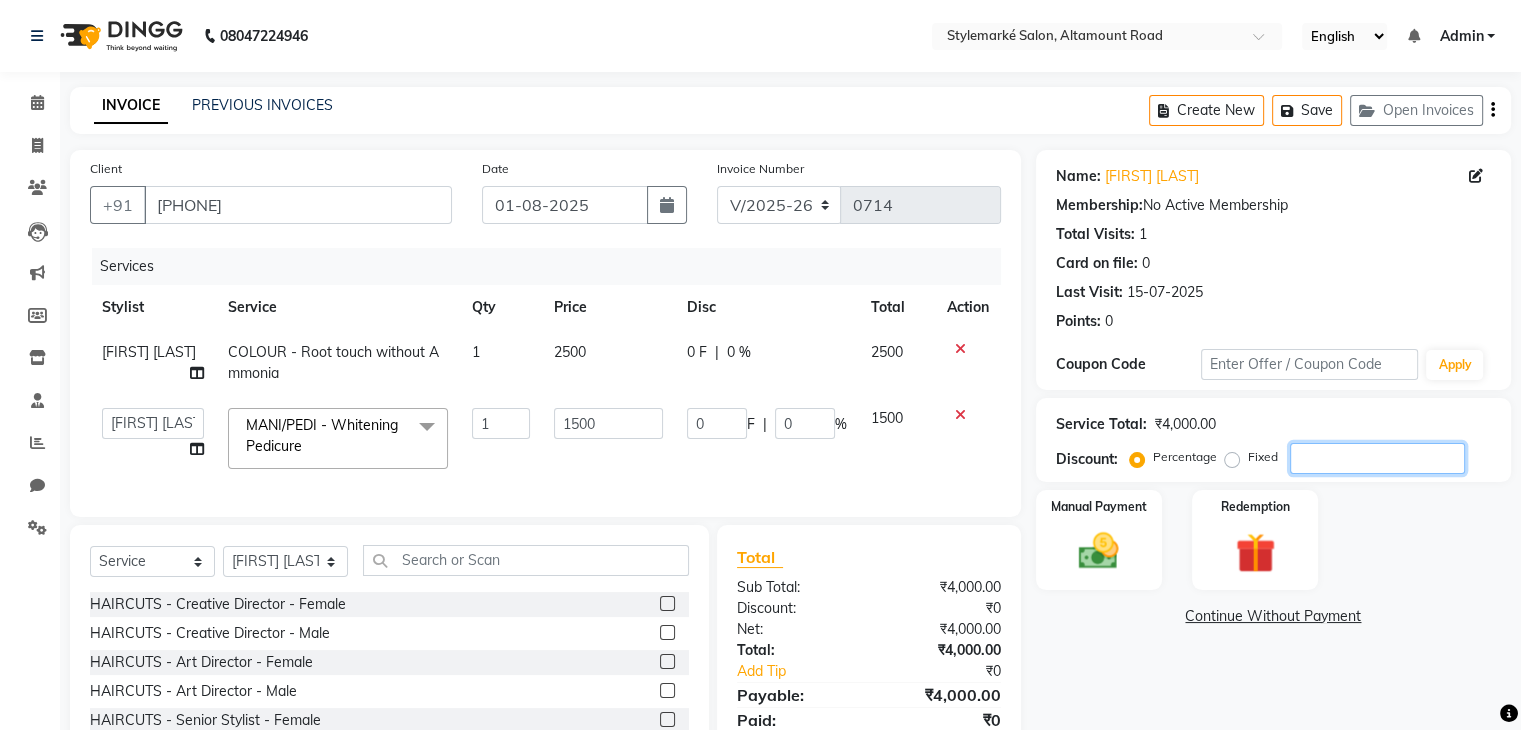 type on "2" 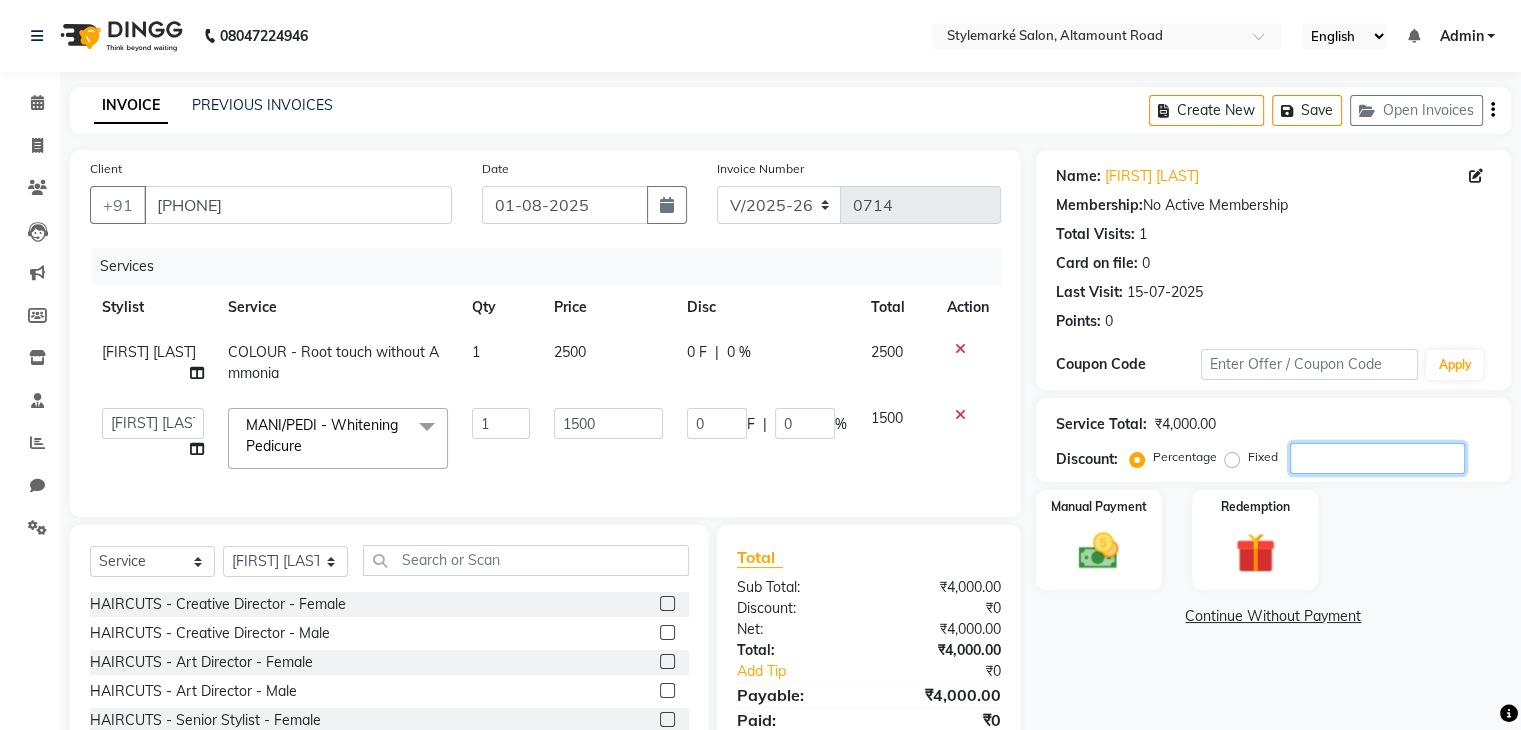 type on "30" 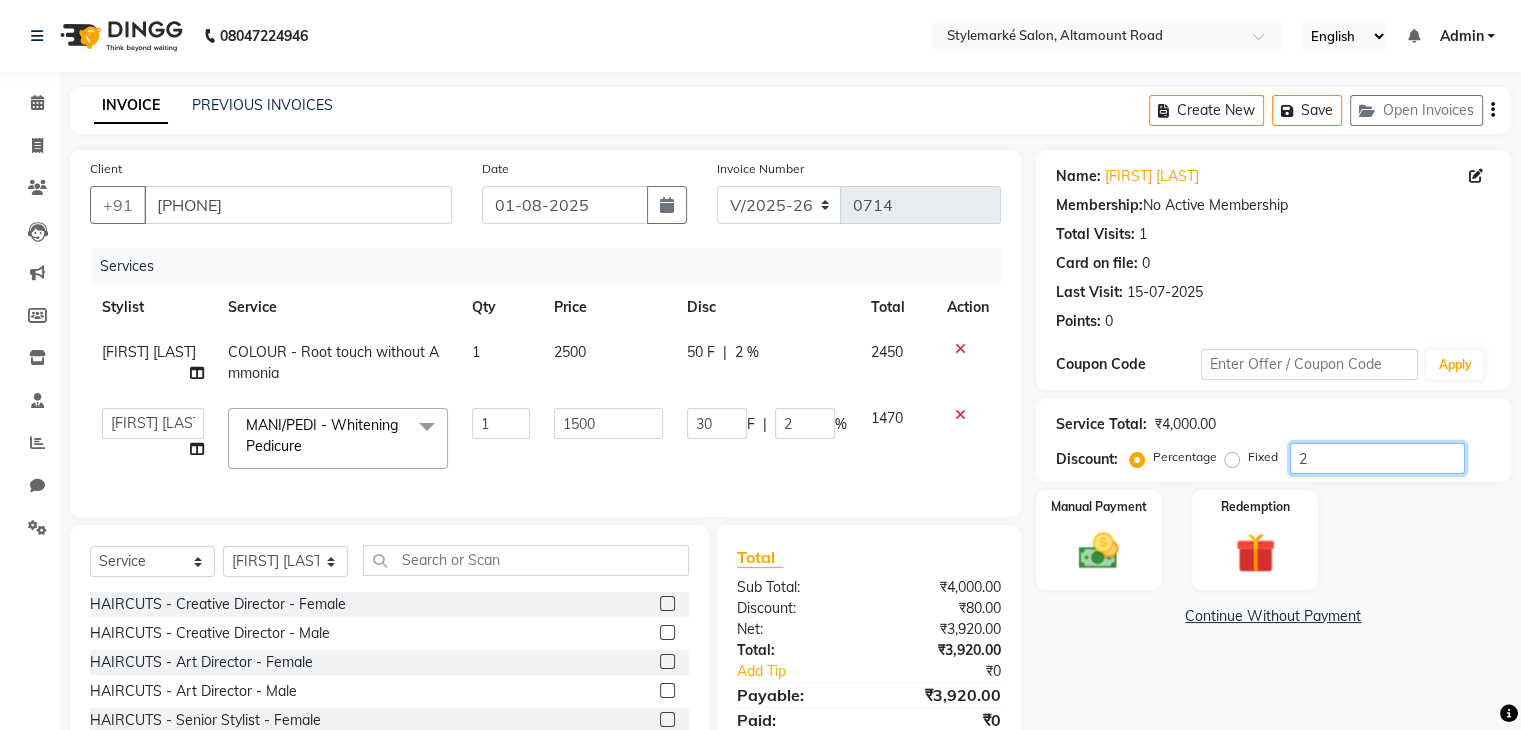 type on "25" 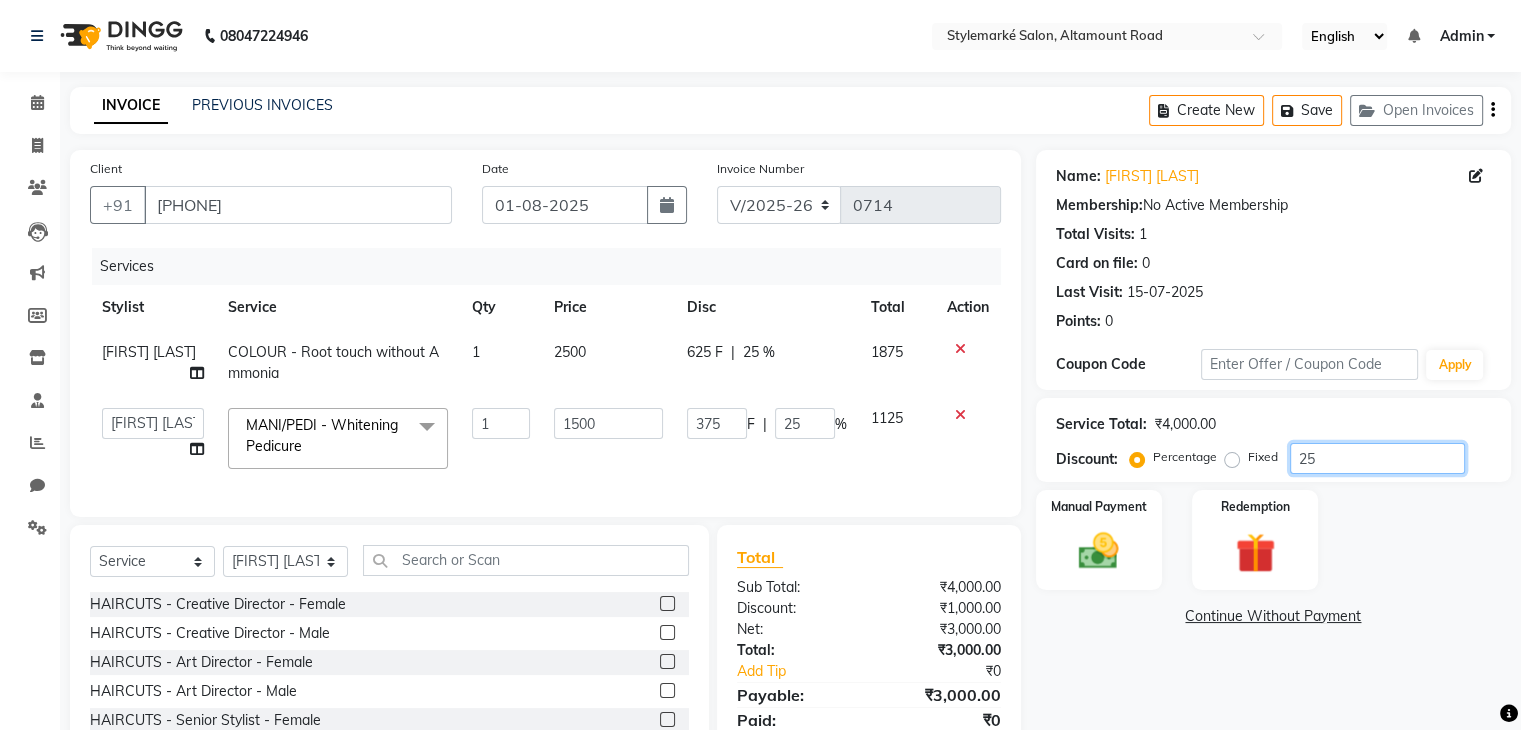 scroll, scrollTop: 136, scrollLeft: 0, axis: vertical 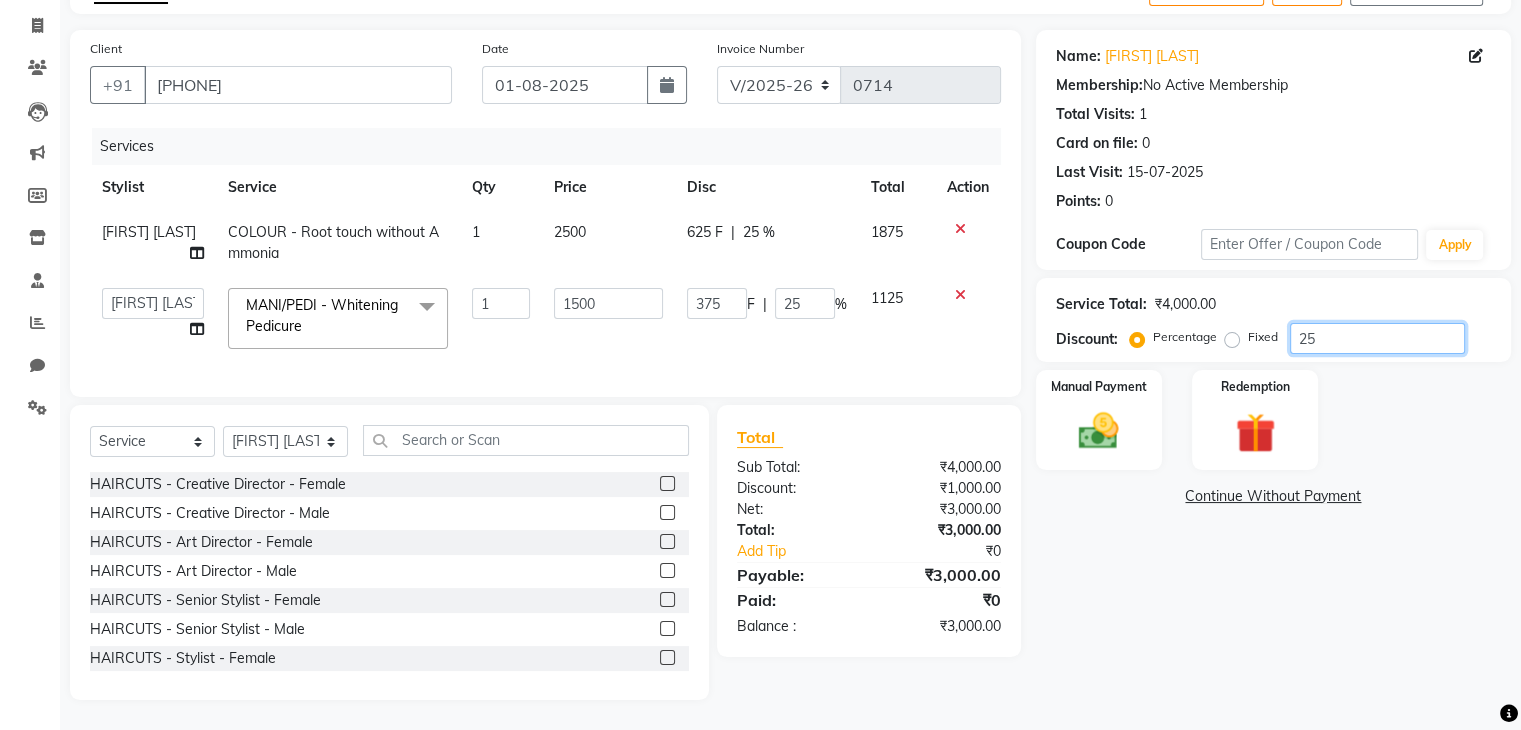 type on "25" 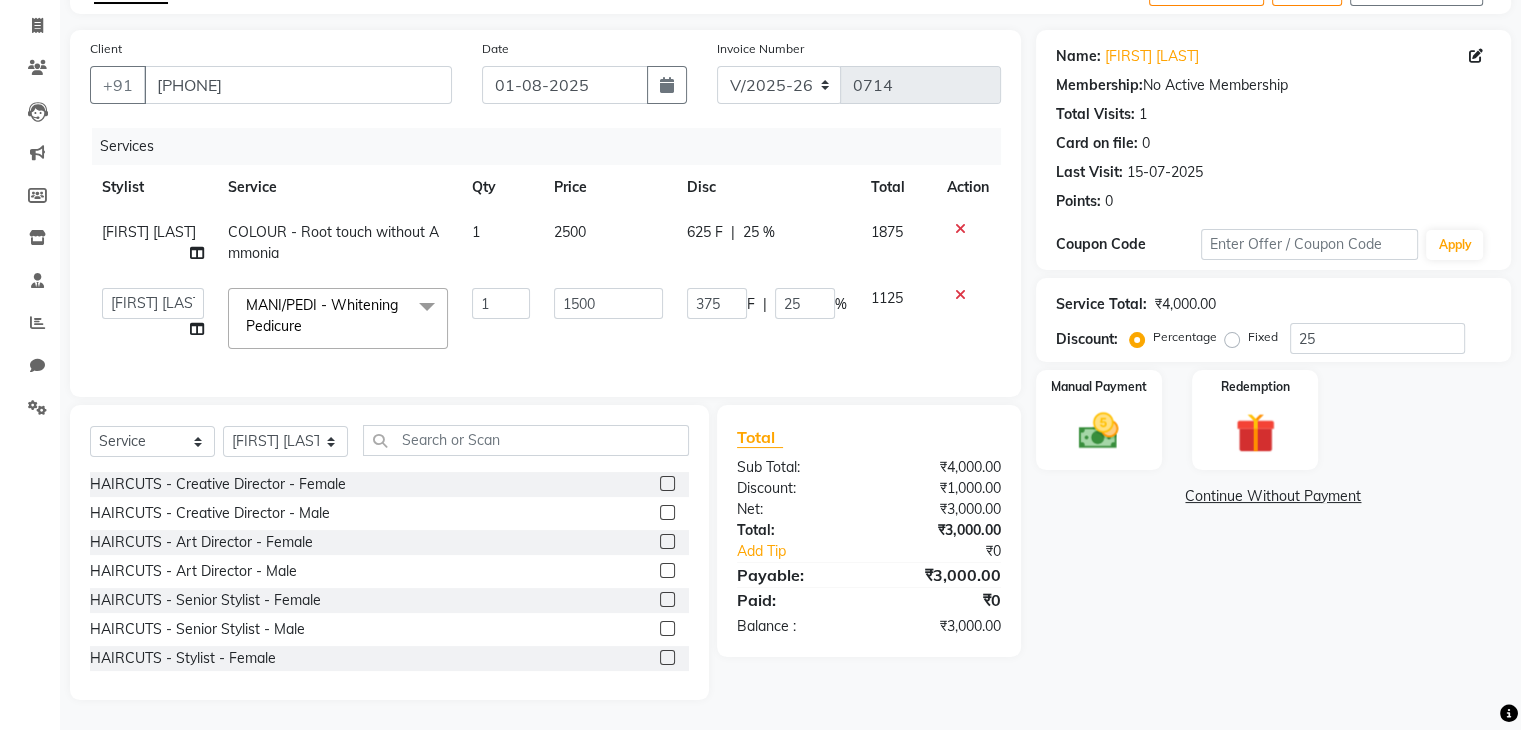 click on "COLOUR - Root touch without Ammonia" 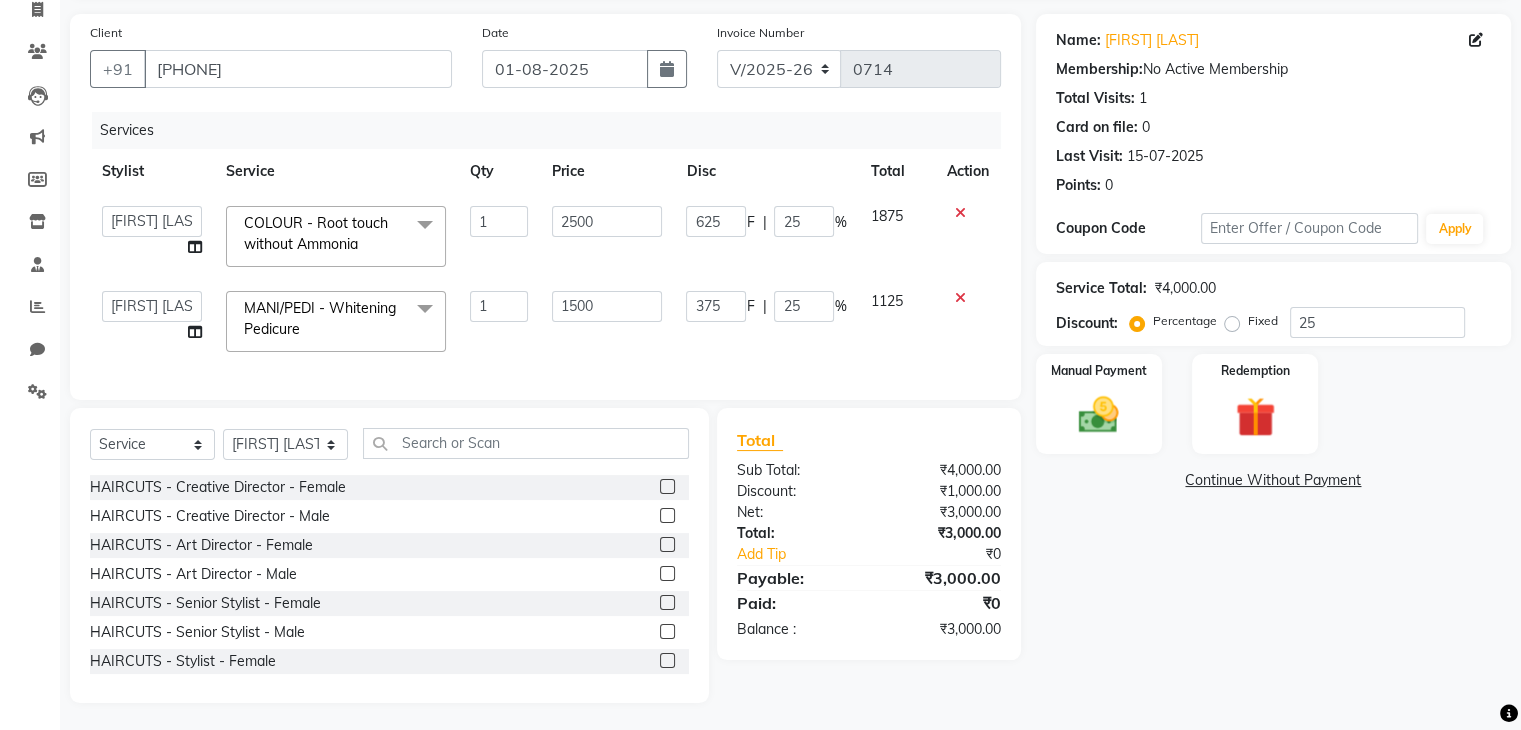 click 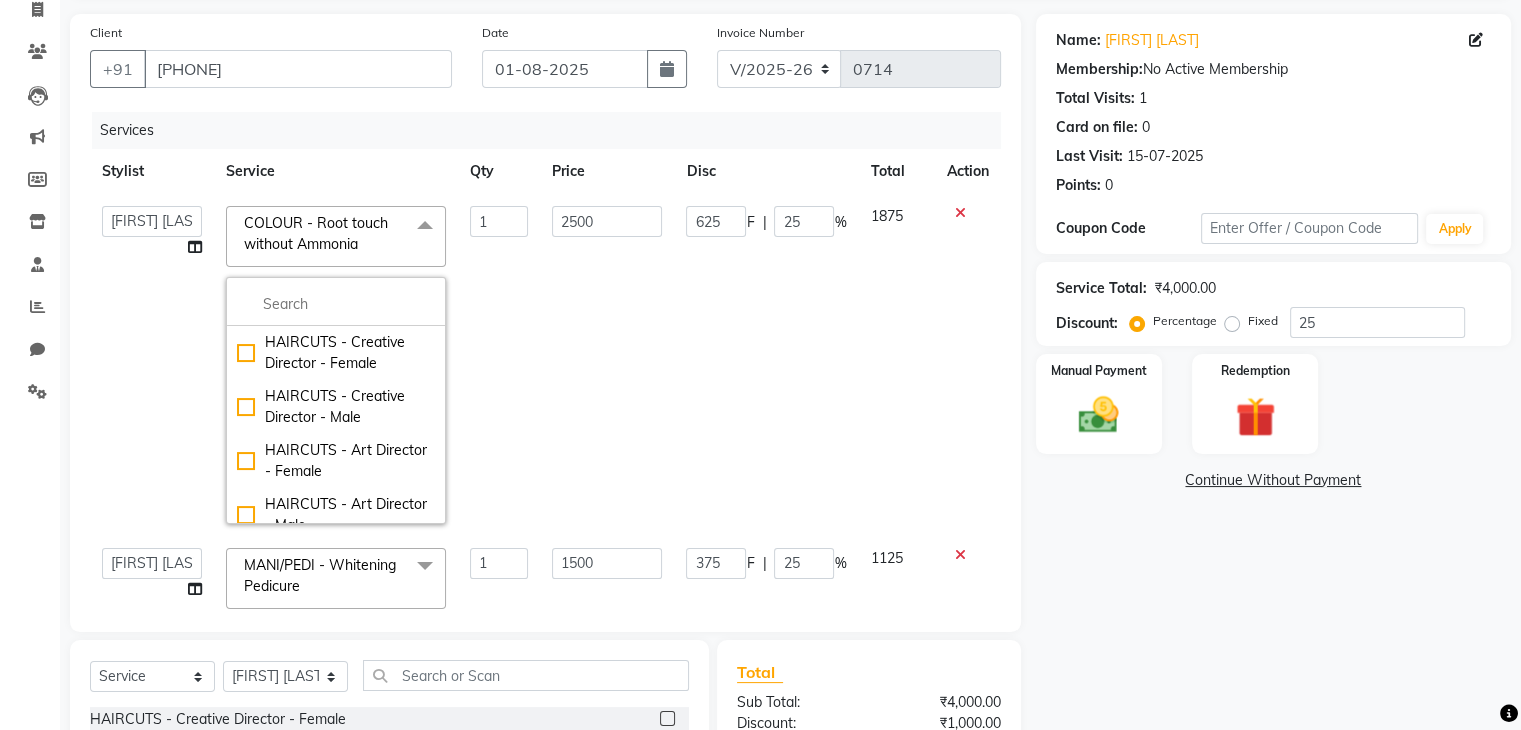 click 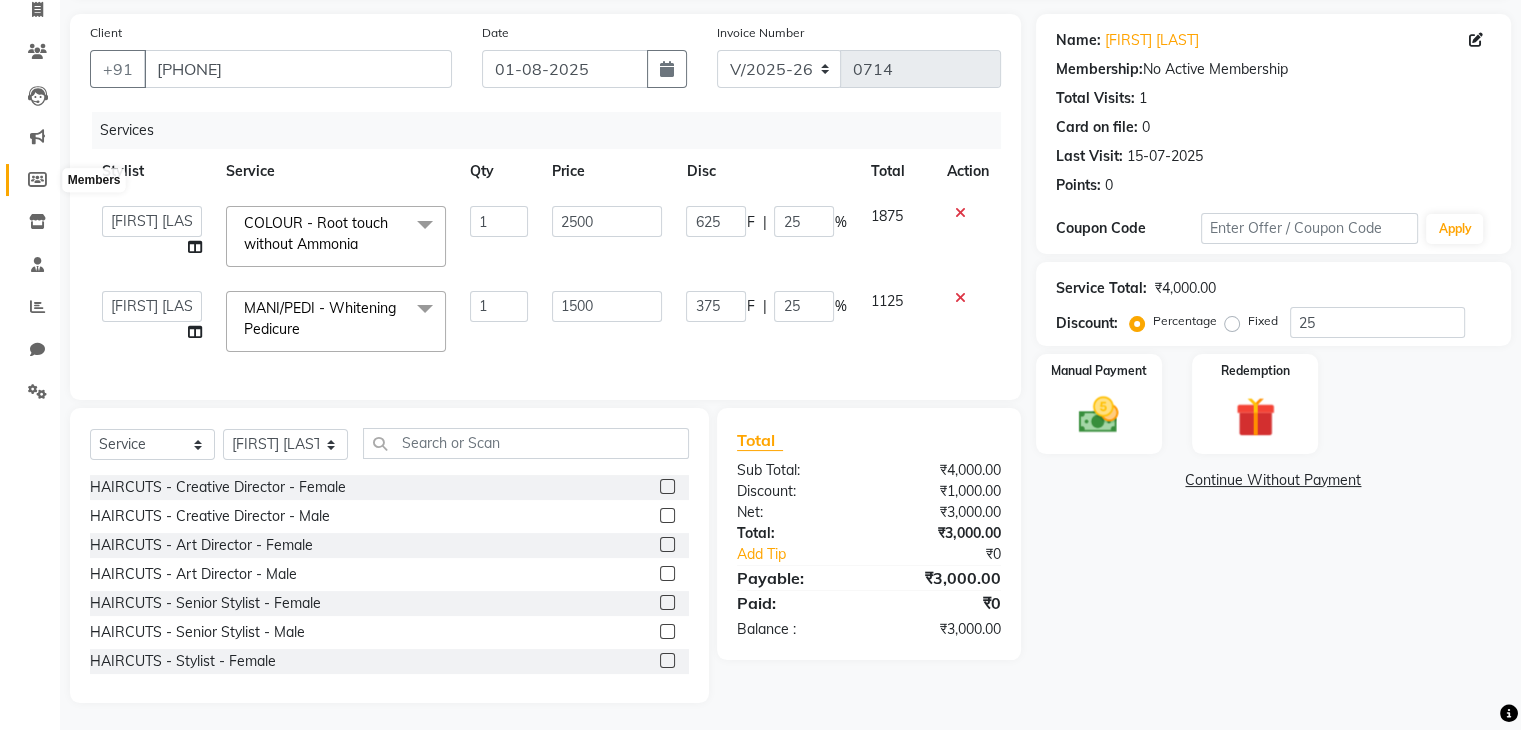 click 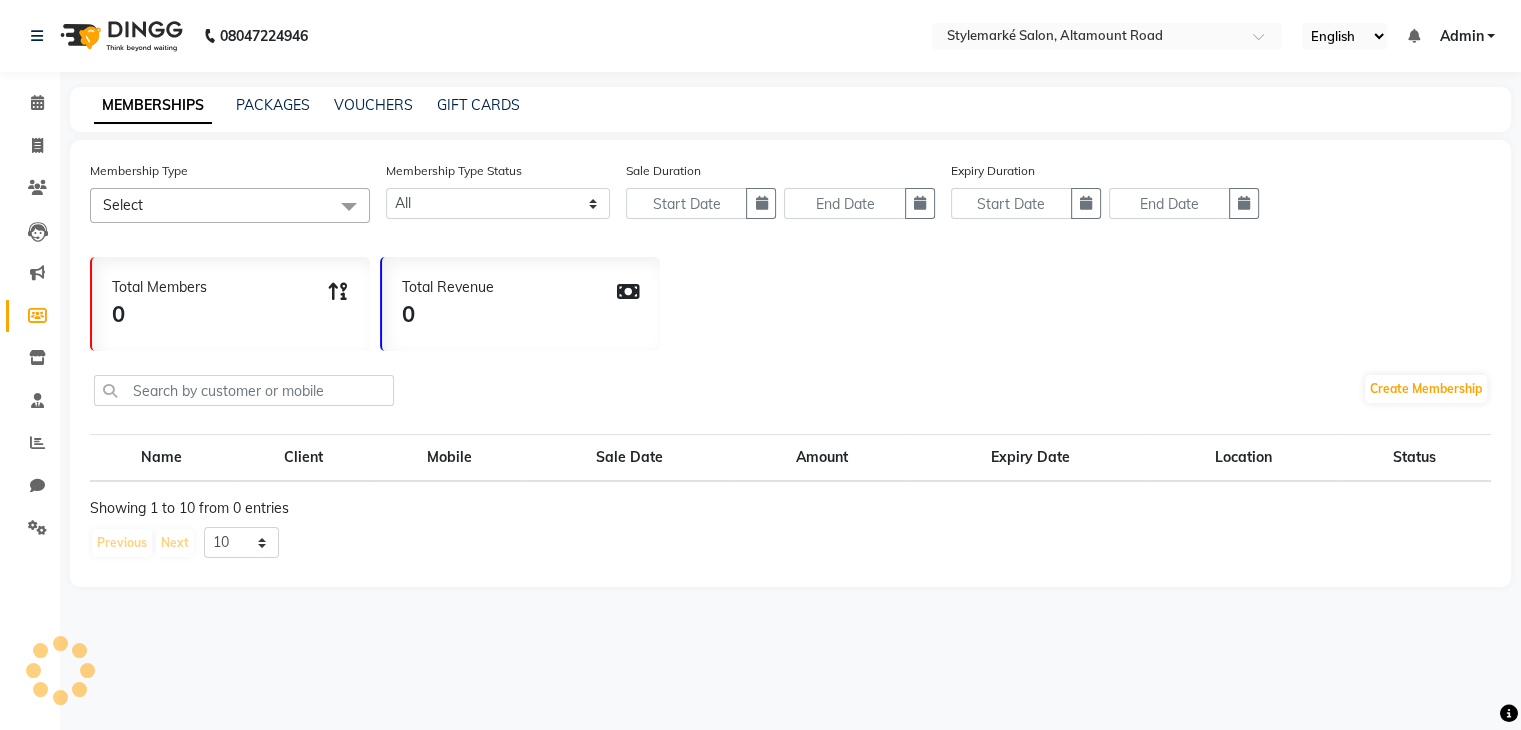 scroll, scrollTop: 0, scrollLeft: 0, axis: both 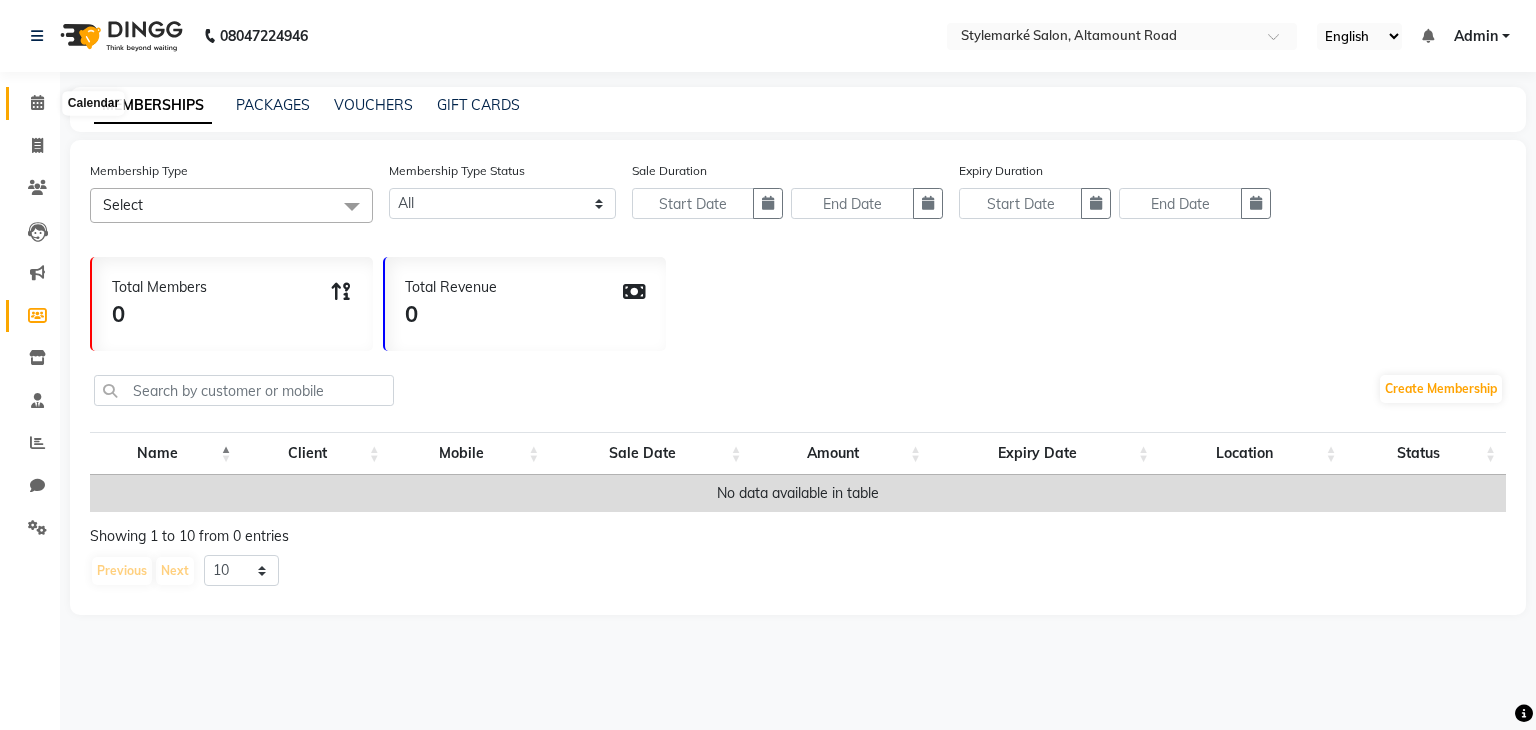 click 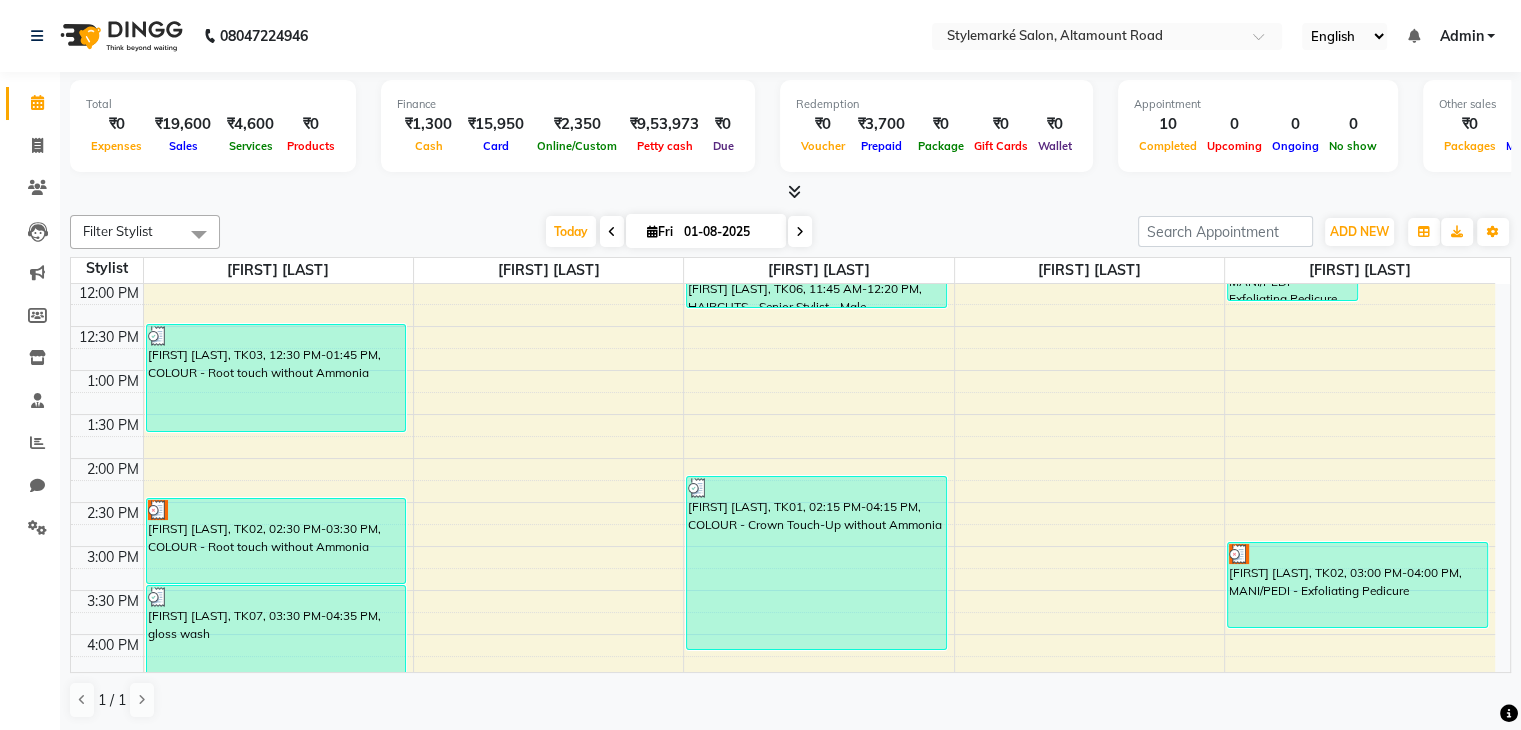 scroll, scrollTop: 300, scrollLeft: 0, axis: vertical 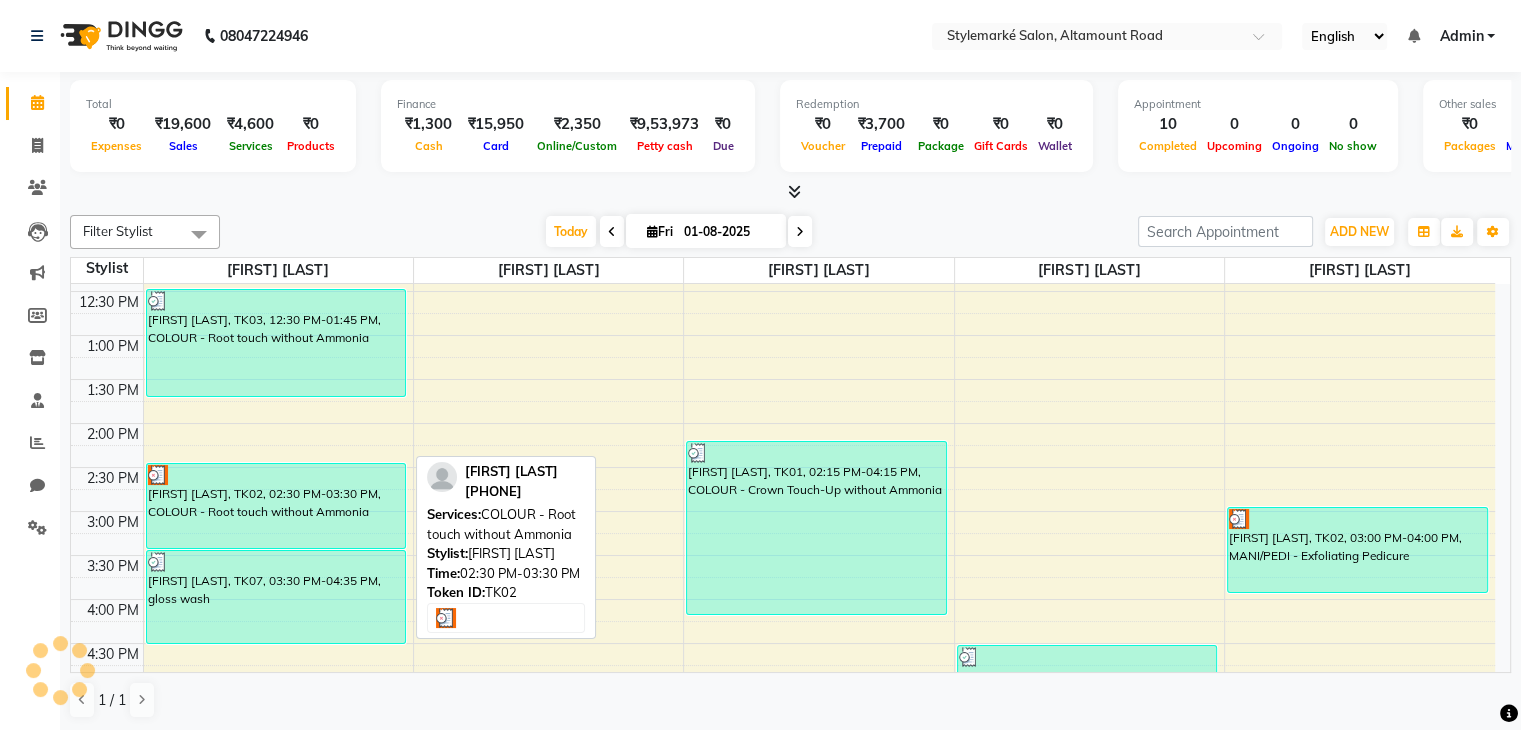 click on "[FIRST] [LAST], TK02, 02:30 PM-03:30 PM, COLOUR - Root touch without Ammonia" at bounding box center (276, 506) 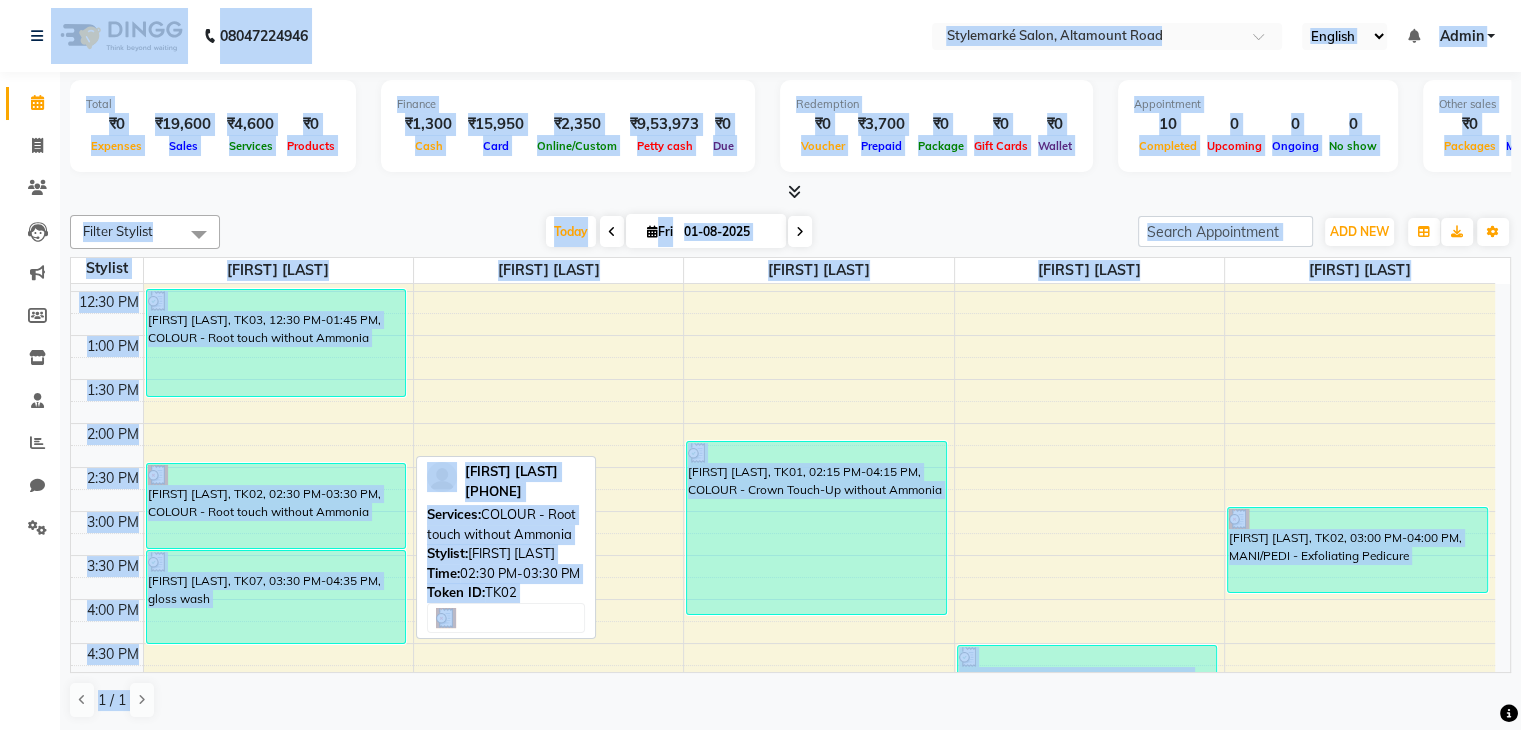 click on "[FIRST] [LAST], TK02, 02:30 PM-03:30 PM, COLOUR - Root touch without Ammonia" at bounding box center [276, 506] 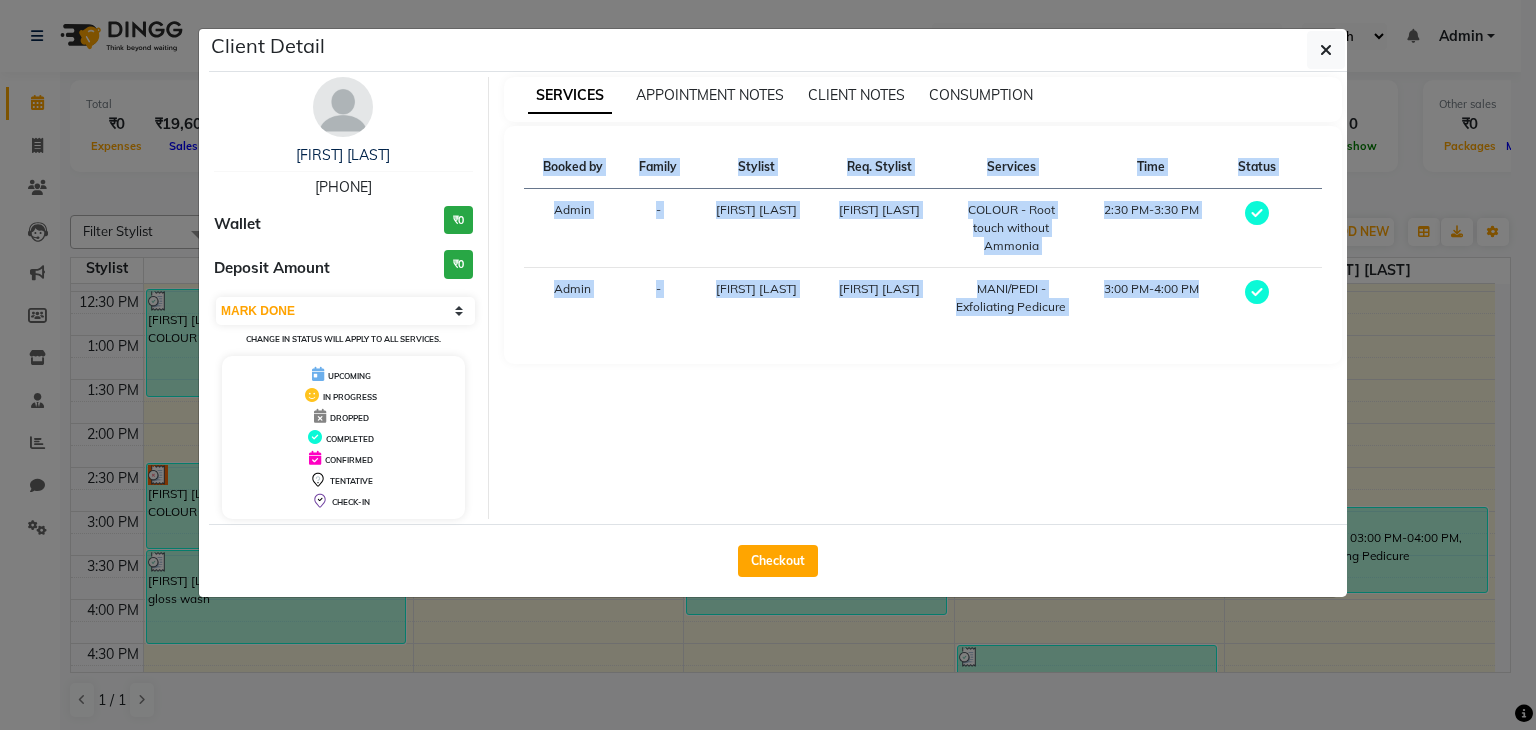 click on "Checkout" 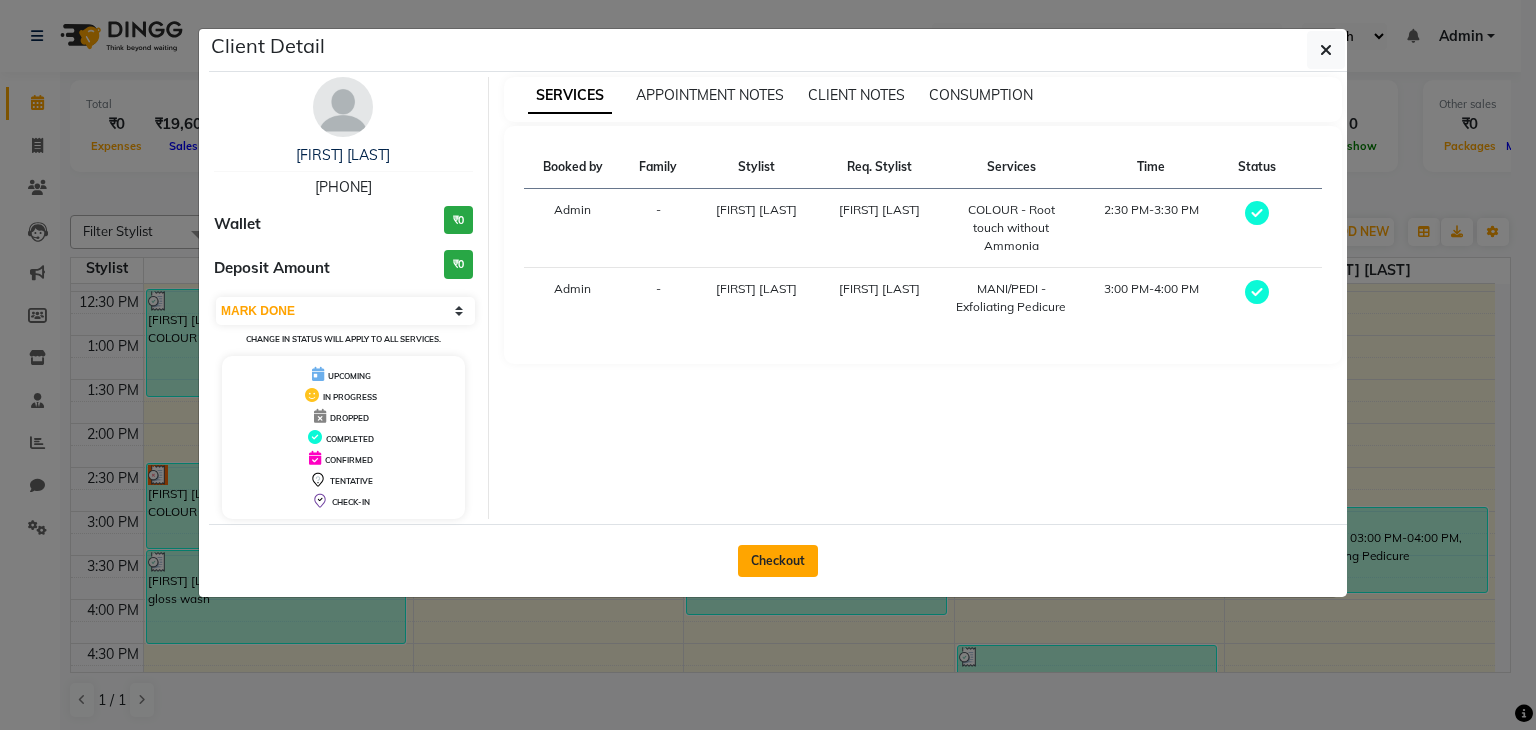 click on "Checkout" 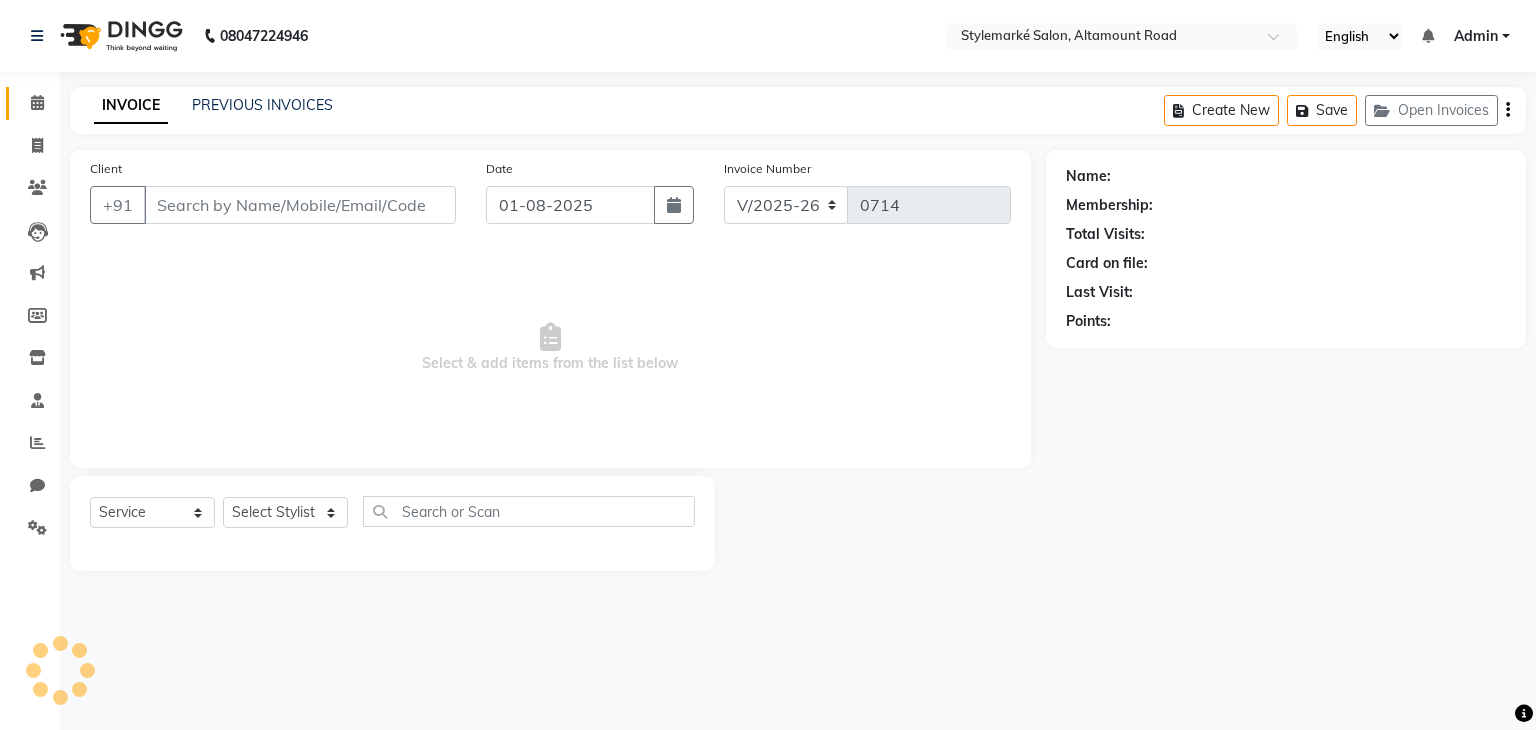 type on "[PHONE]" 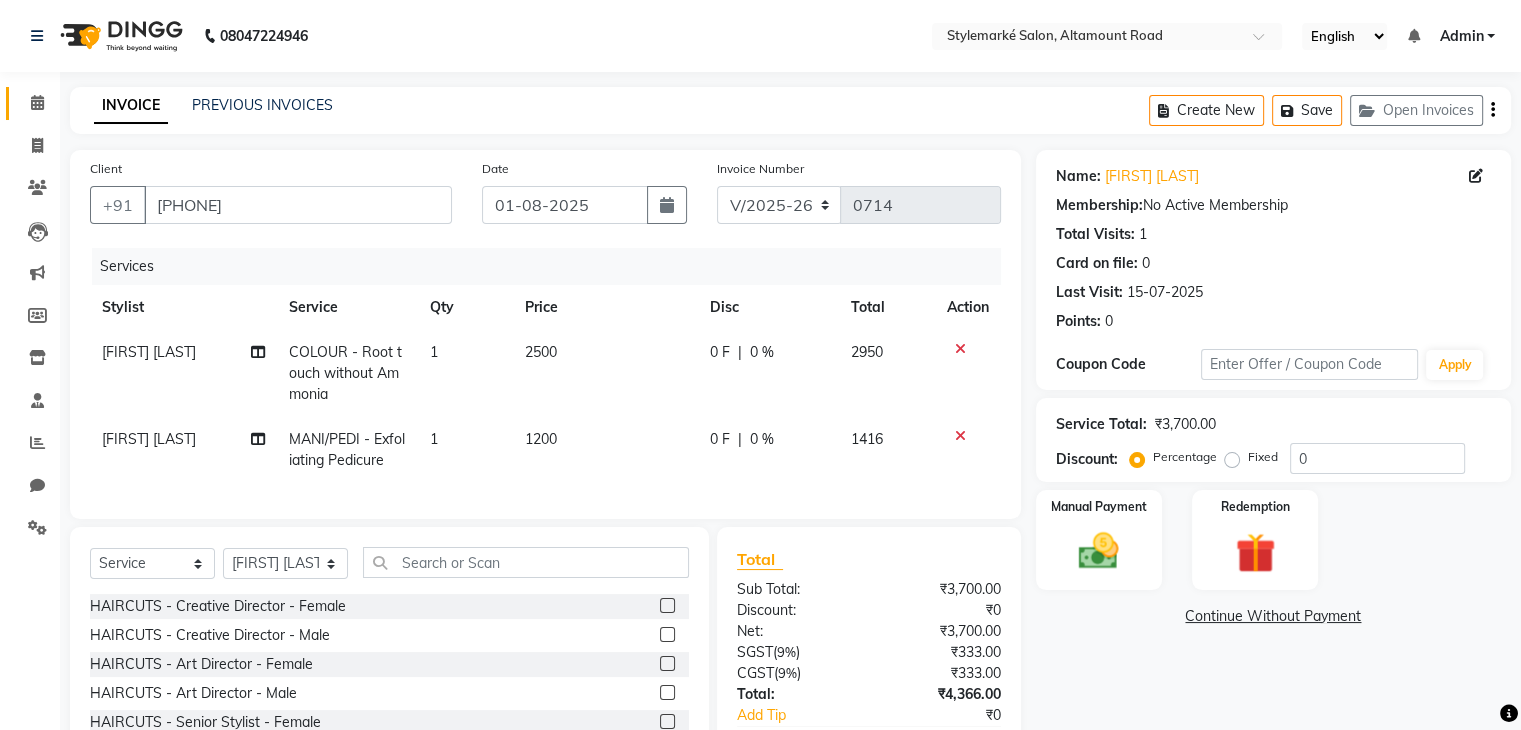 scroll, scrollTop: 100, scrollLeft: 0, axis: vertical 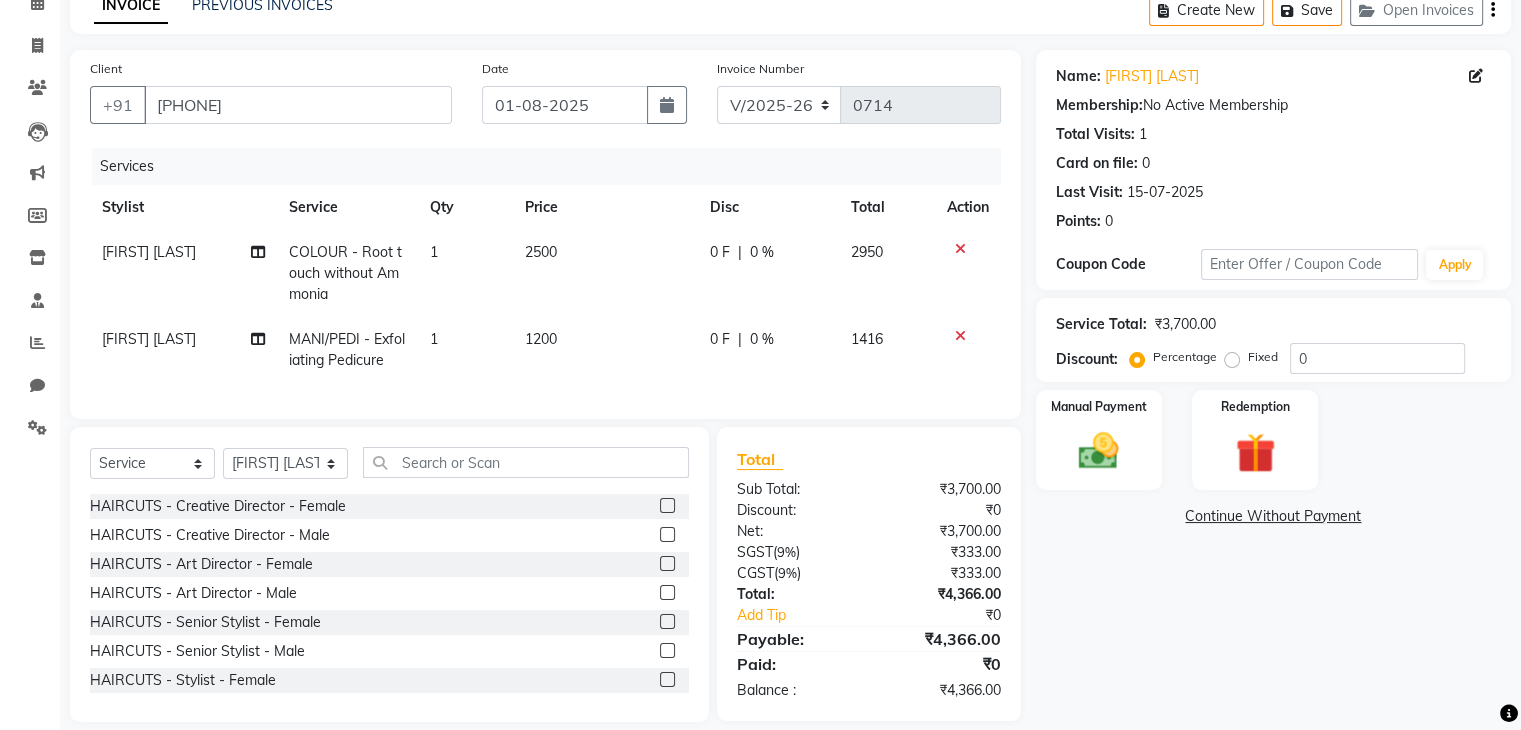 click on "MANI/PEDI - Exfoliating Pedicure" 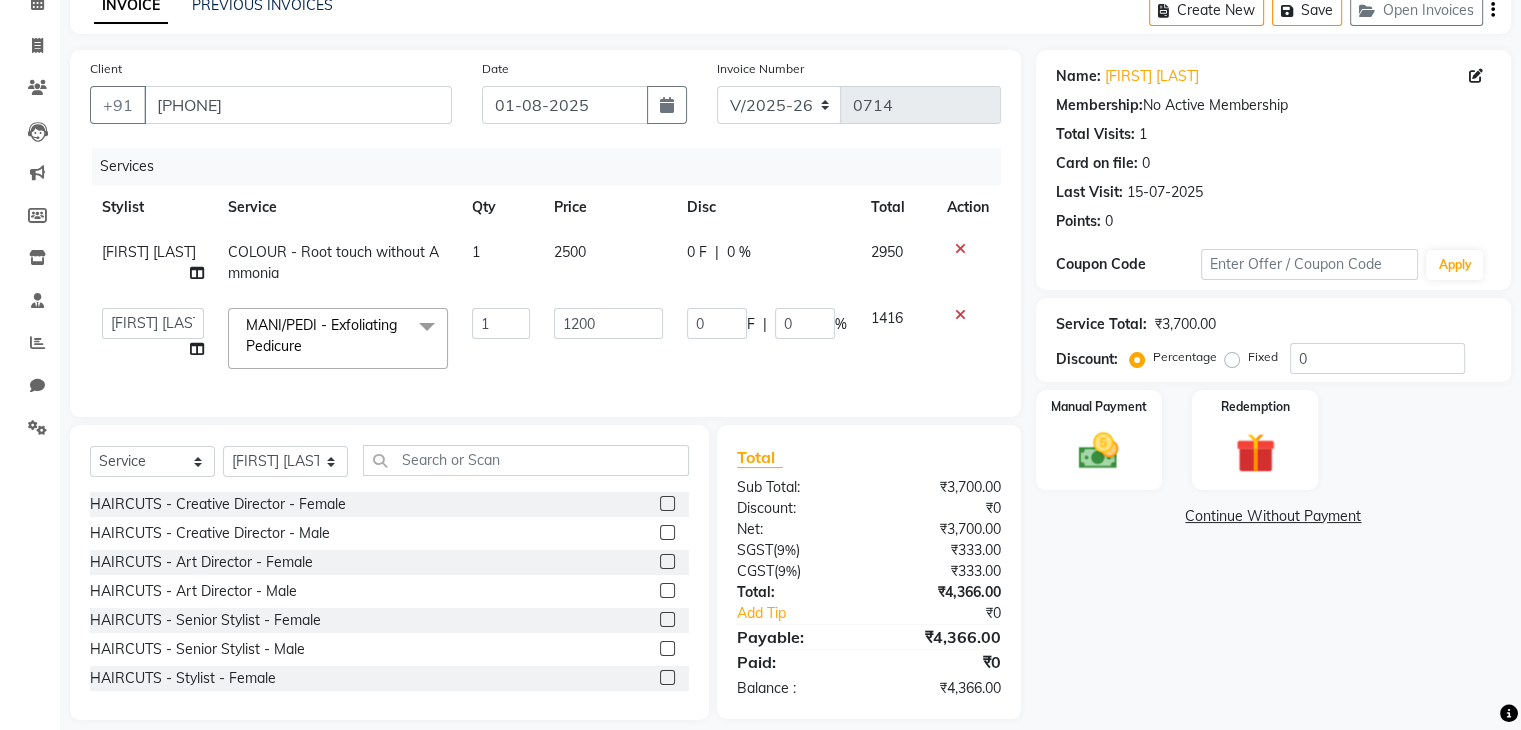 click 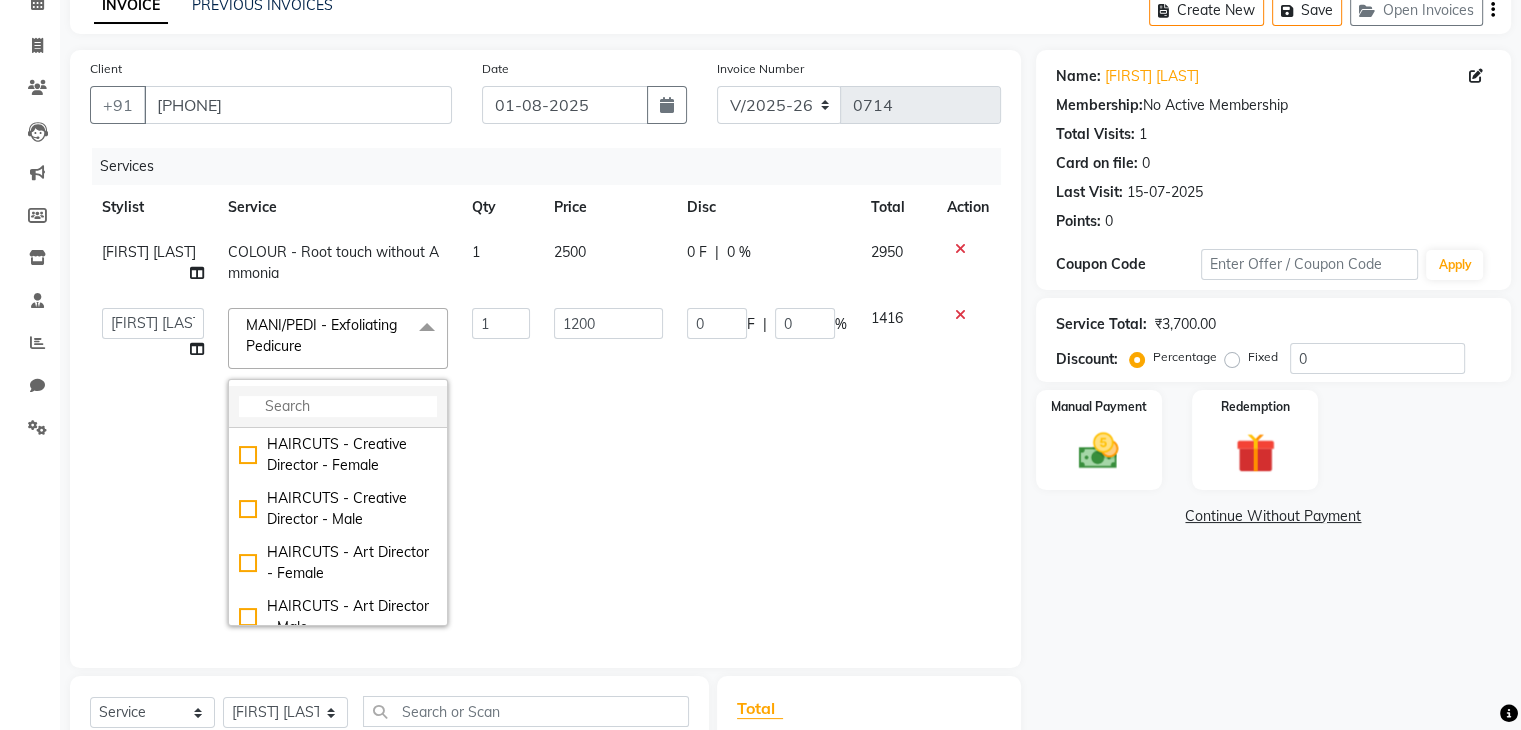 click 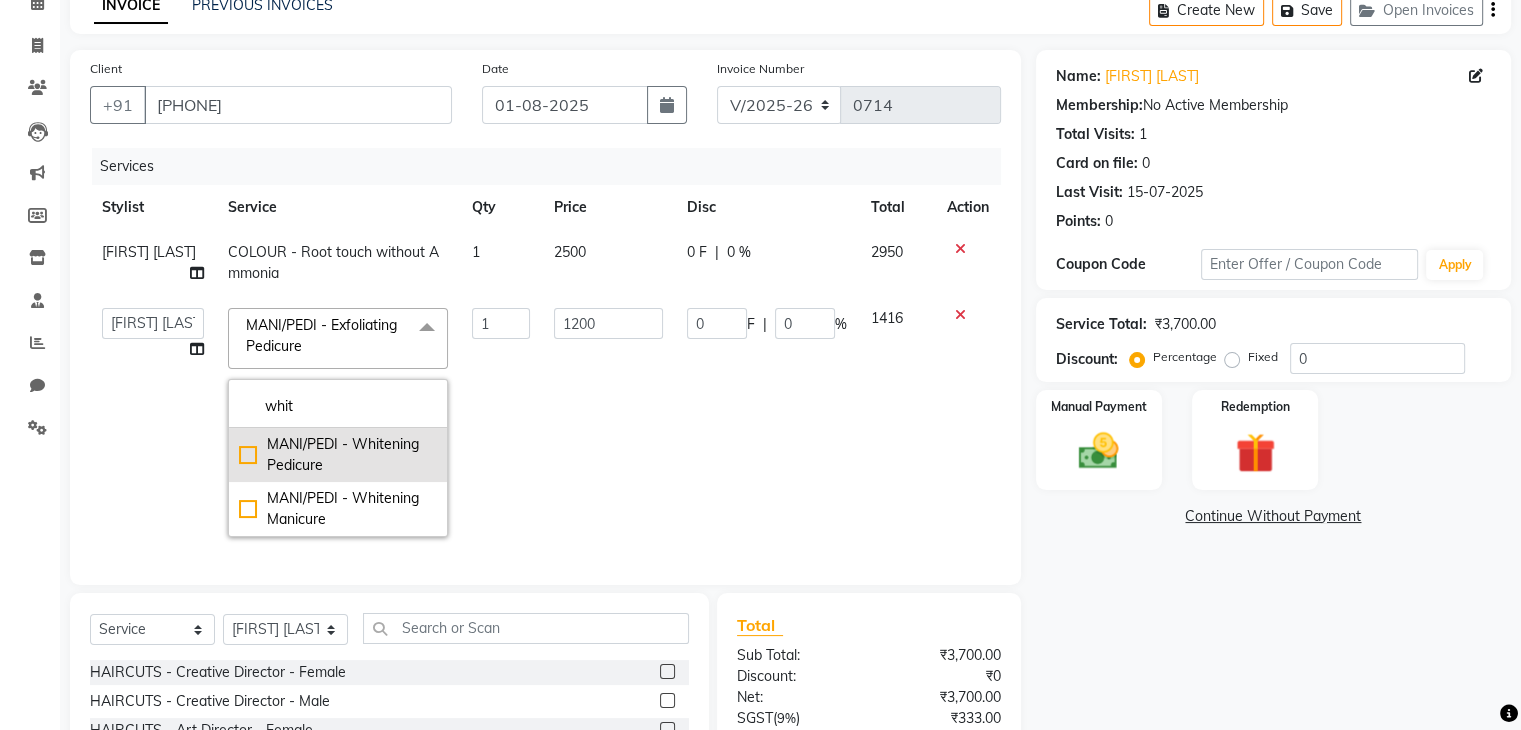 type on "whit" 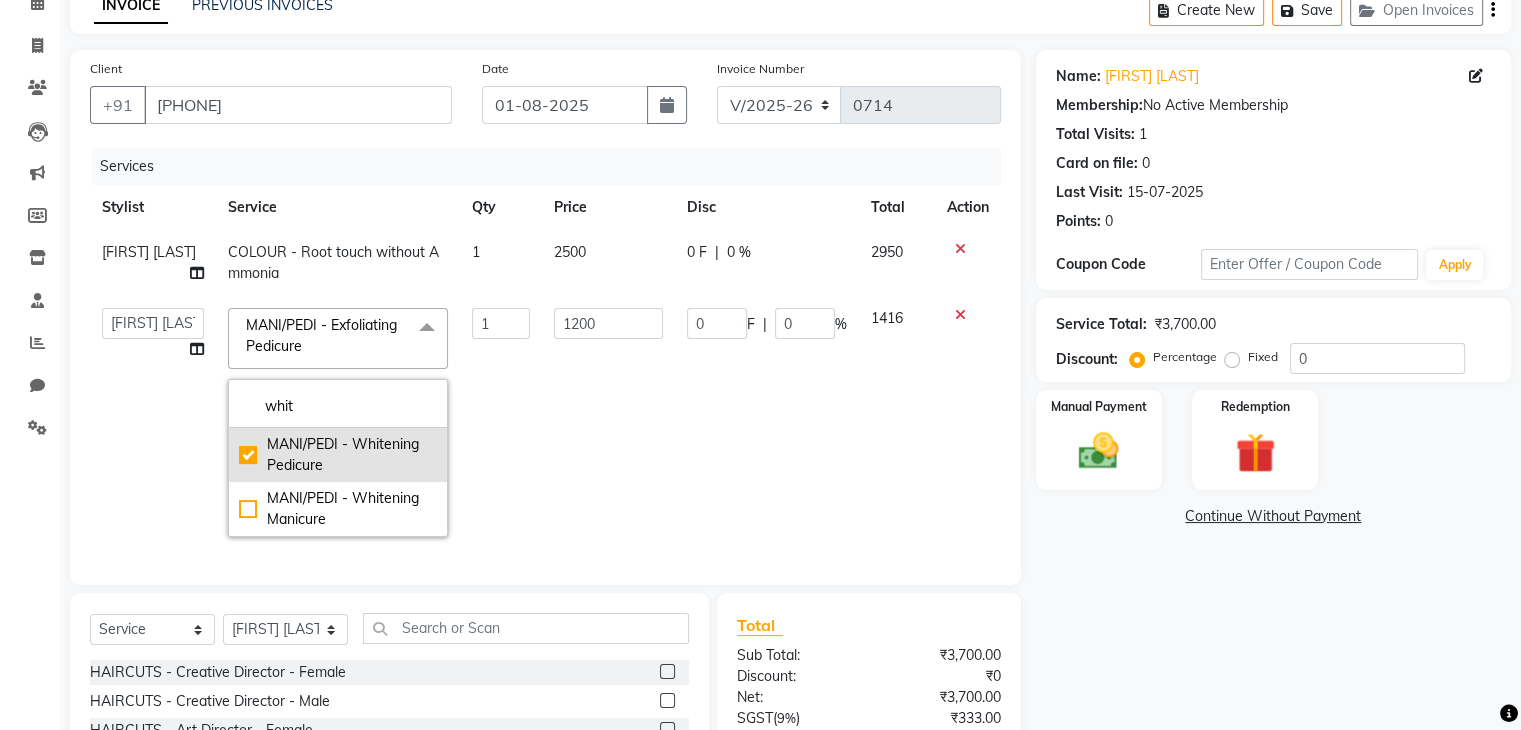 checkbox on "true" 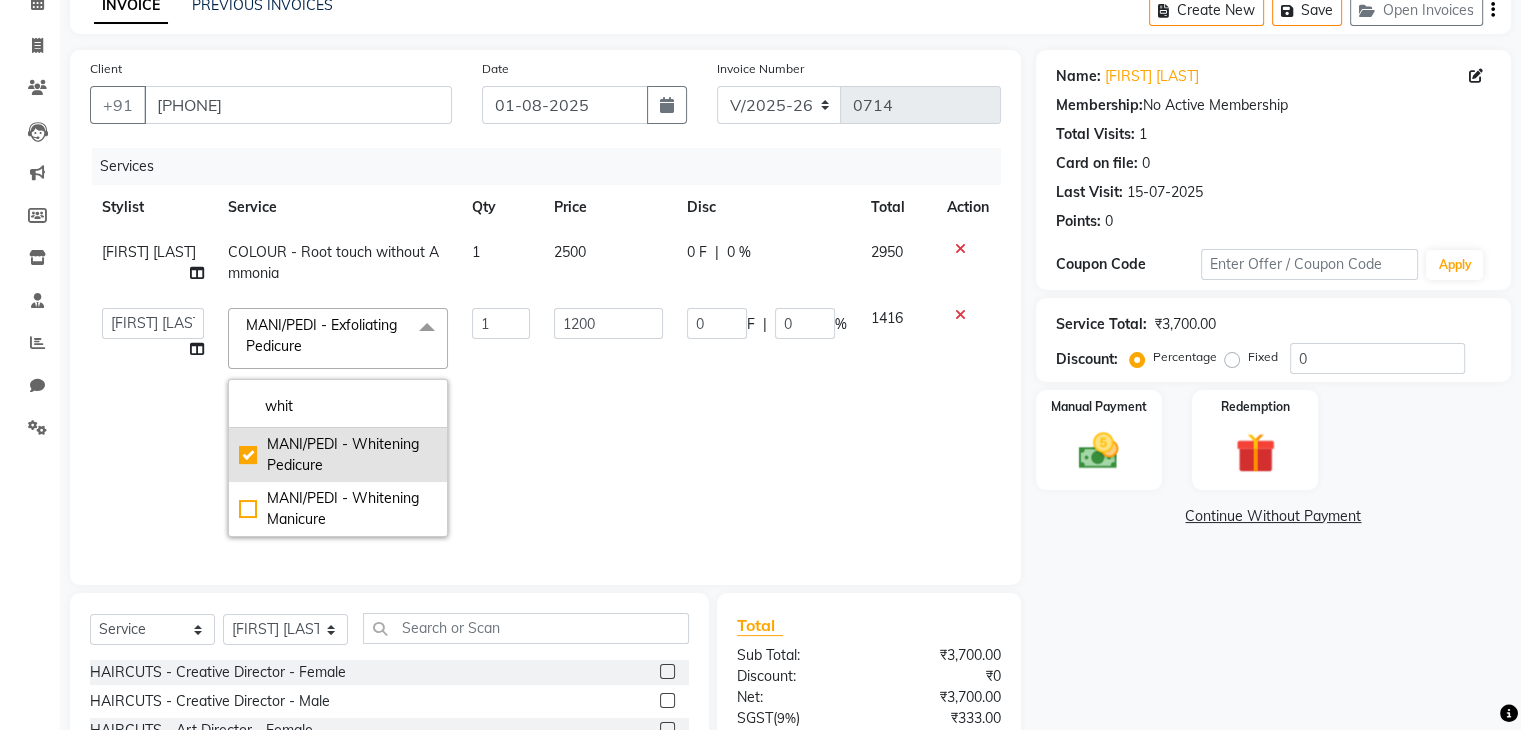 type on "1500" 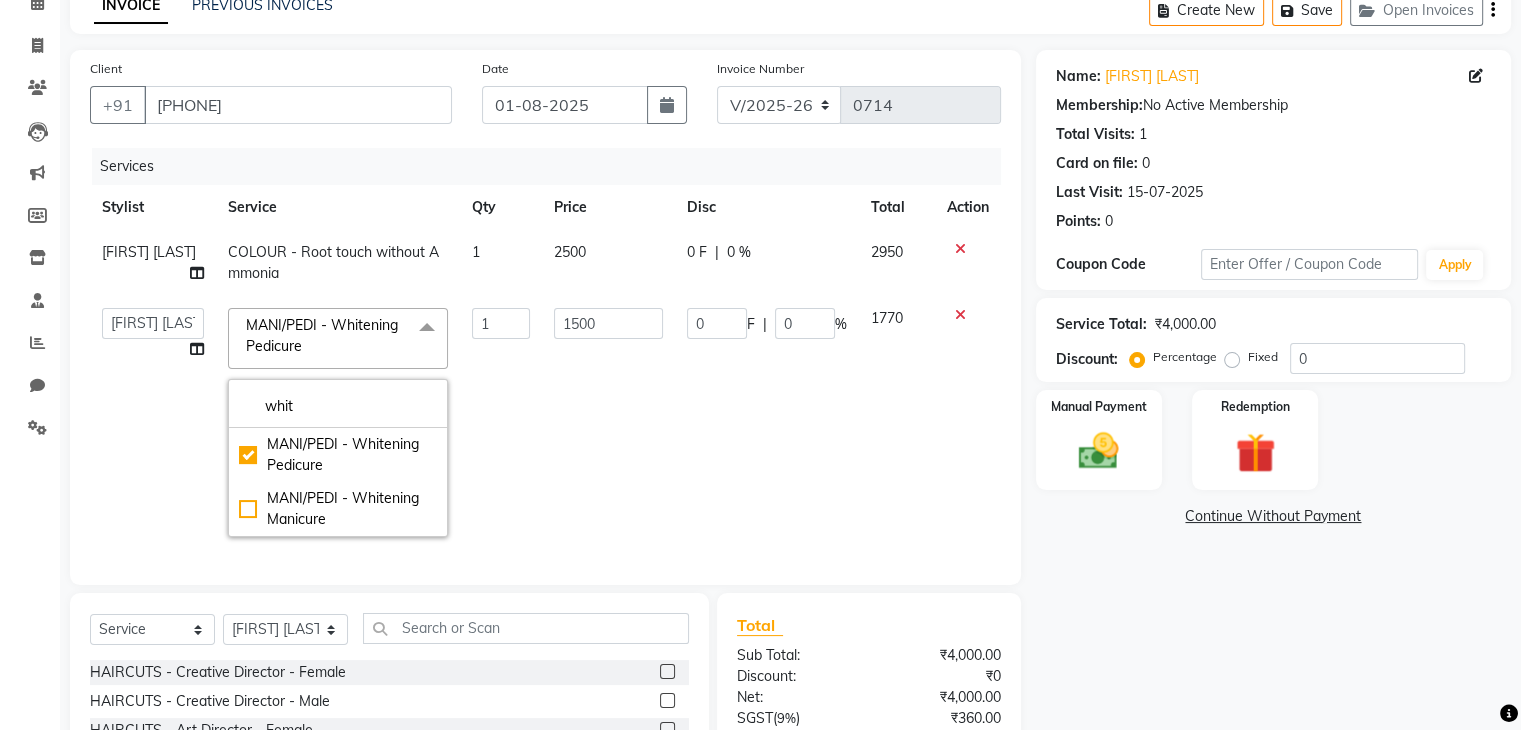 click on "1770" 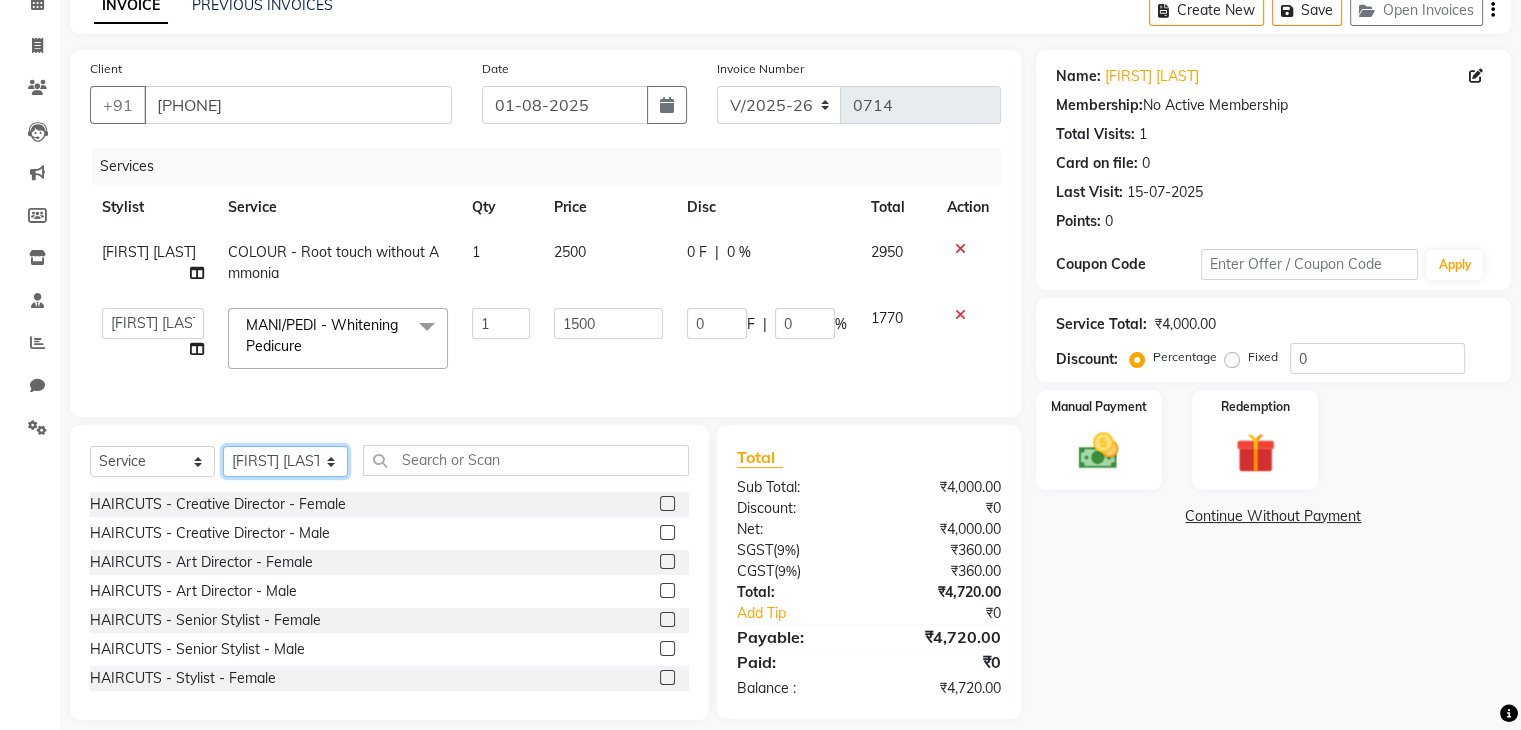 click on "Select Stylist Ganesh Mariya ⁠Mansi Dhanu ⁠Nisha Patel Salman Salmani Shafique Salmani" 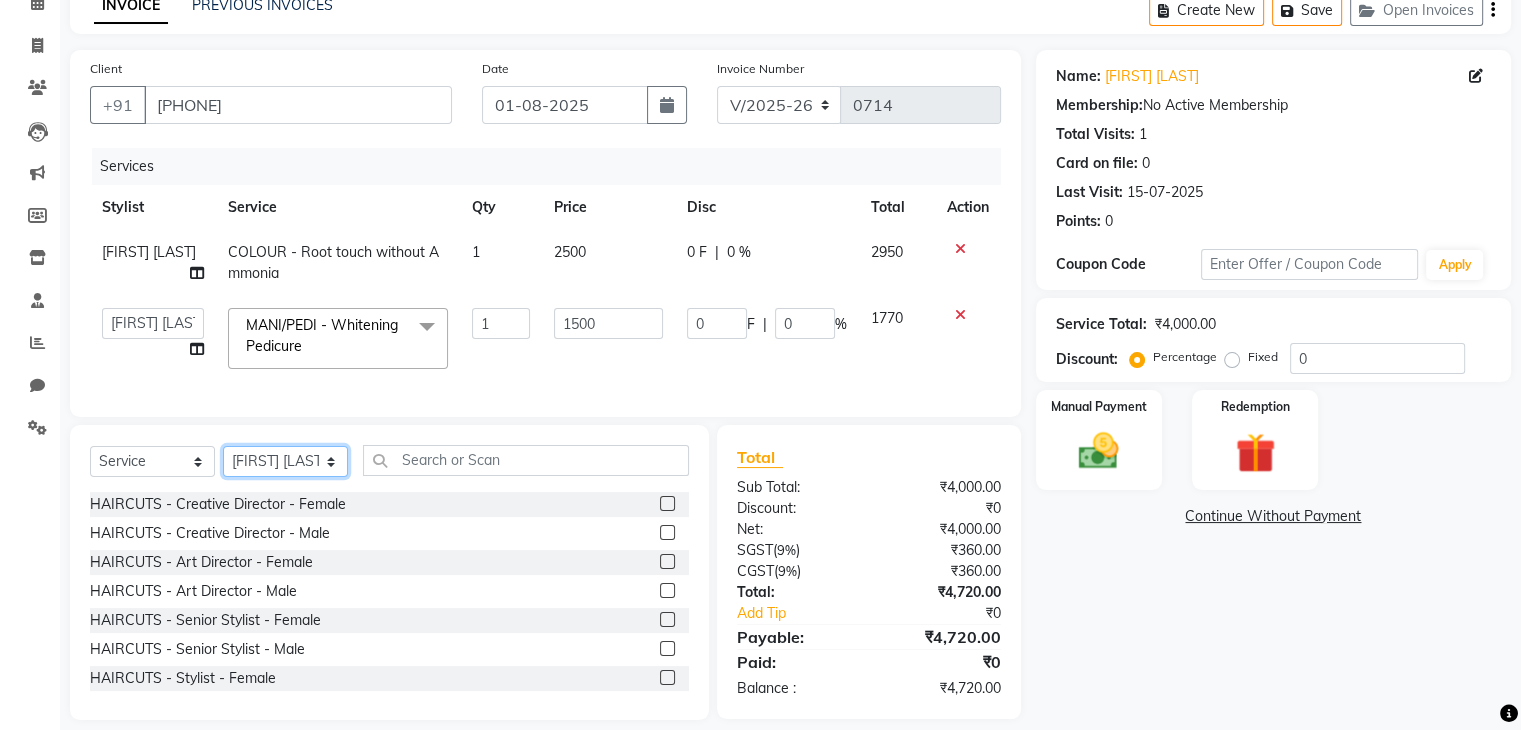 select on "71243" 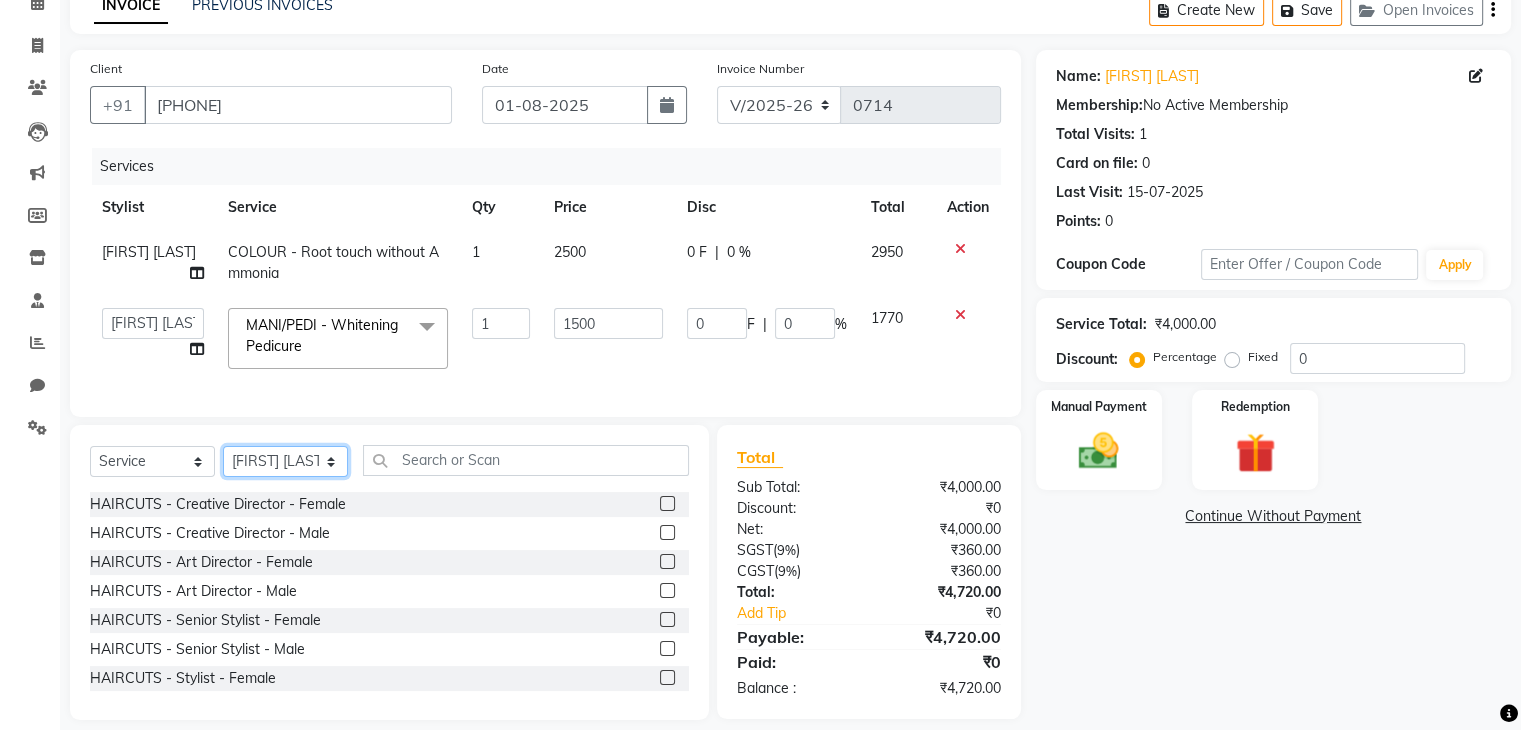 click on "Select Stylist Ganesh Mariya ⁠Mansi Dhanu ⁠Nisha Patel Salman Salmani Shafique Salmani" 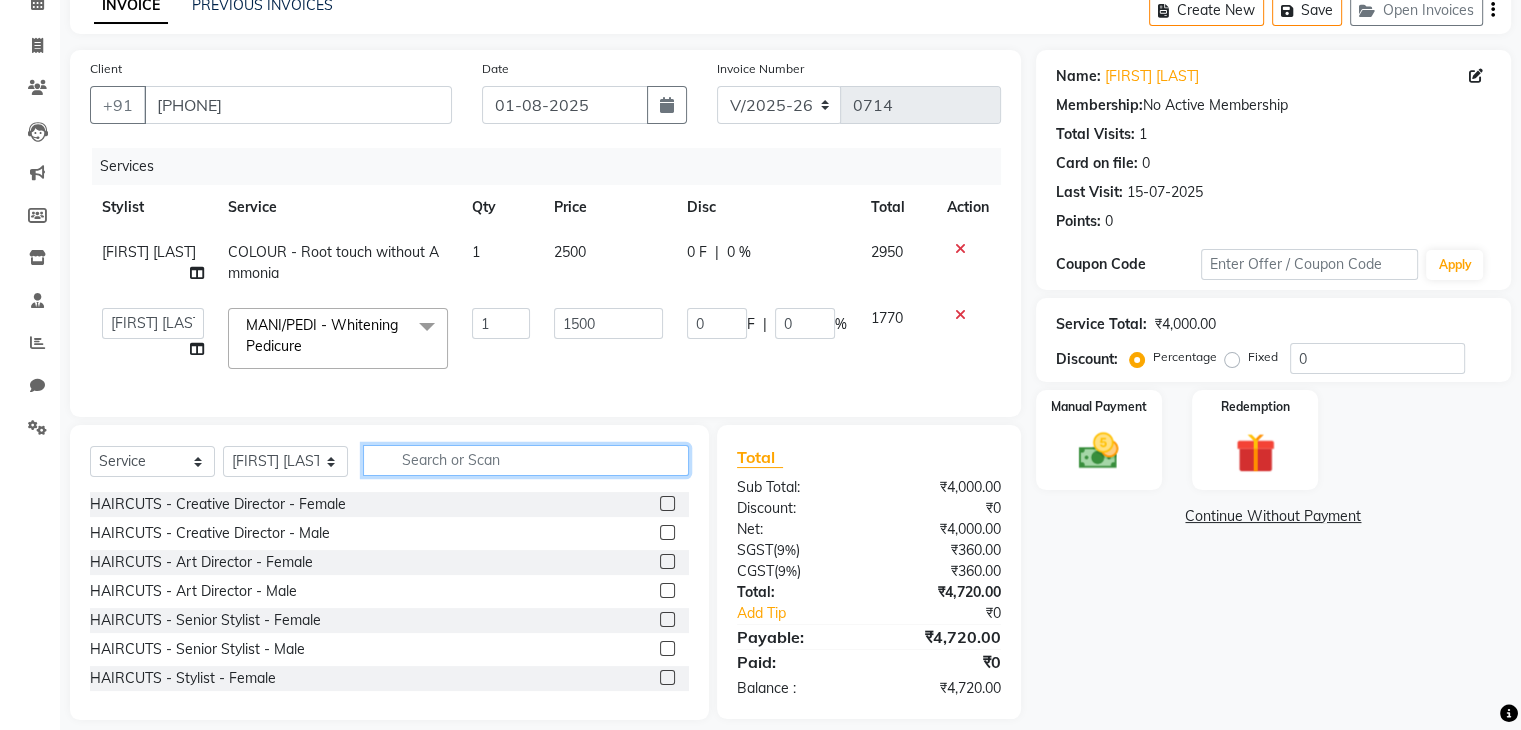 click 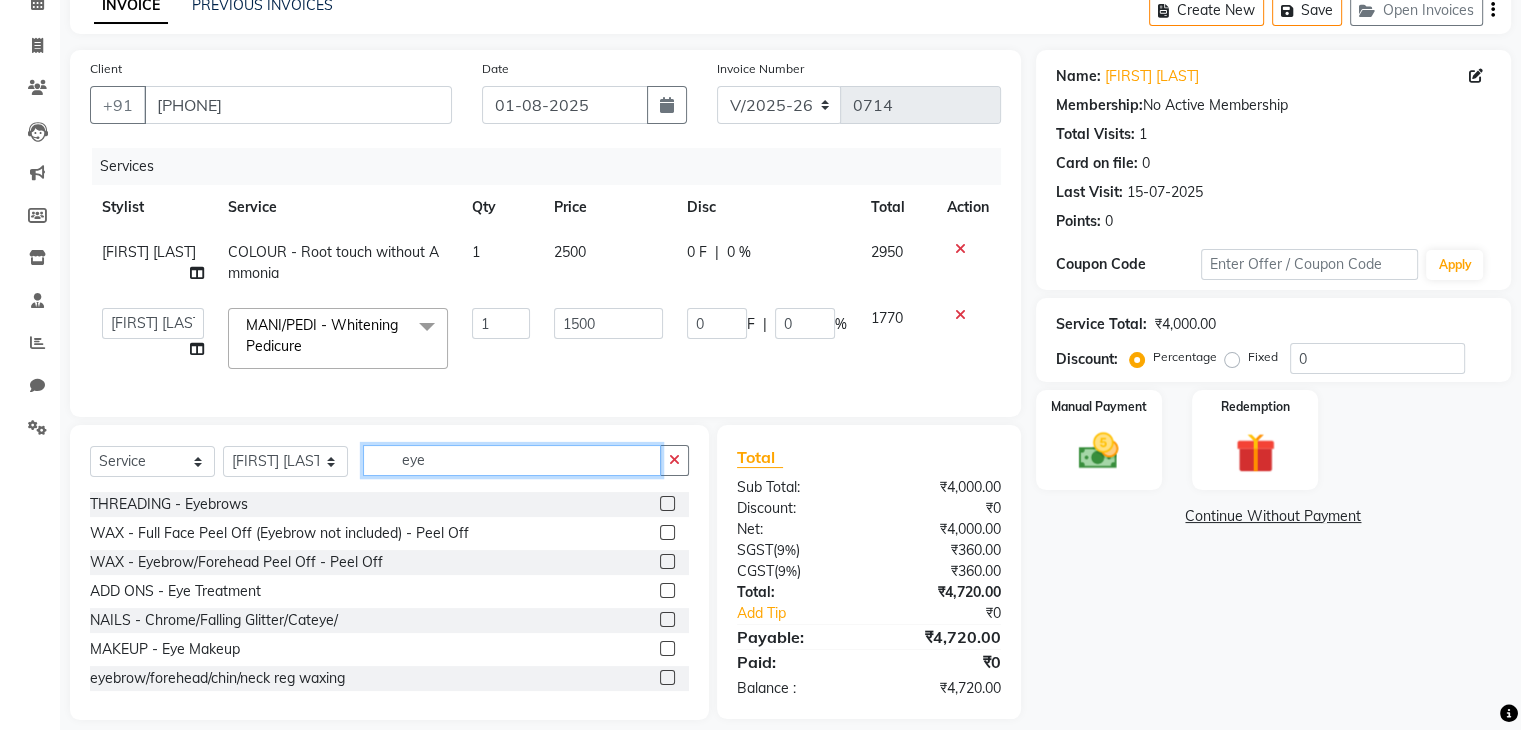 type on "eye" 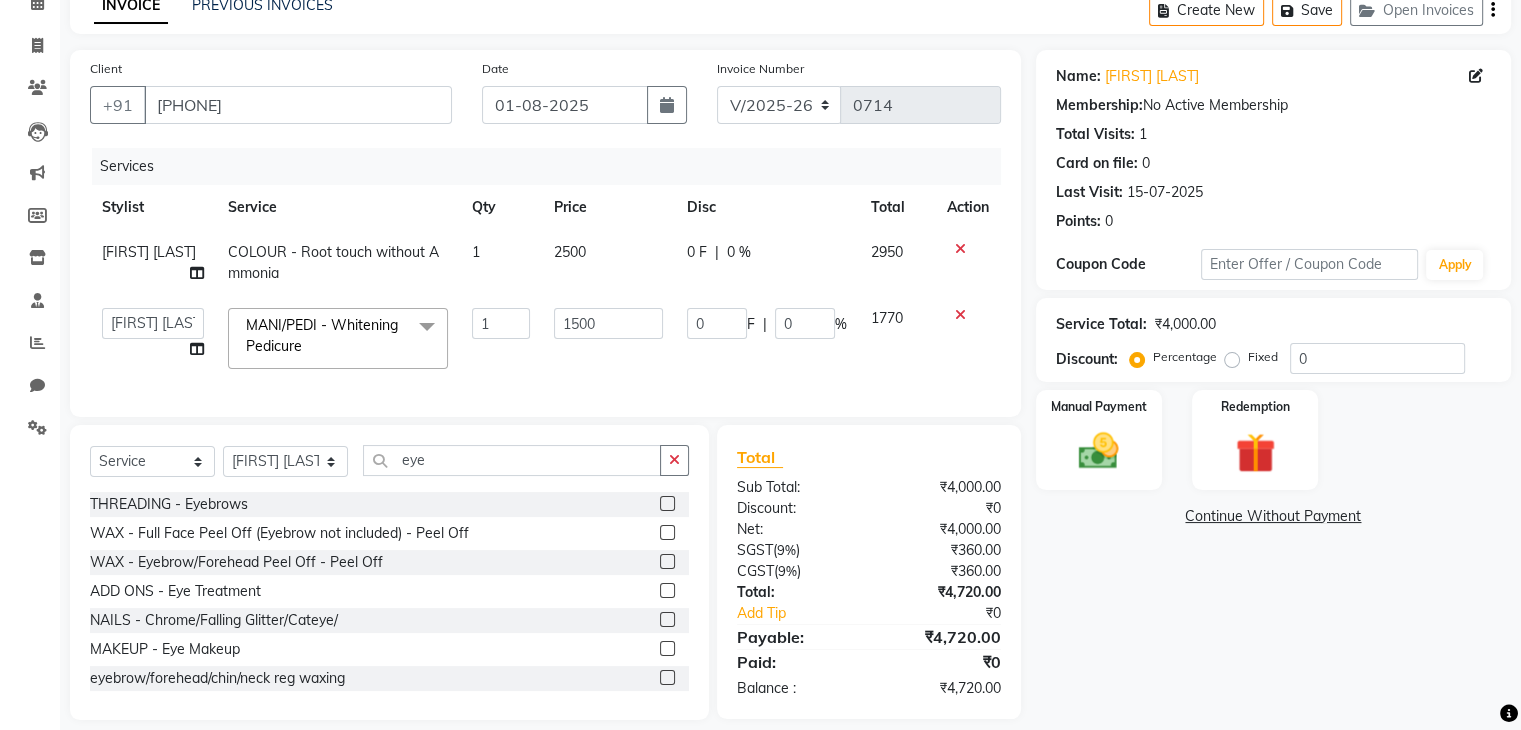 click 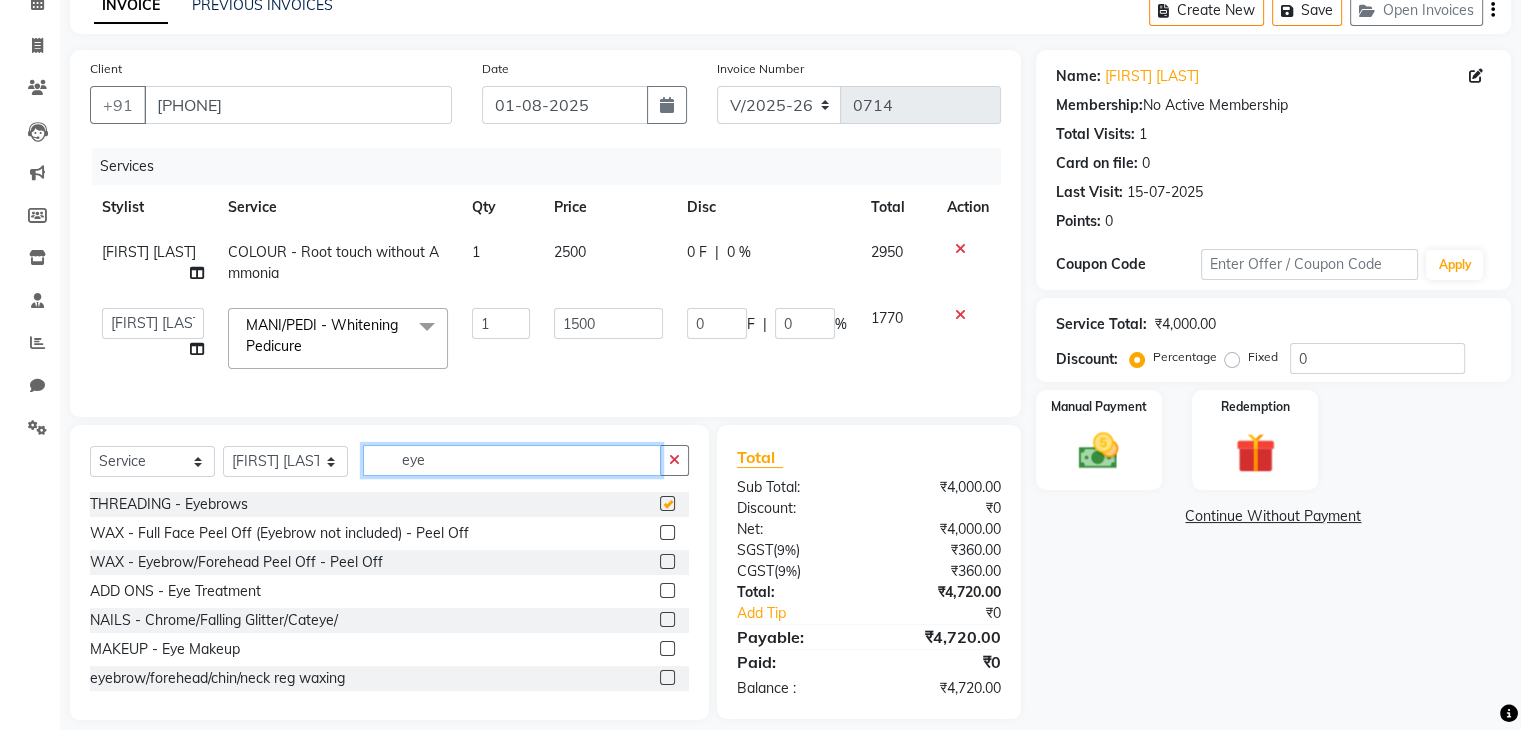 click on "eye" 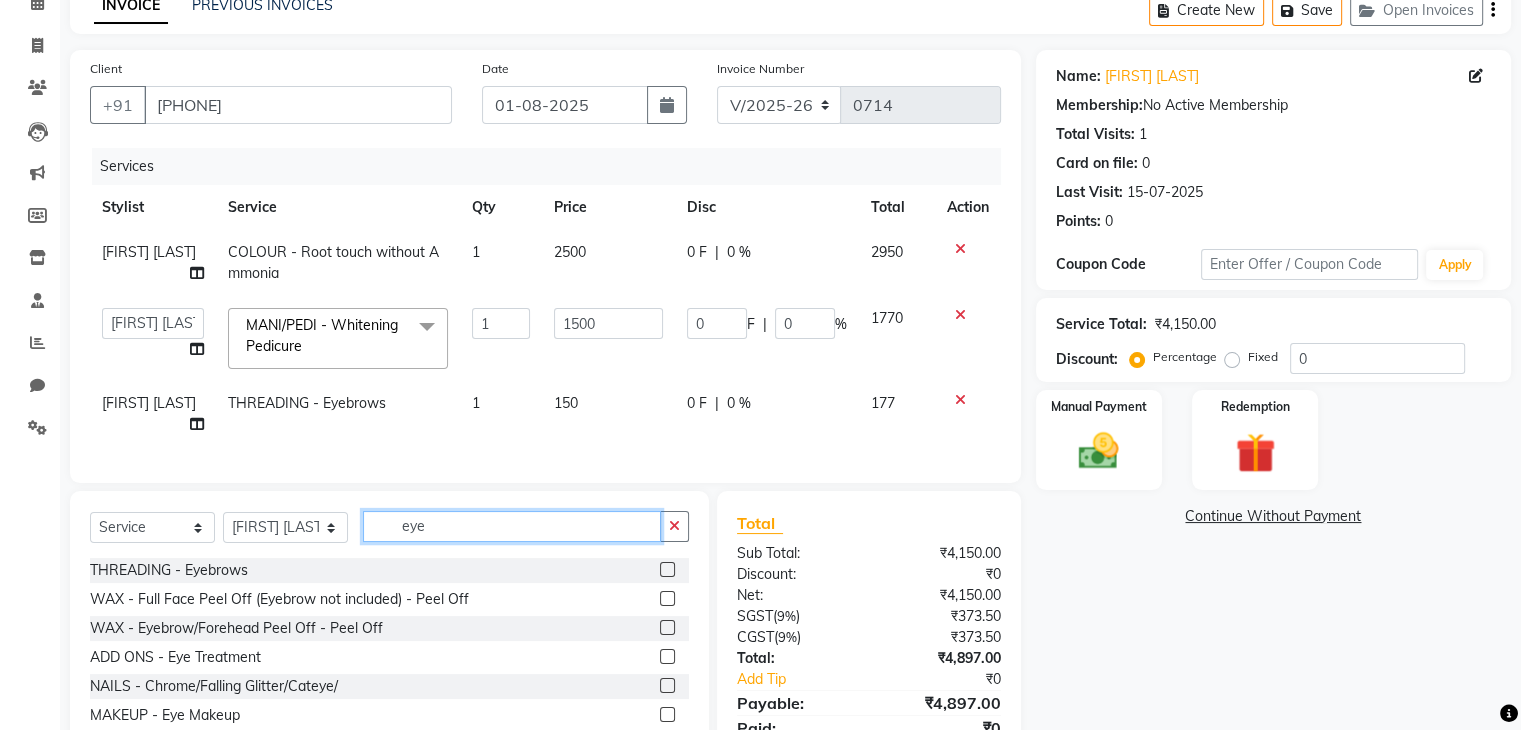 checkbox on "false" 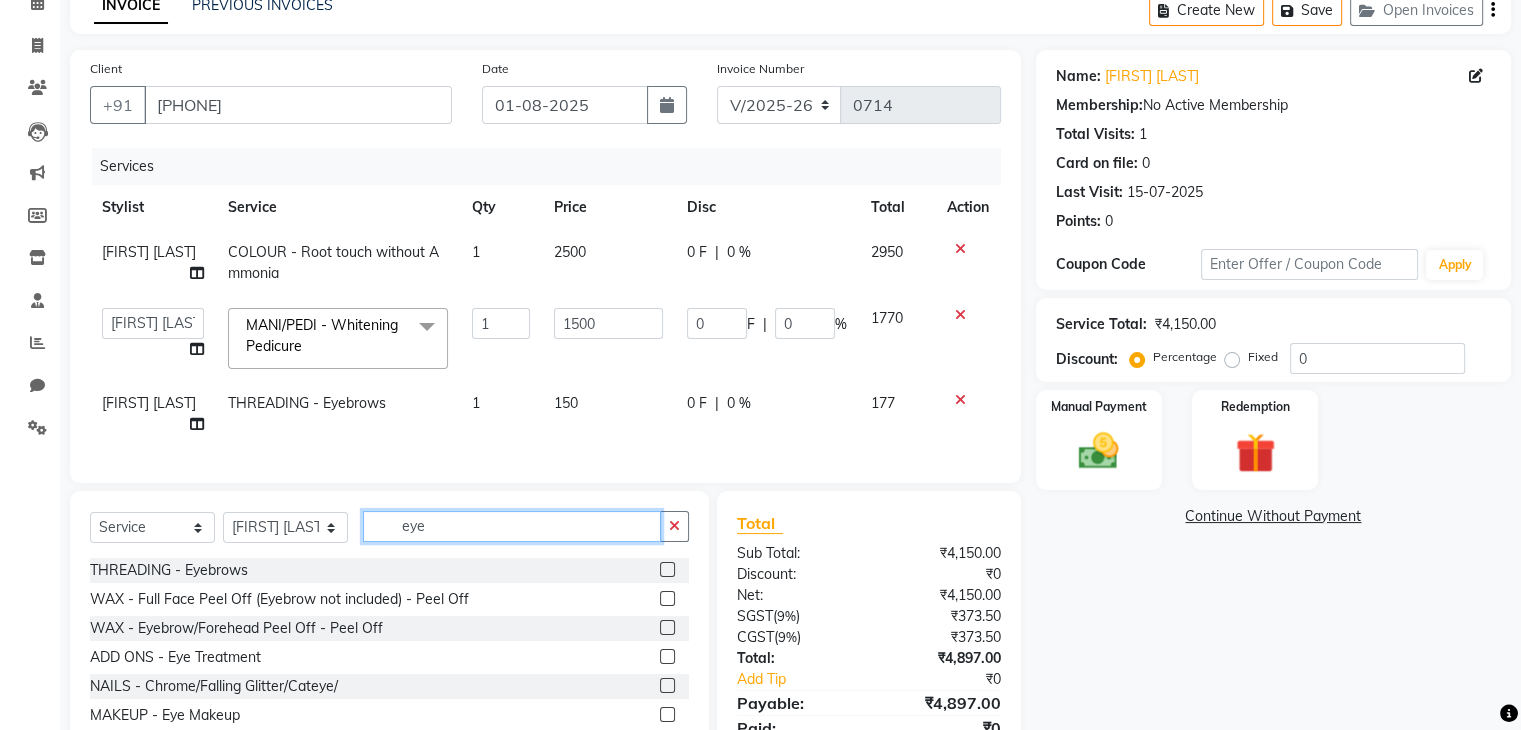 click on "eye" 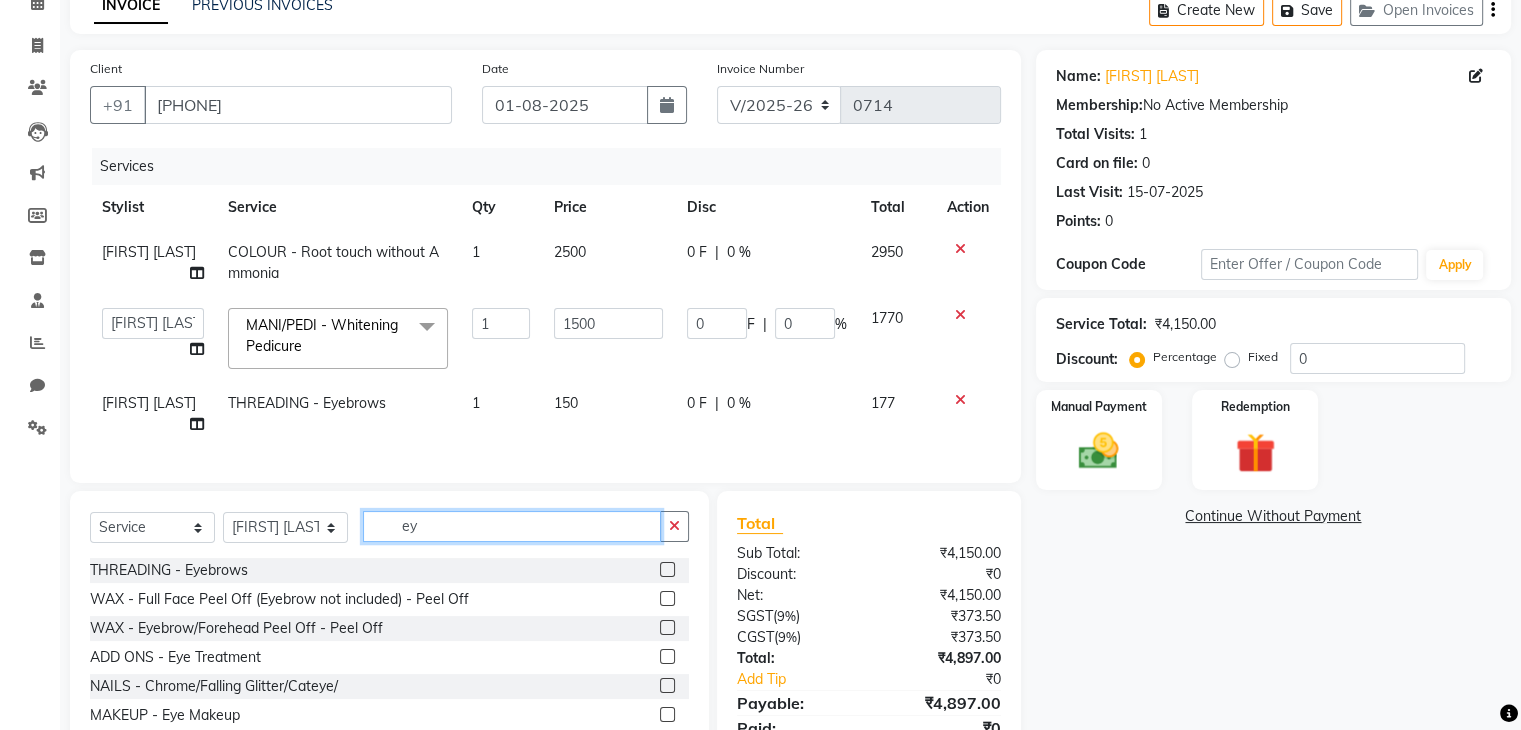 type on "e" 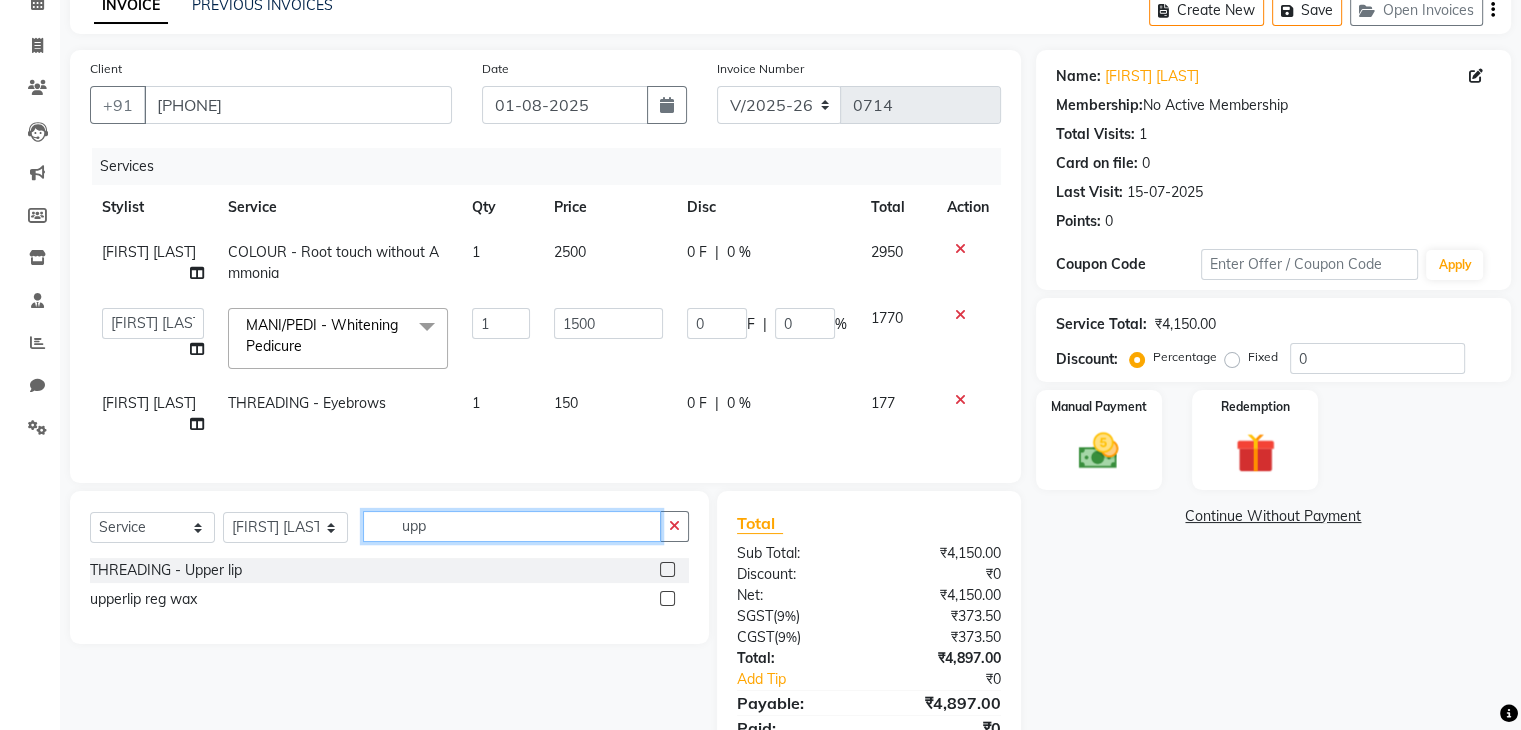 type on "upp" 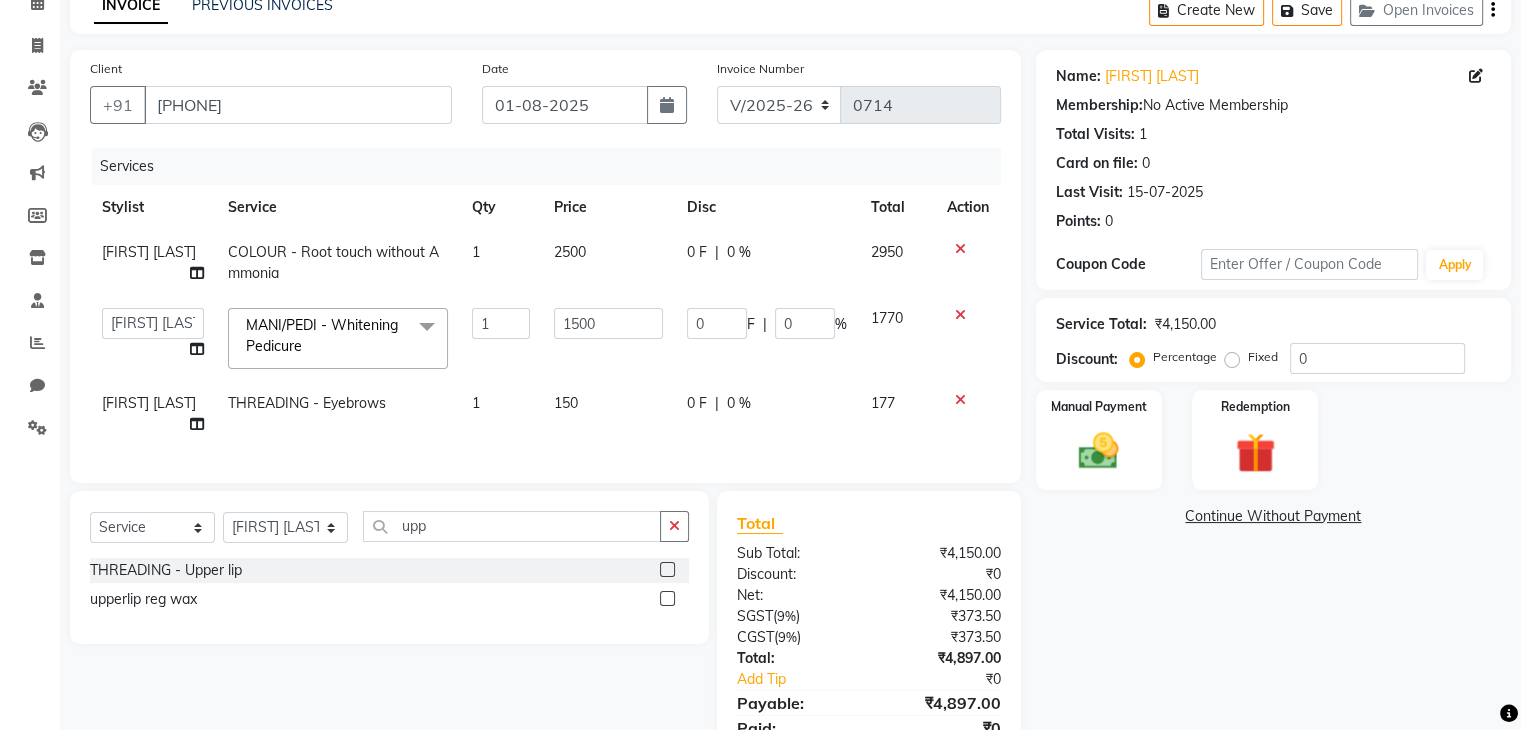click 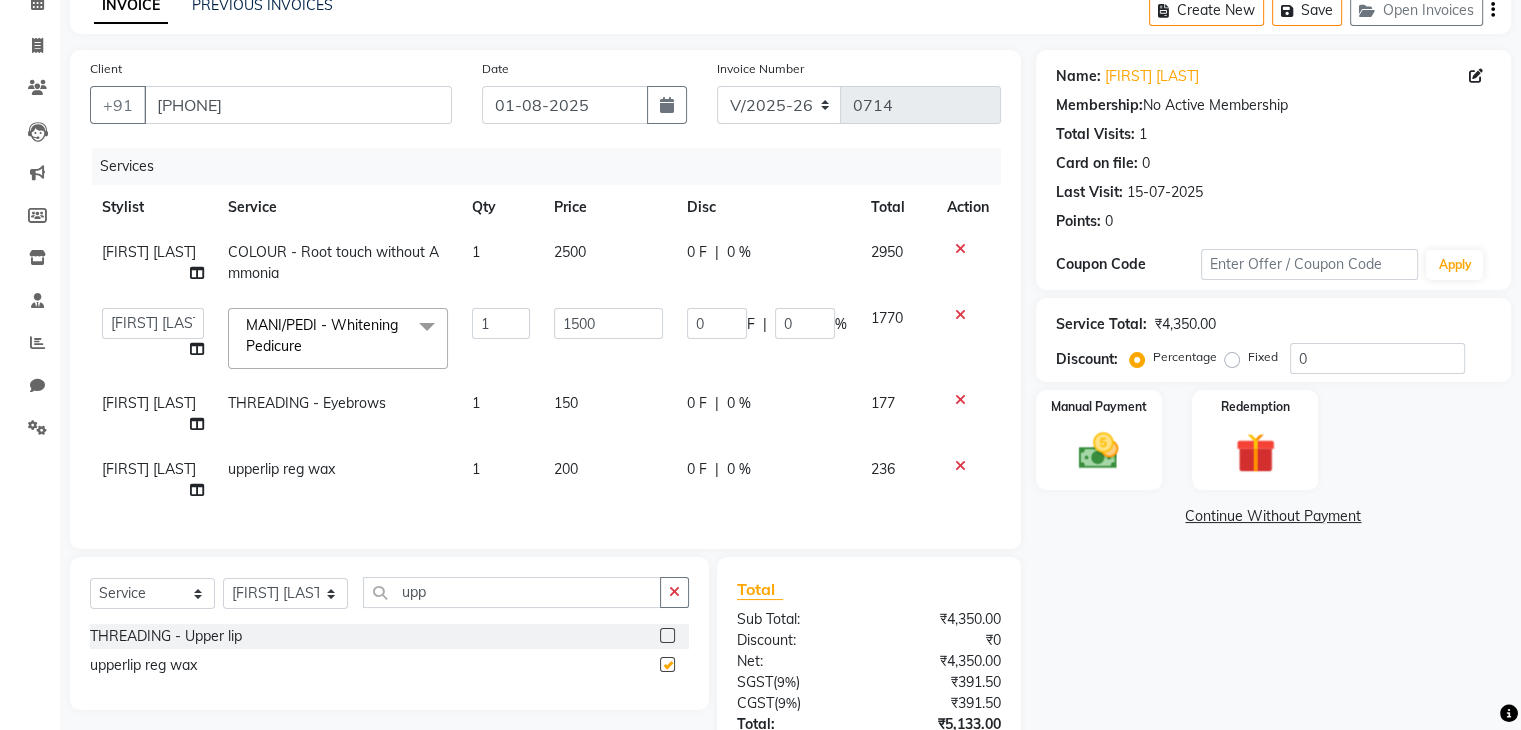 checkbox on "false" 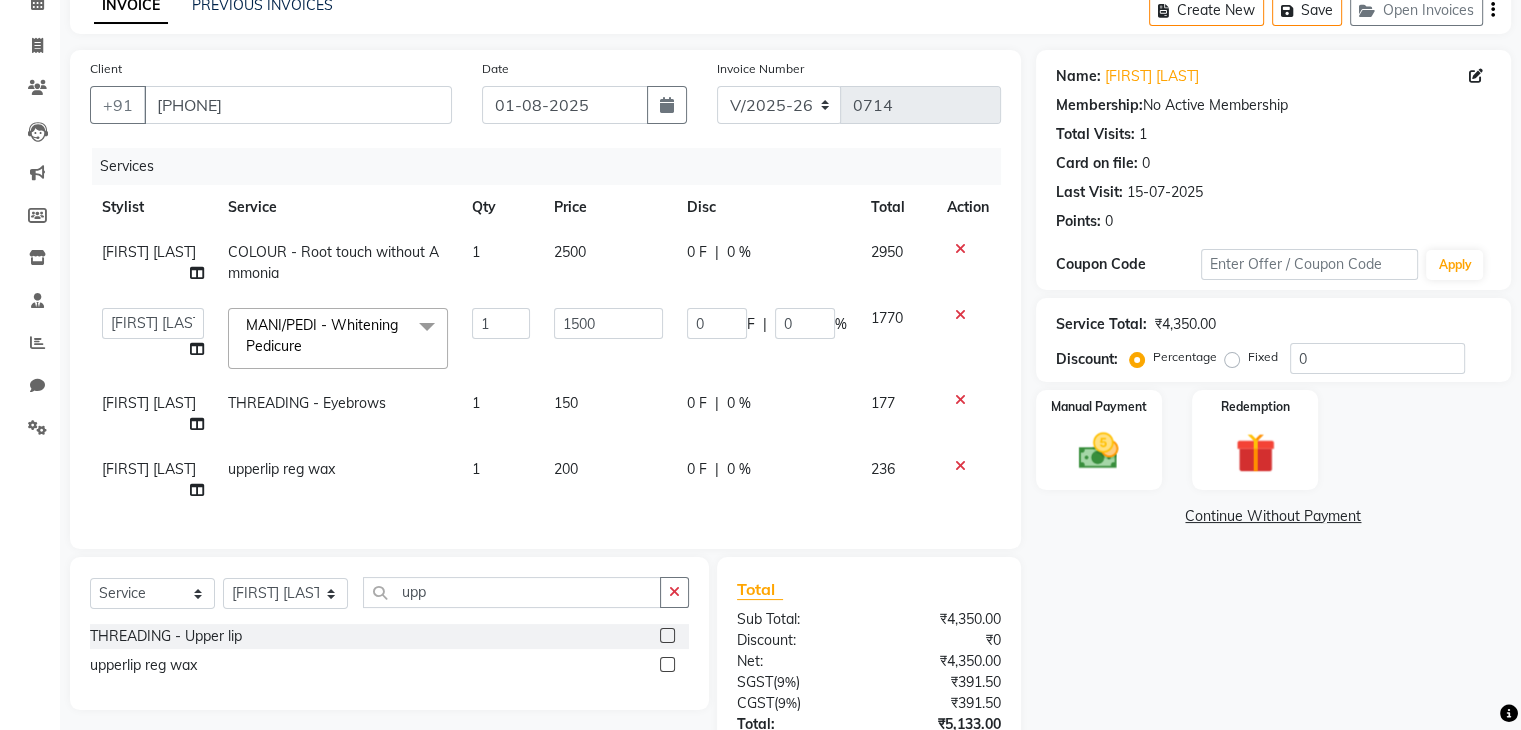 click on "1770" 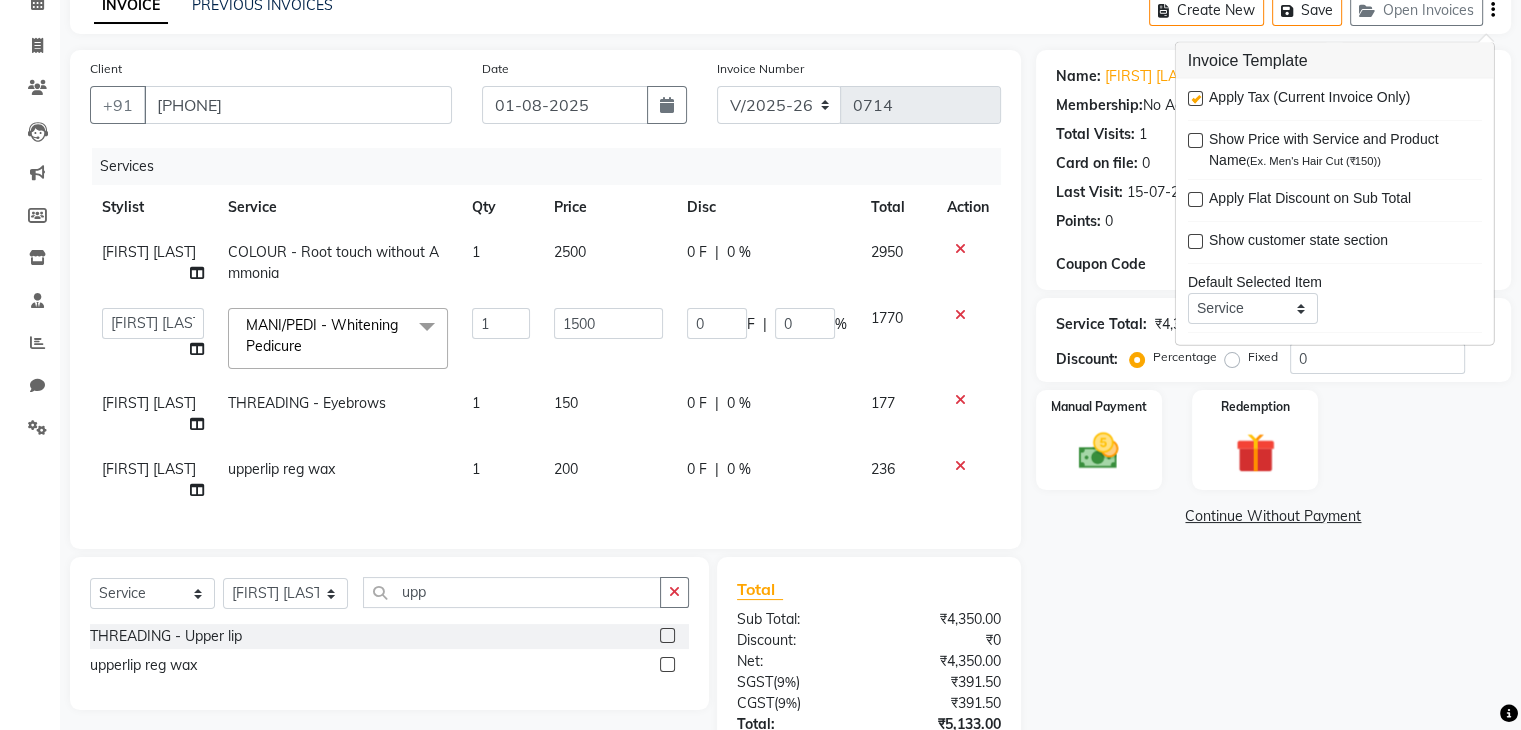click at bounding box center (1194, 101) 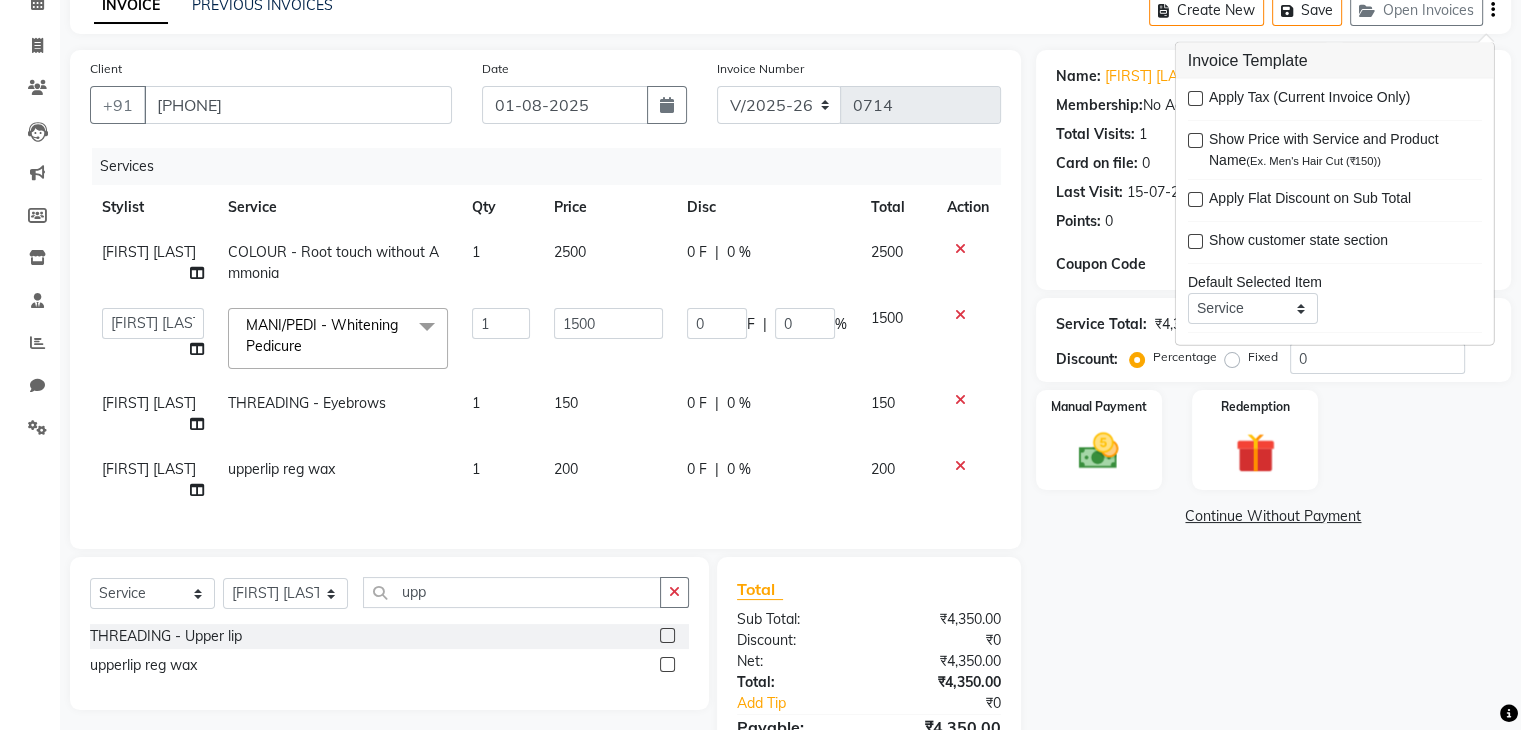 click on "Name: [FIRST] [LAST] Membership:  No Active Membership  Total Visits:  1 Card on file:  0 Last Visit:   15-07-2025 Points:   0  Coupon Code Apply Service Total:  ₹4,350.00  Discount:  Percentage   Fixed  0 Manual Payment Redemption  Continue Without Payment" 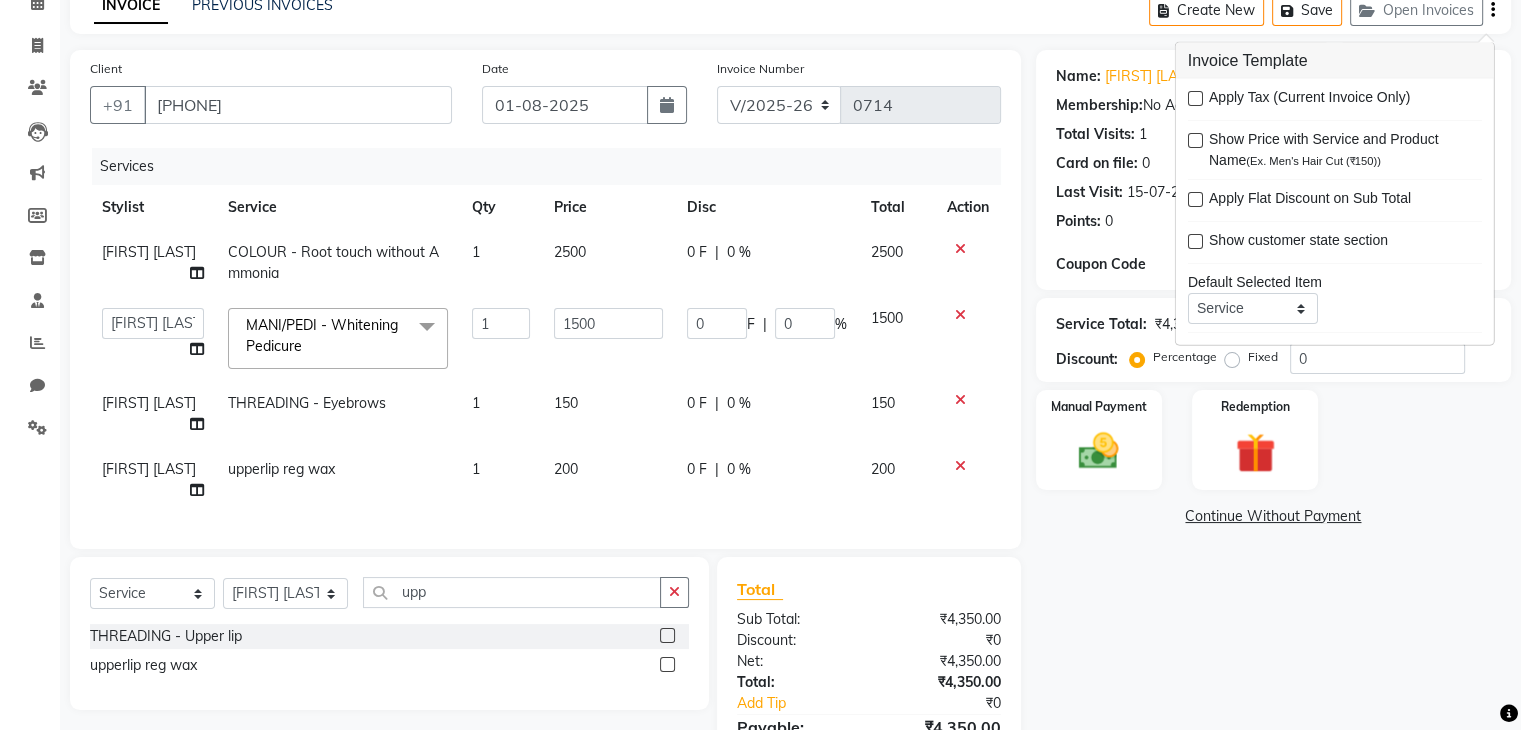 click on "Name: [FIRST] [LAST] Membership:  No Active Membership  Total Visits:  1 Card on file:  0 Last Visit:   15-07-2025 Points:   0  Coupon Code Apply Service Total:  ₹4,350.00  Discount:  Percentage   Fixed  0 Manual Payment Redemption  Continue Without Payment" 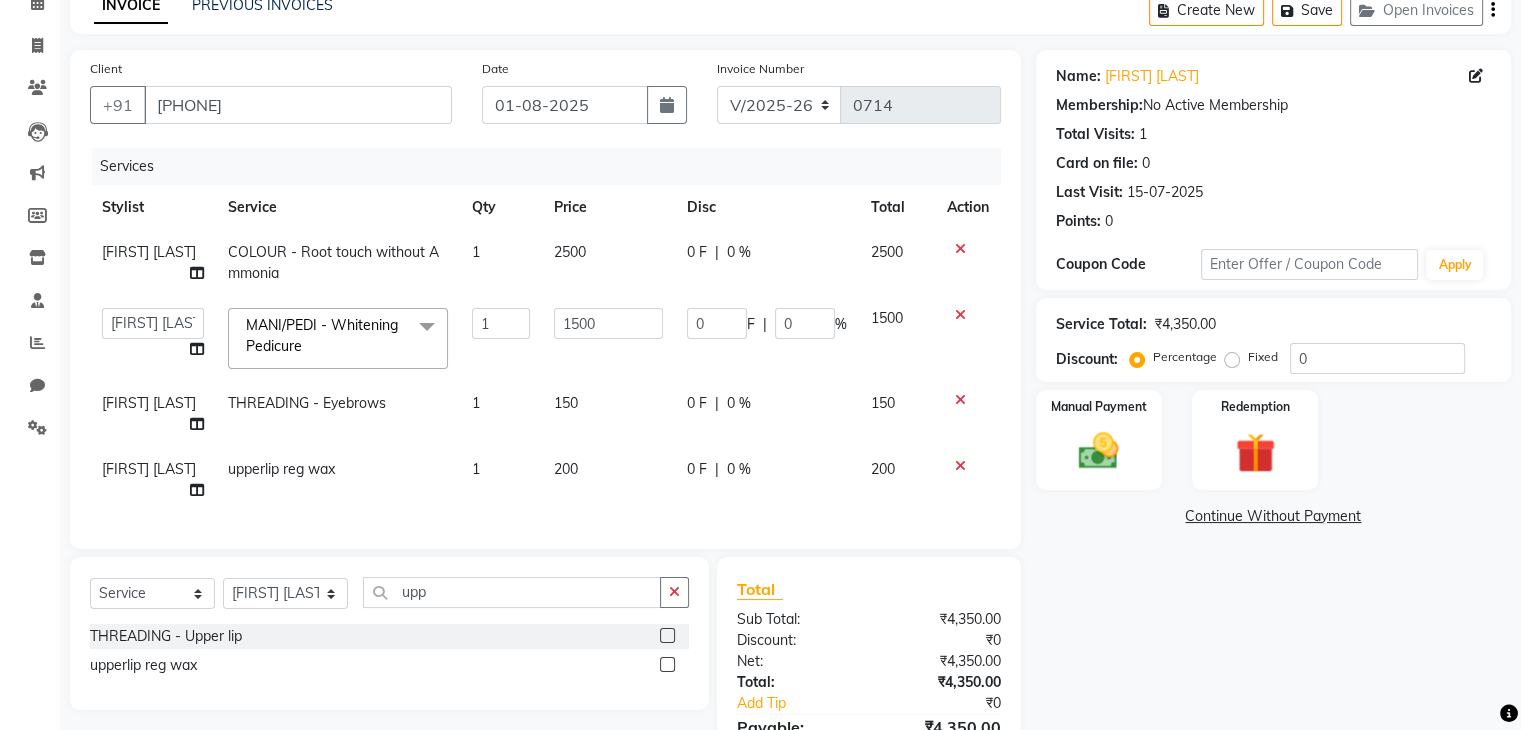 click on "Name: [FIRST] [LAST] Membership:  No Active Membership  Total Visits:  1 Card on file:  0 Last Visit:   15-07-2025 Points:   0  Coupon Code Apply Service Total:  ₹4,350.00  Discount:  Percentage   Fixed  0 Manual Payment Redemption  Continue Without Payment" 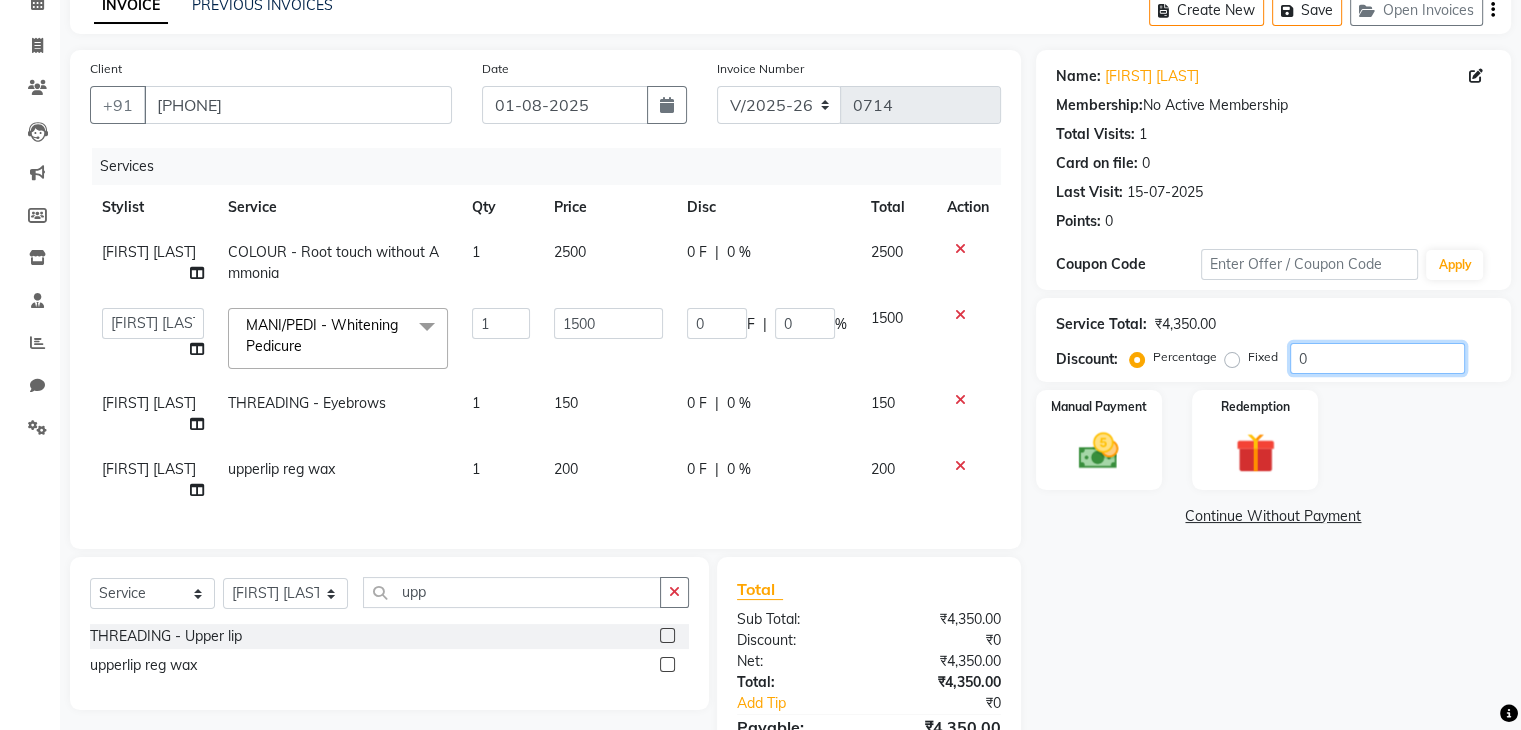 click on "0" 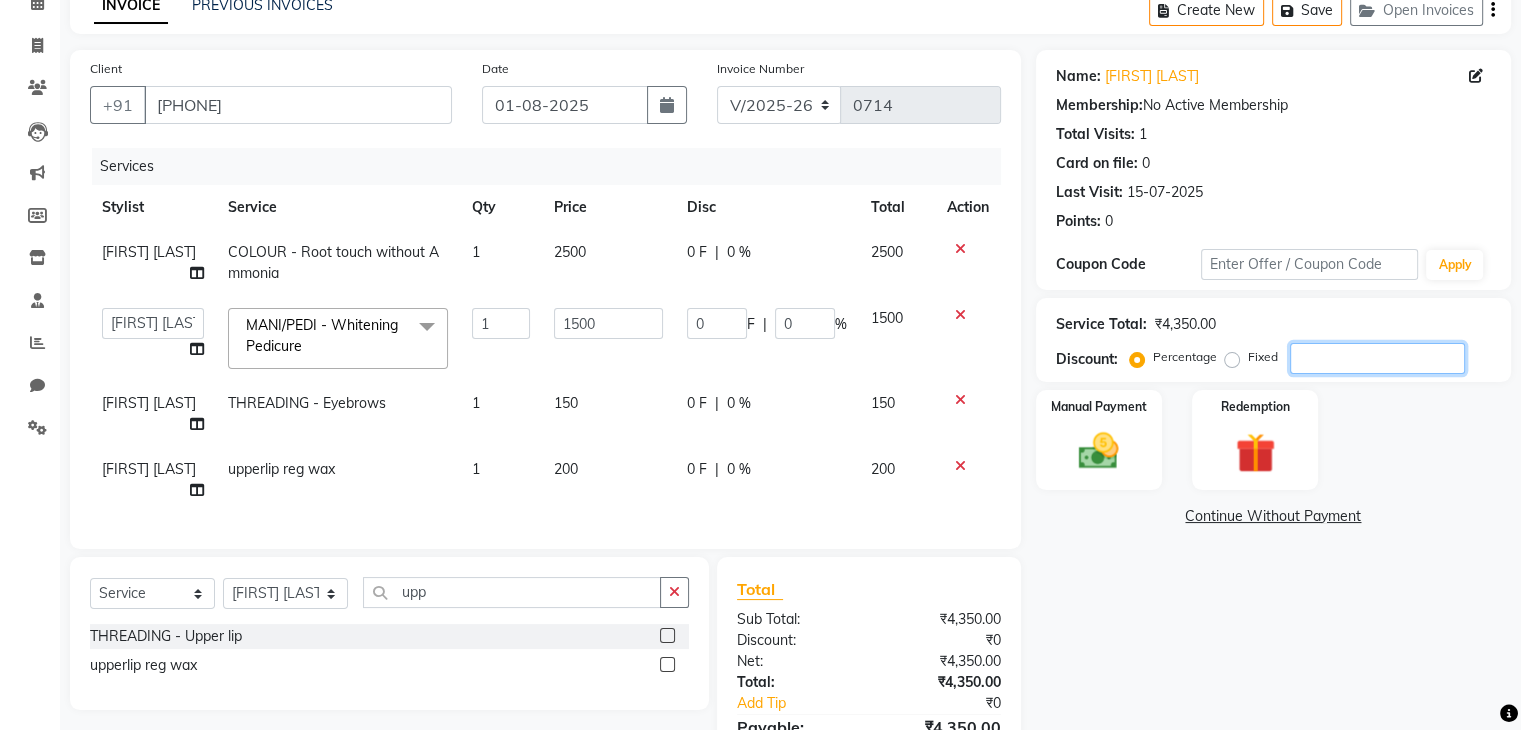 type on "2" 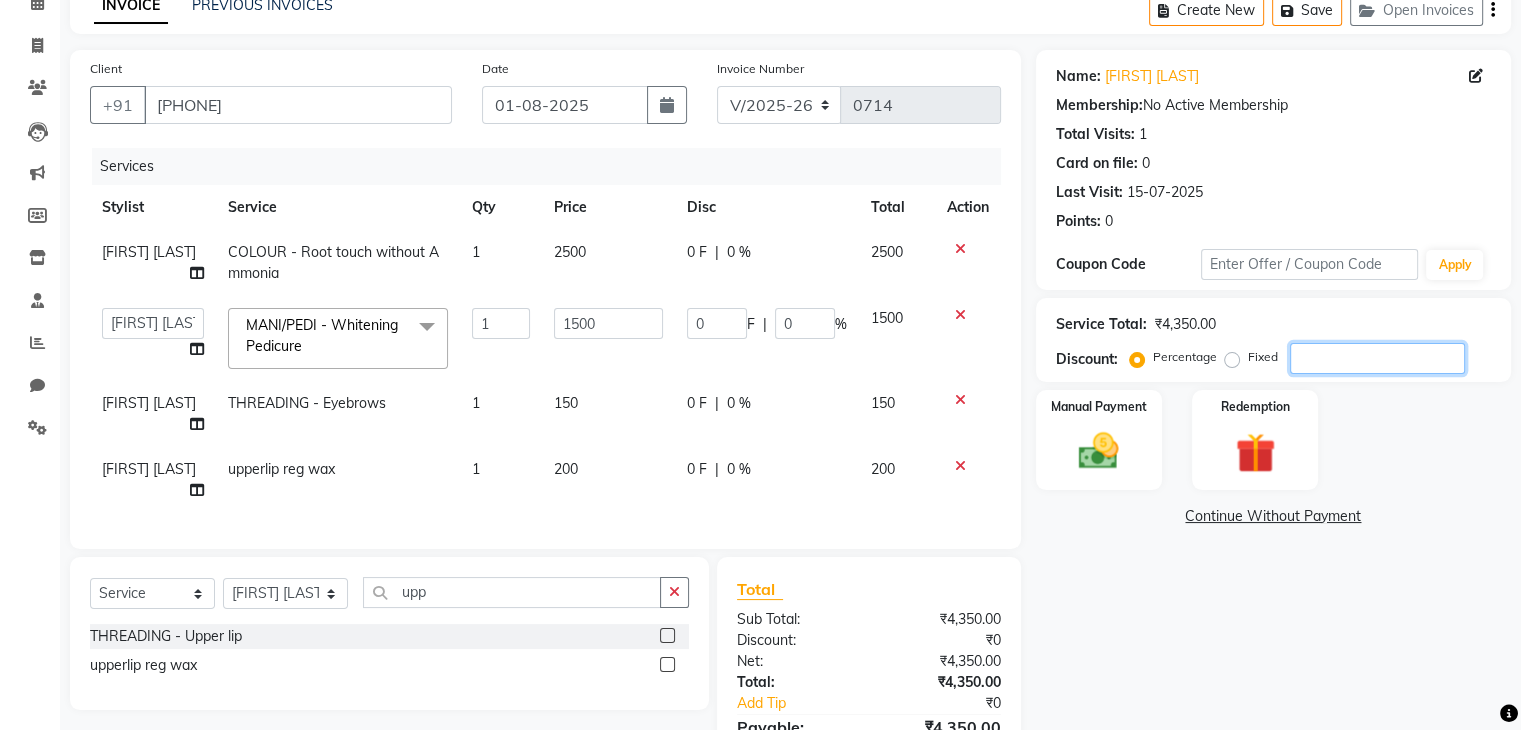 type on "30" 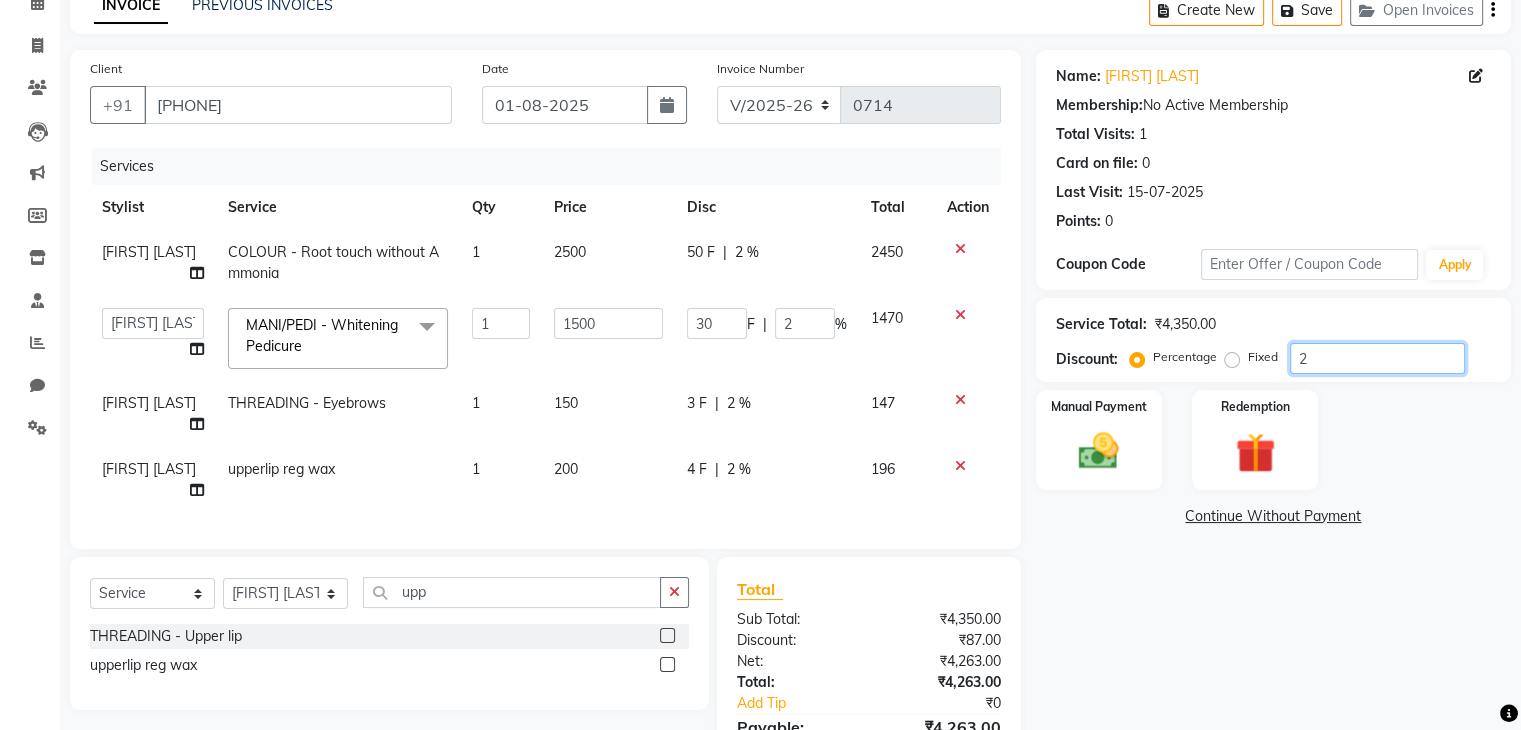 type on "20" 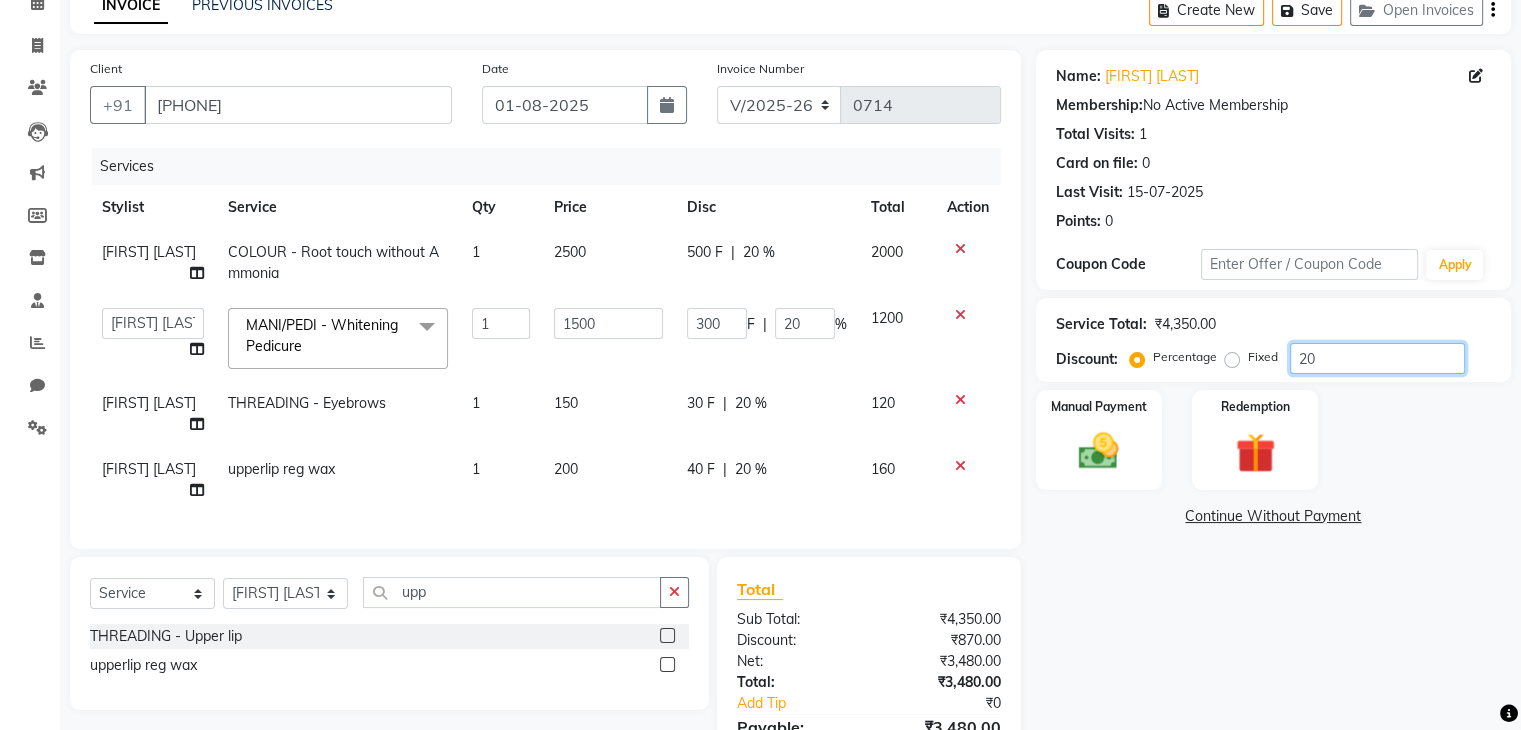 type on "2" 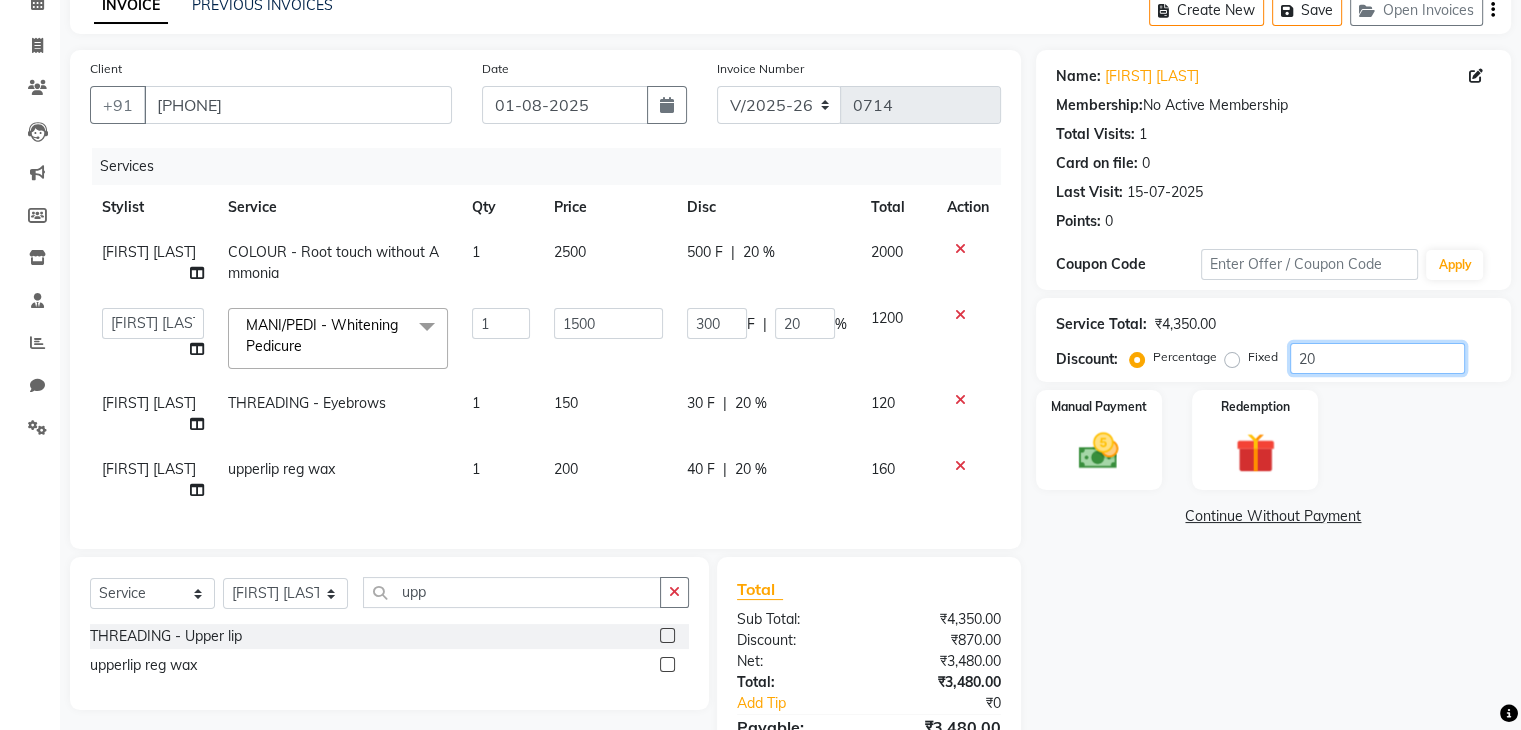 type on "30" 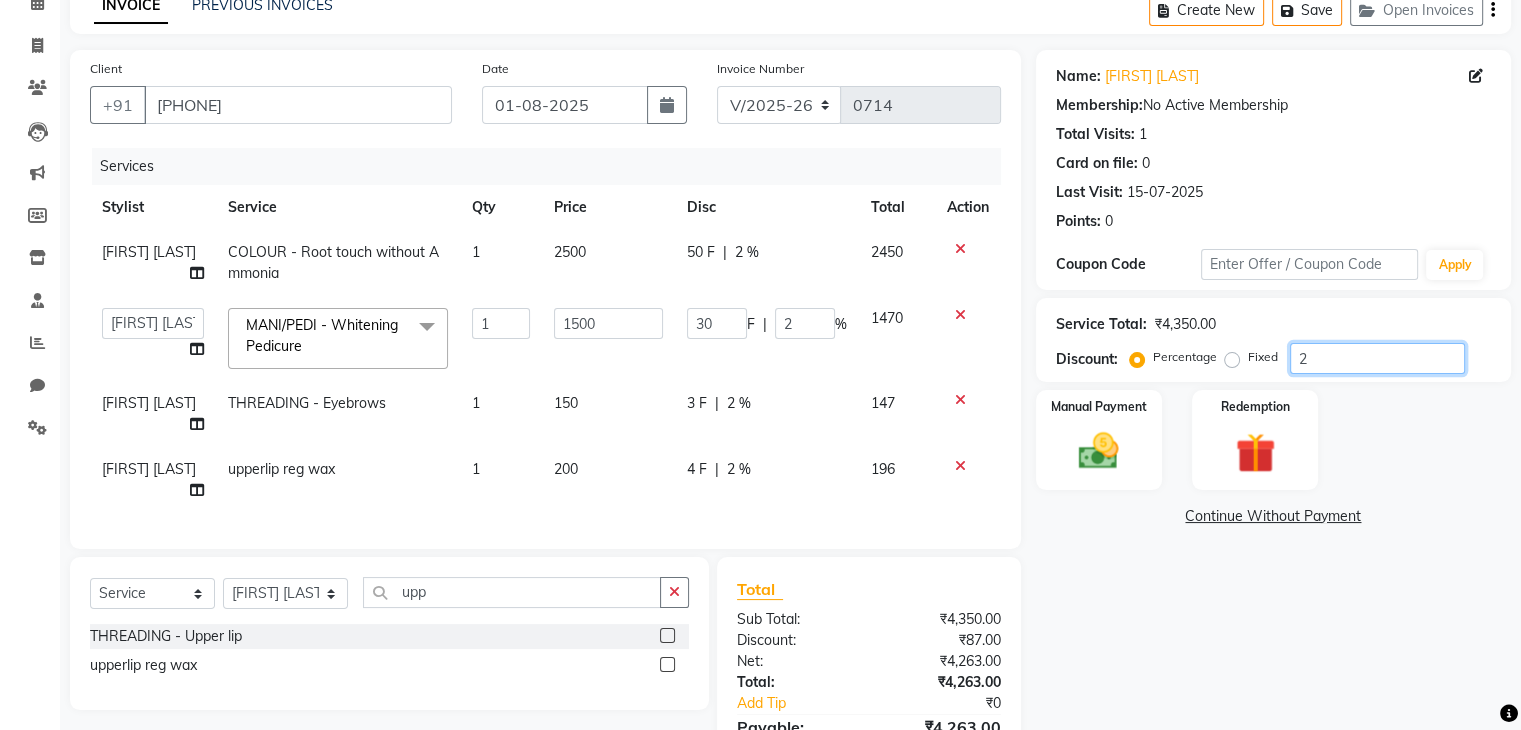 type on "25" 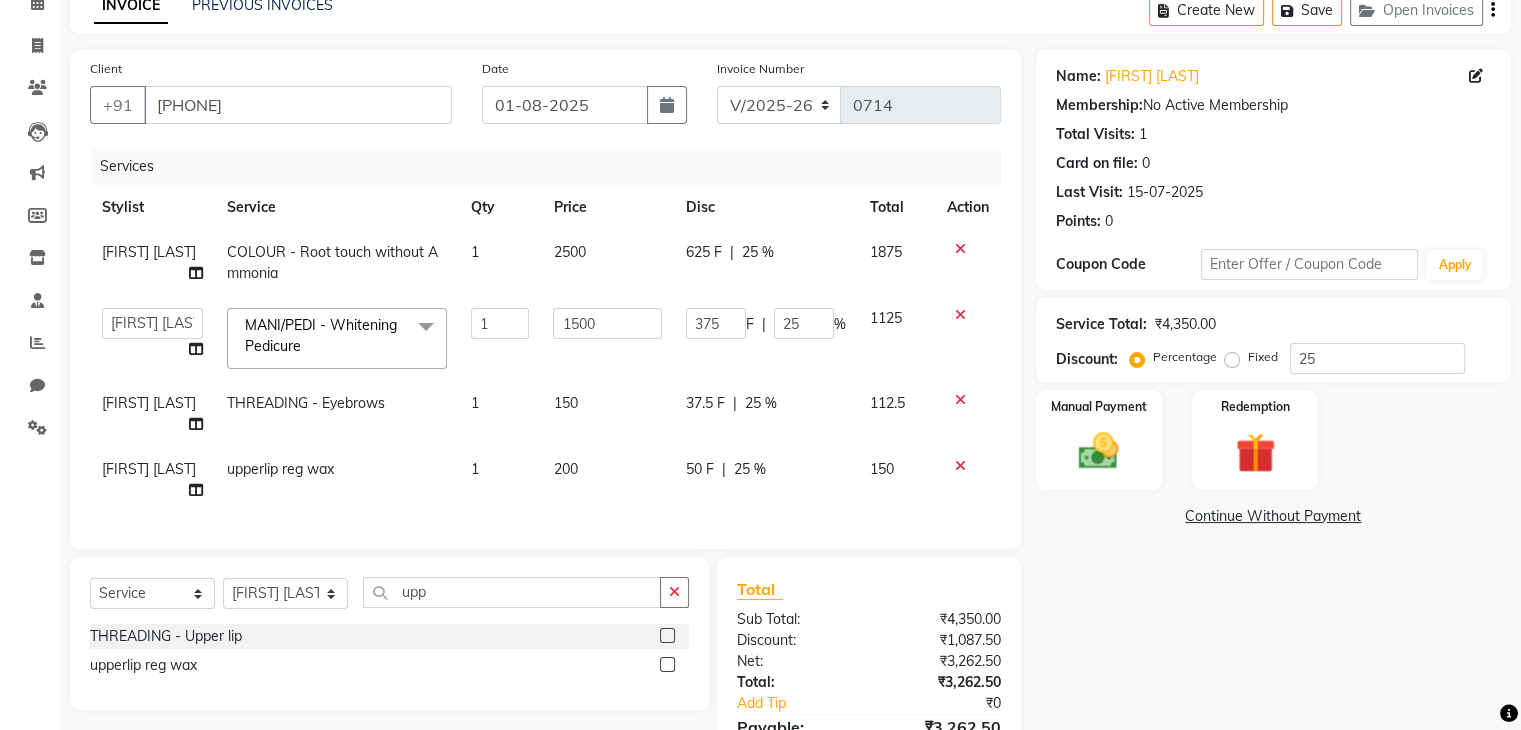 click on "Name: [FIRST] [LAST] Membership:  No Active Membership  Total Visits:  1 Card on file:  0 Last Visit:   15-07-2025 Points:   0  Coupon Code Apply Service Total:  ₹4,350.00  Discount:  Percentage   Fixed  25 Manual Payment Redemption  Continue Without Payment" 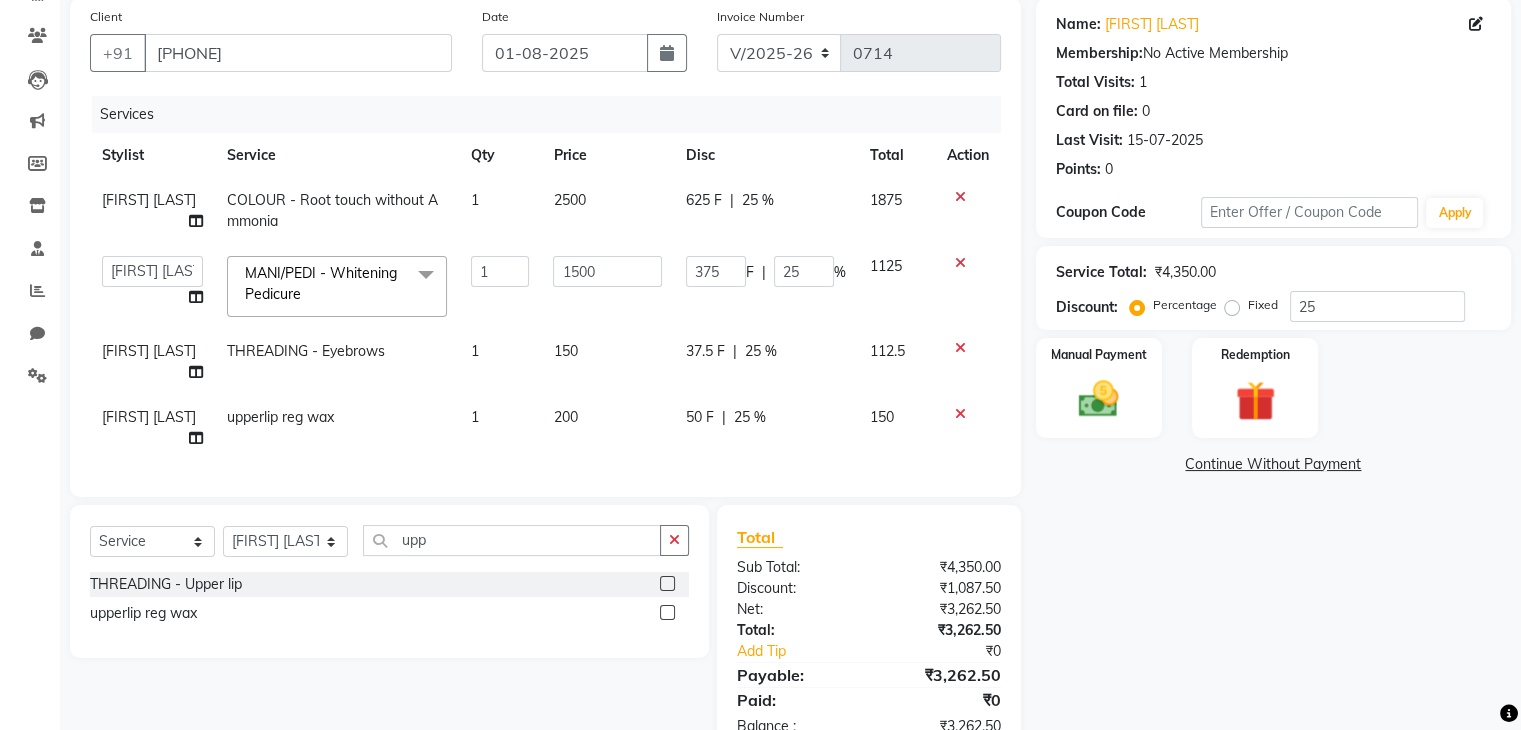 scroll, scrollTop: 182, scrollLeft: 0, axis: vertical 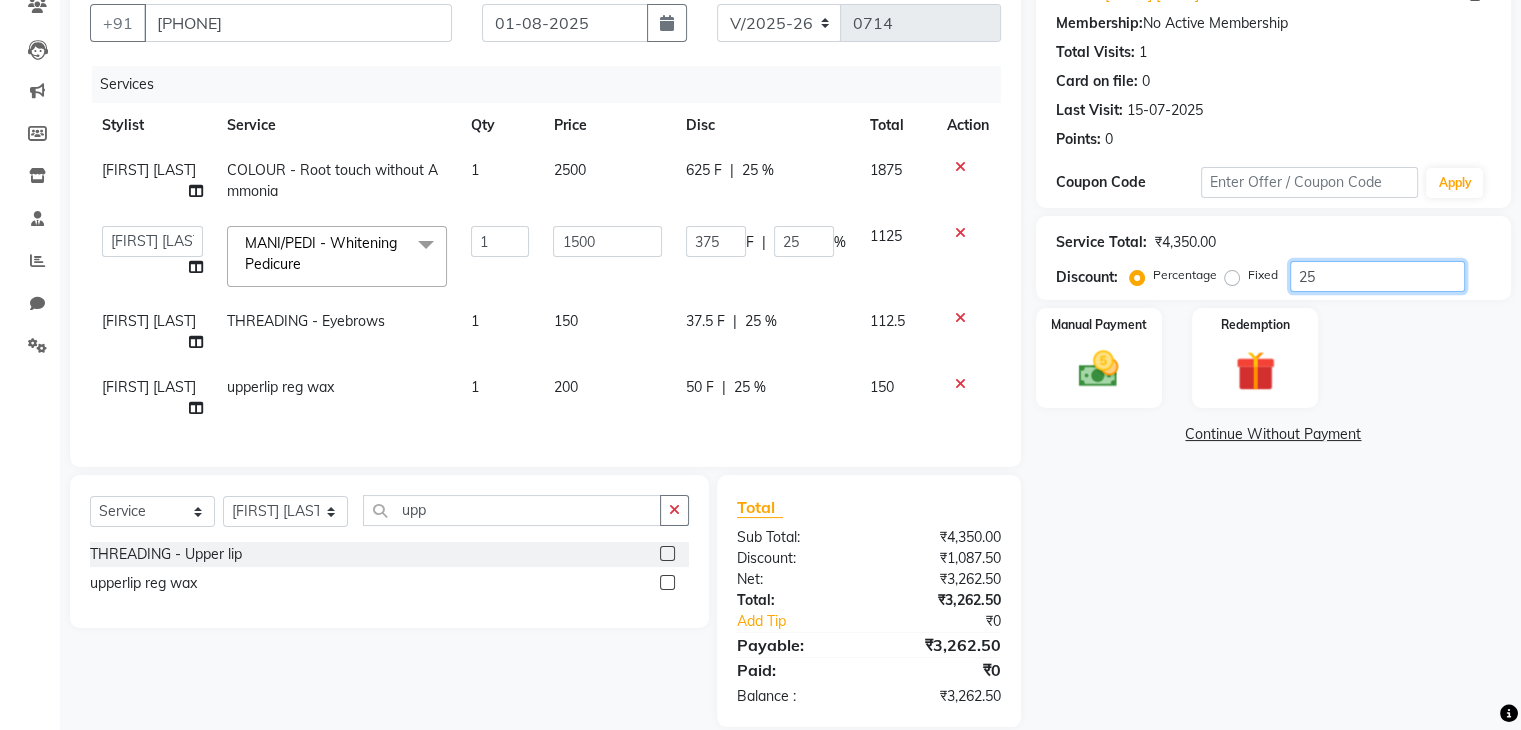 click on "25" 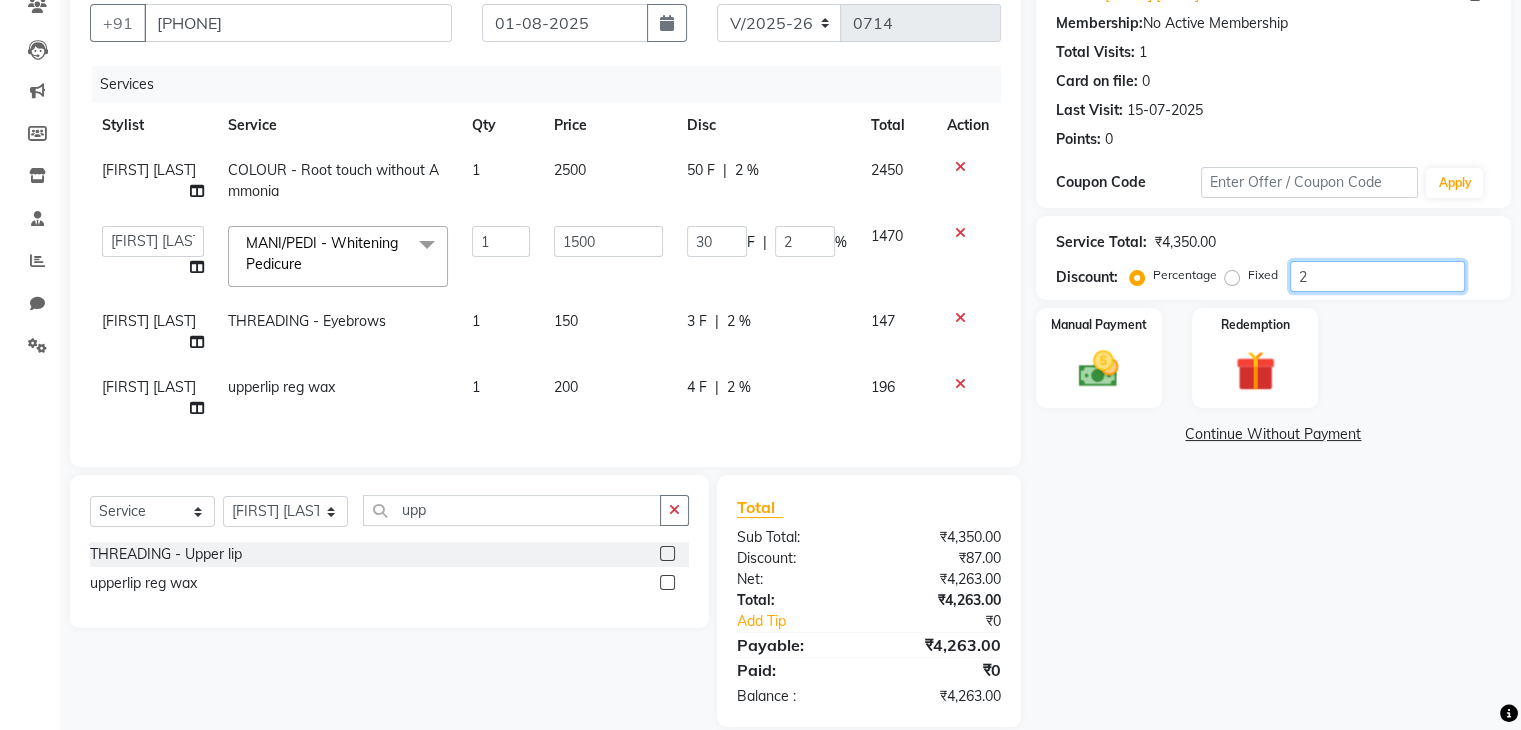 type 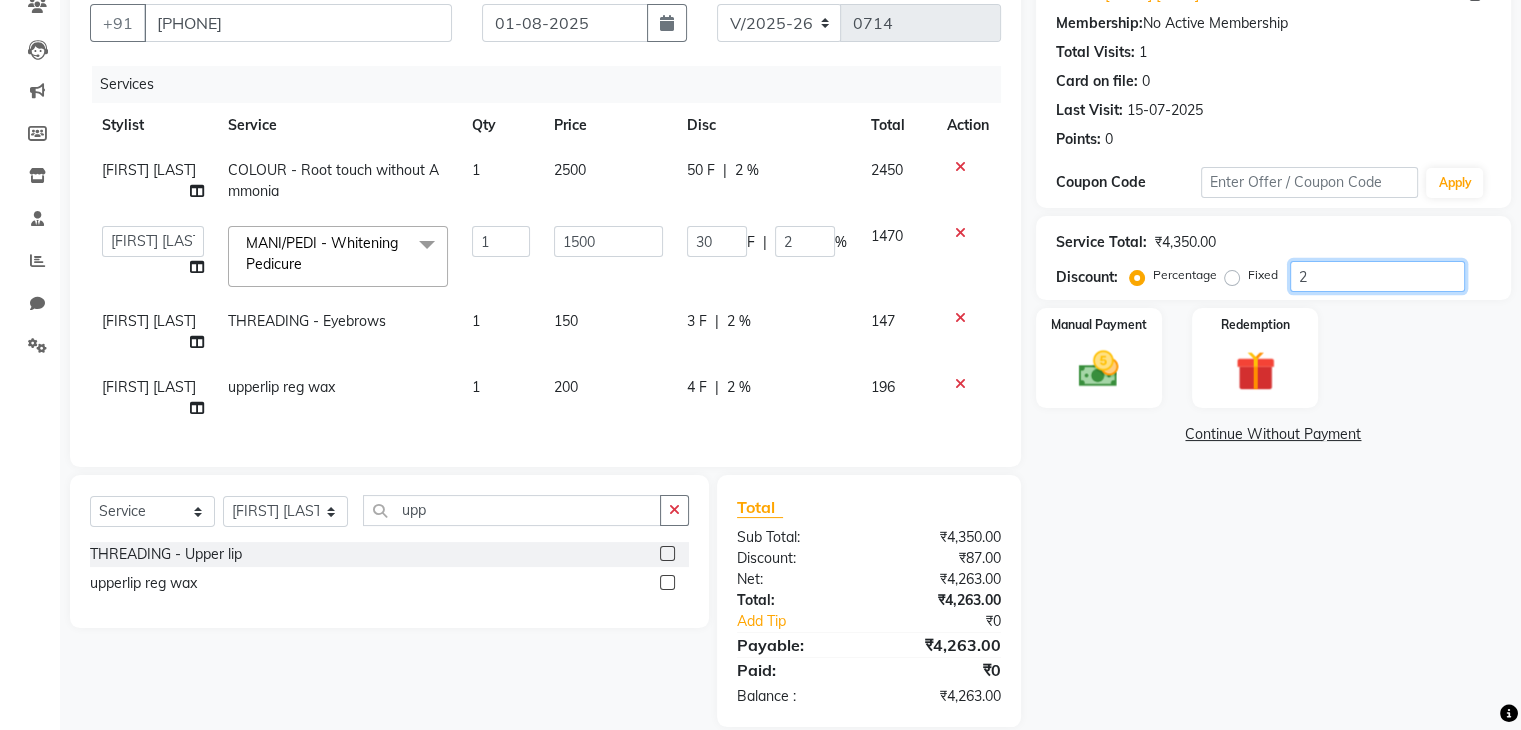 type on "0" 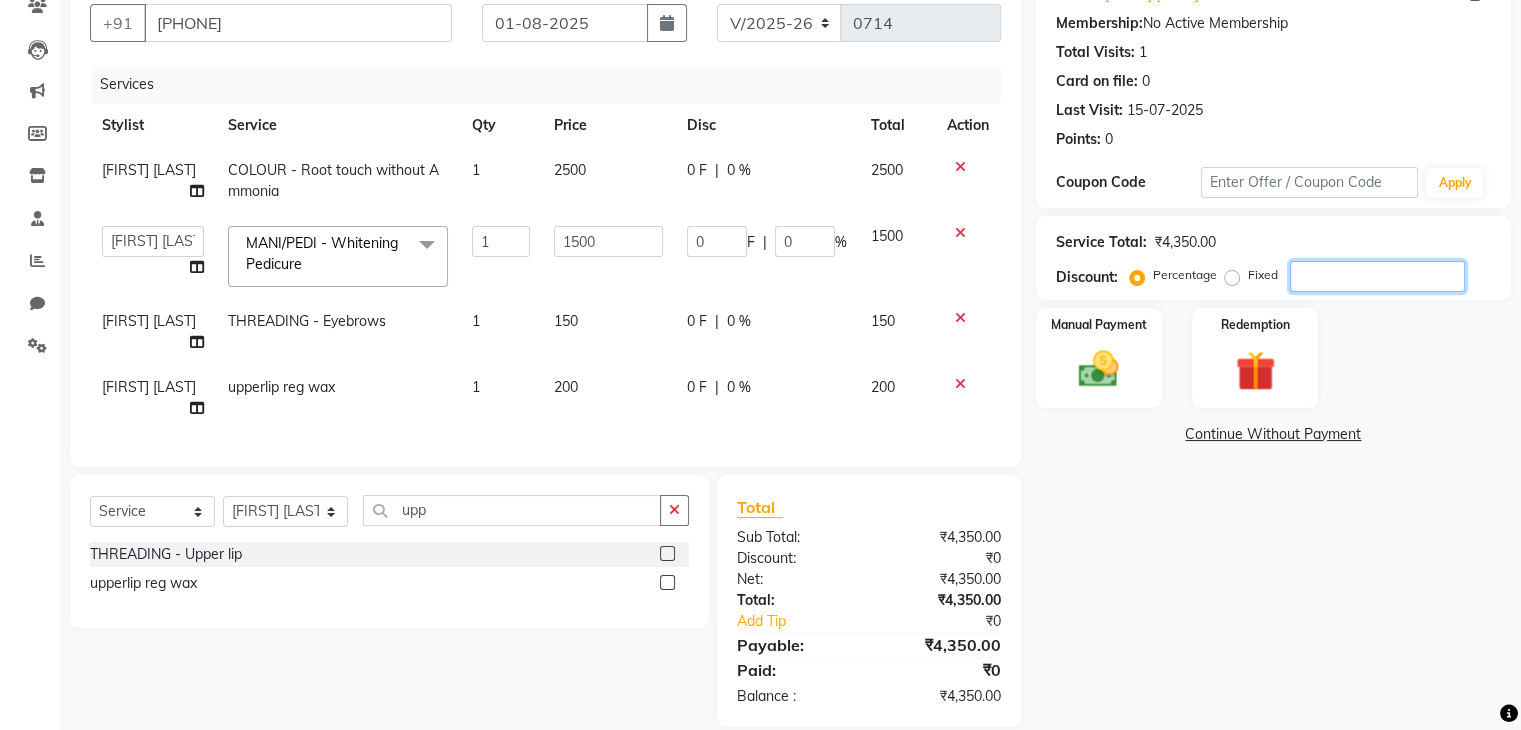 type on "2" 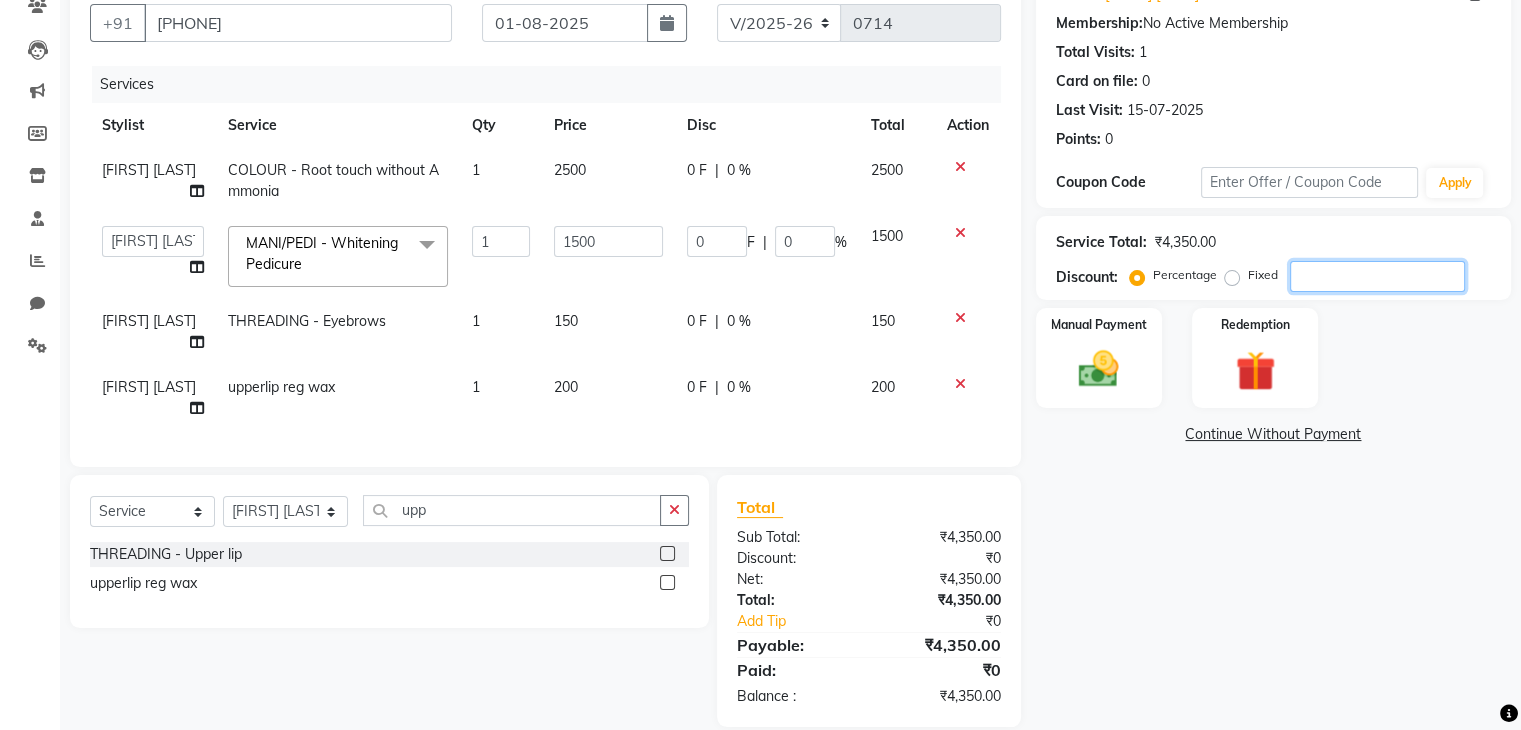 type on "30" 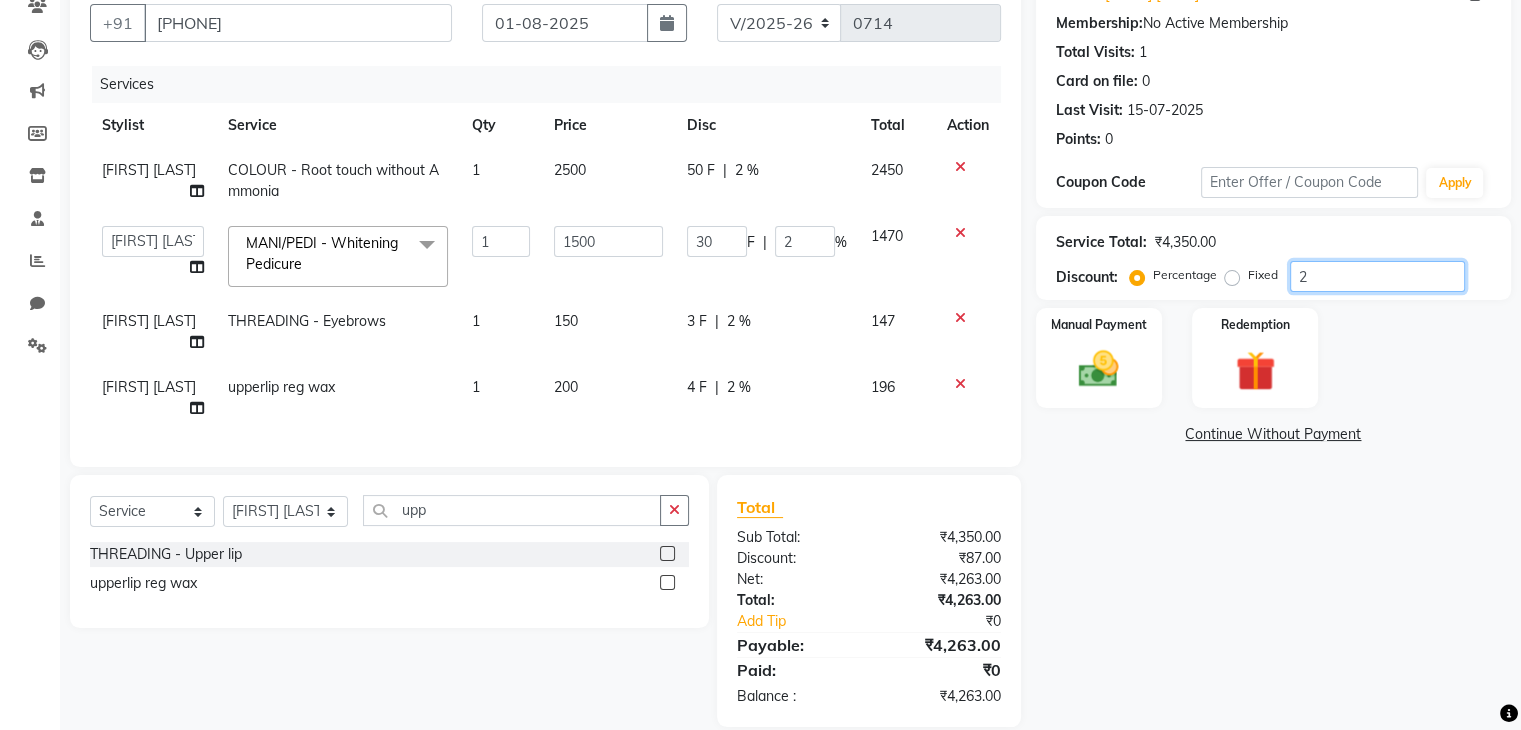 type on "25" 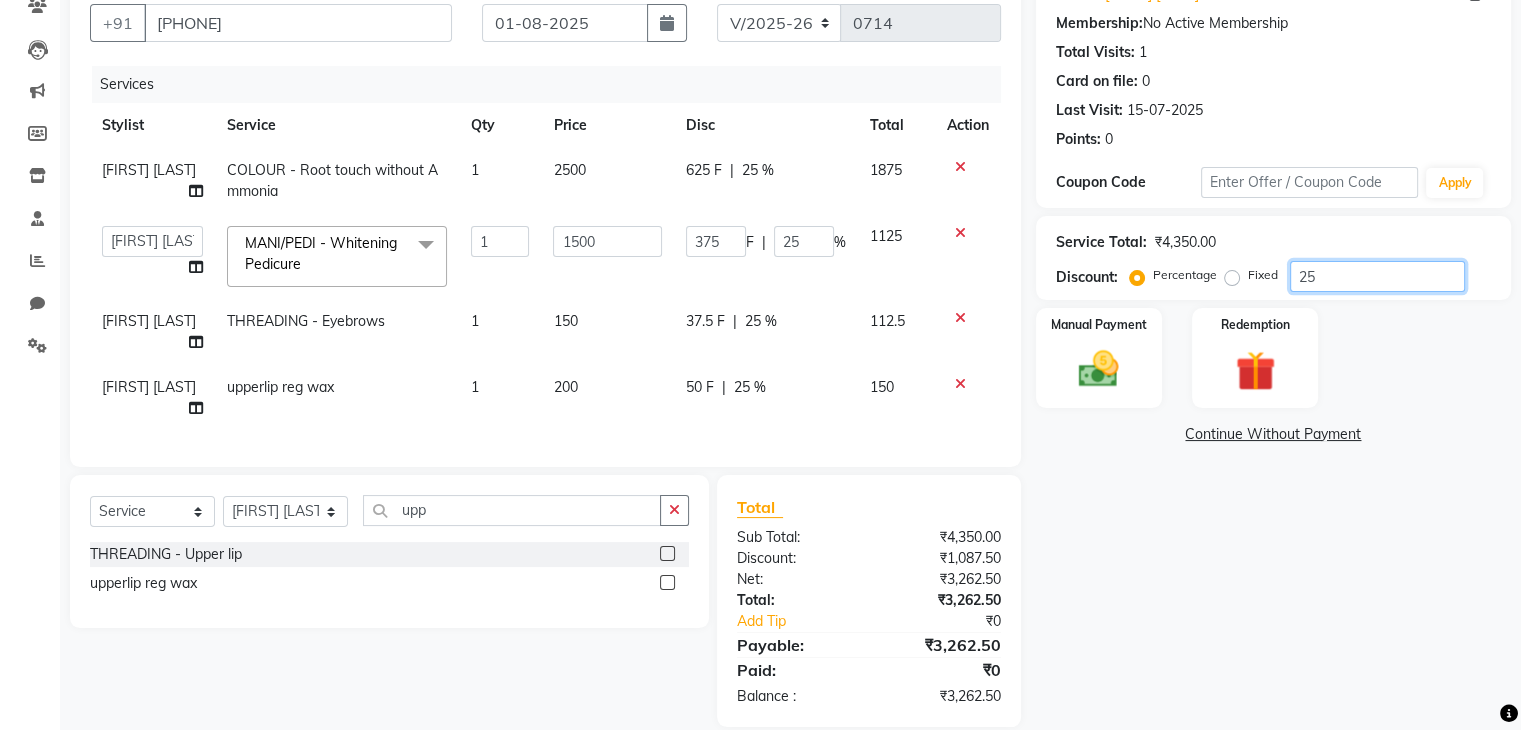 type on "2" 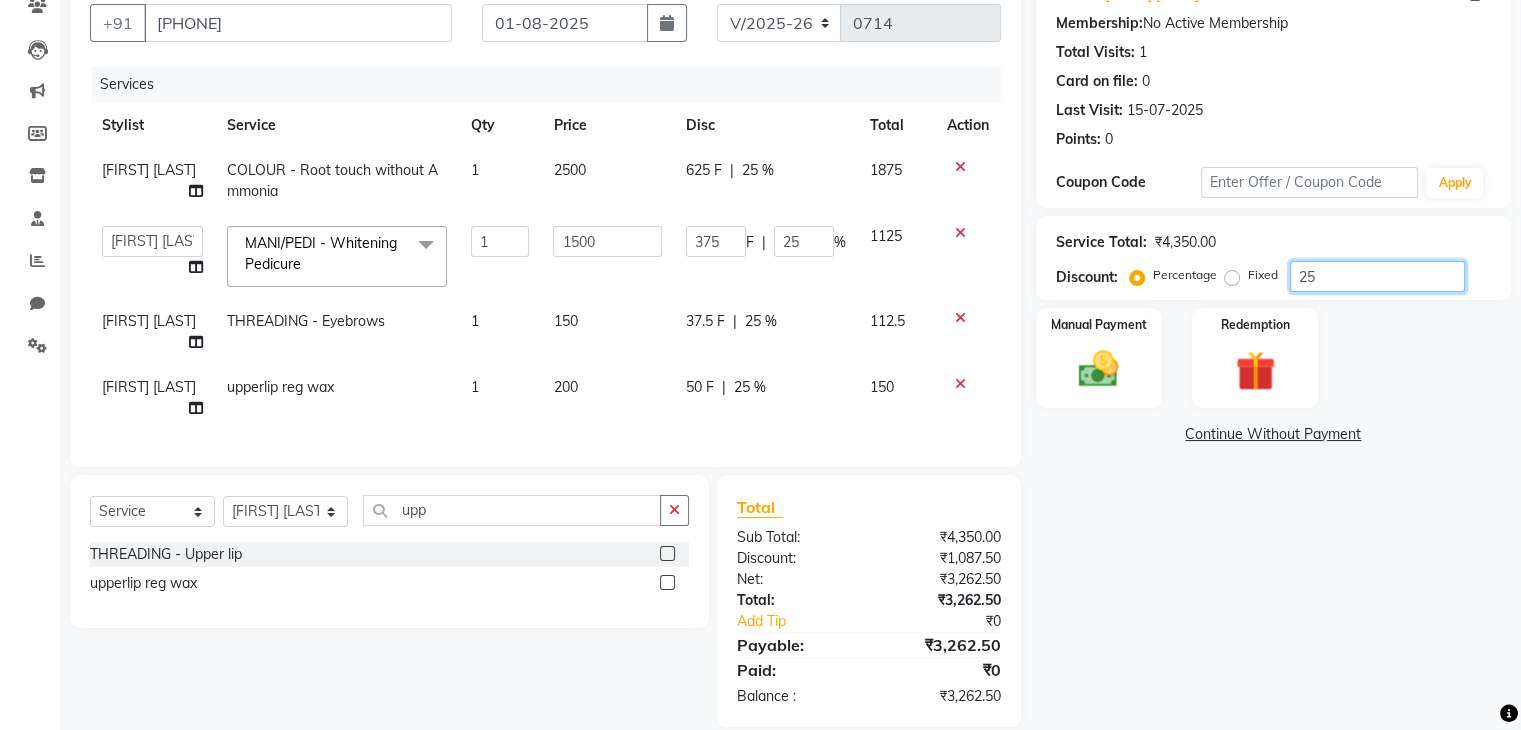 type on "30" 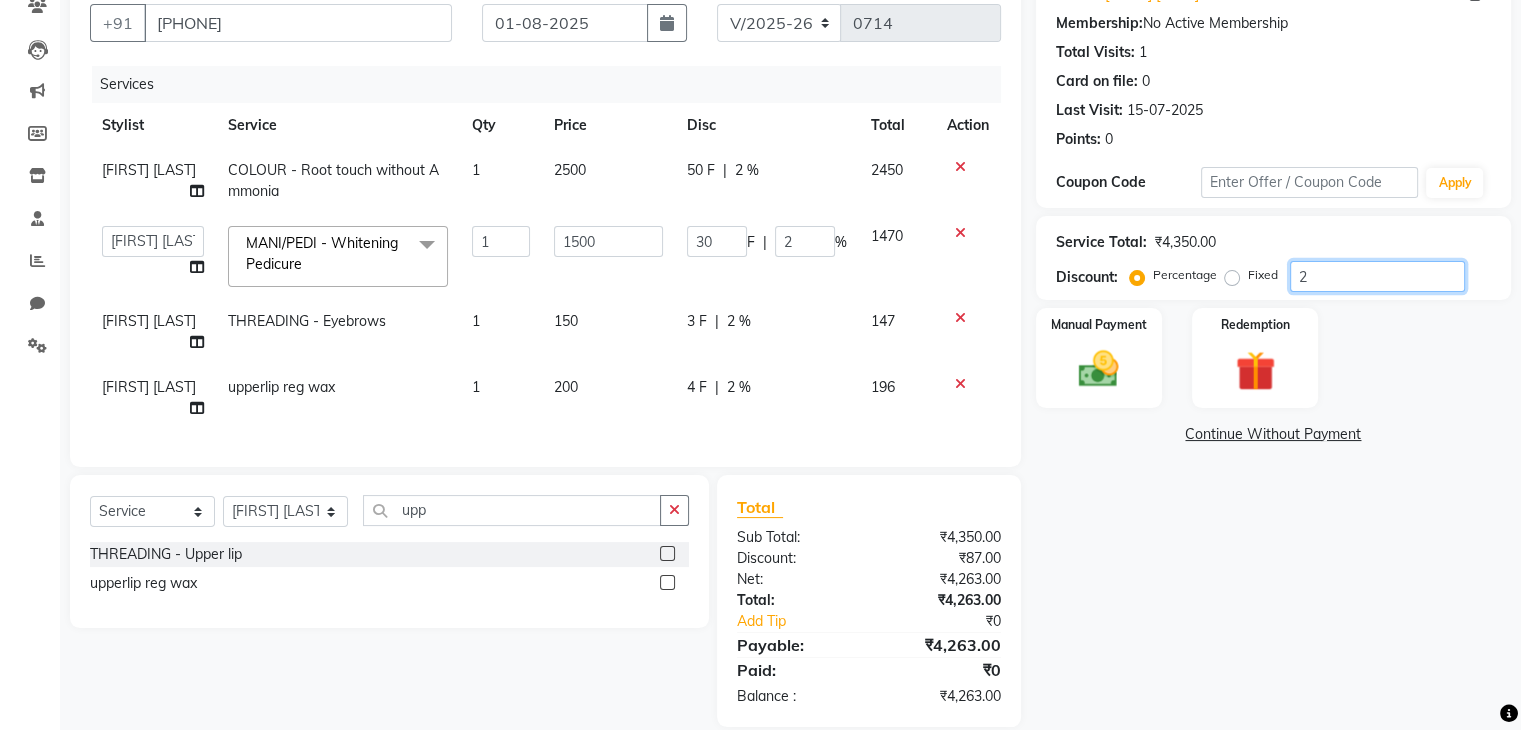 type 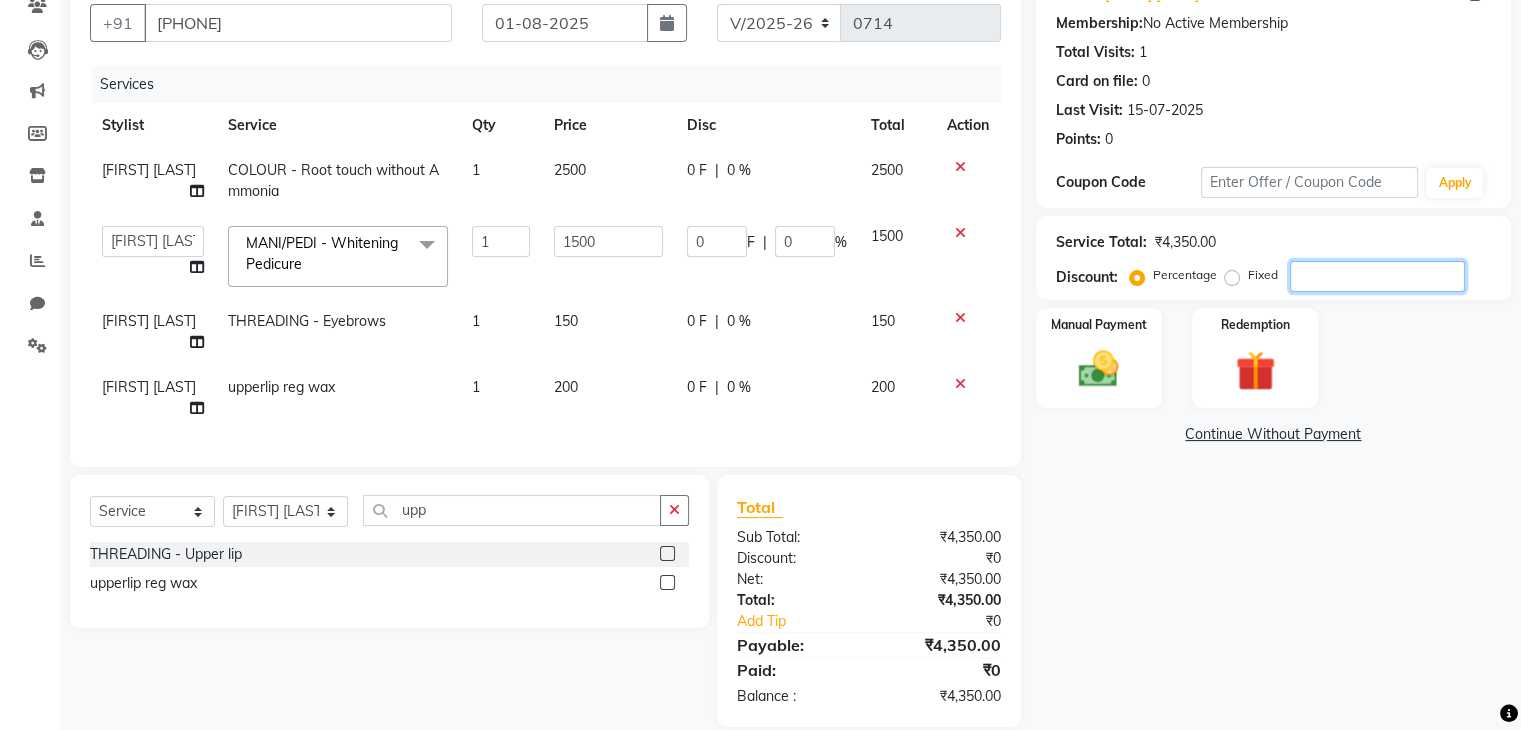 type on "3" 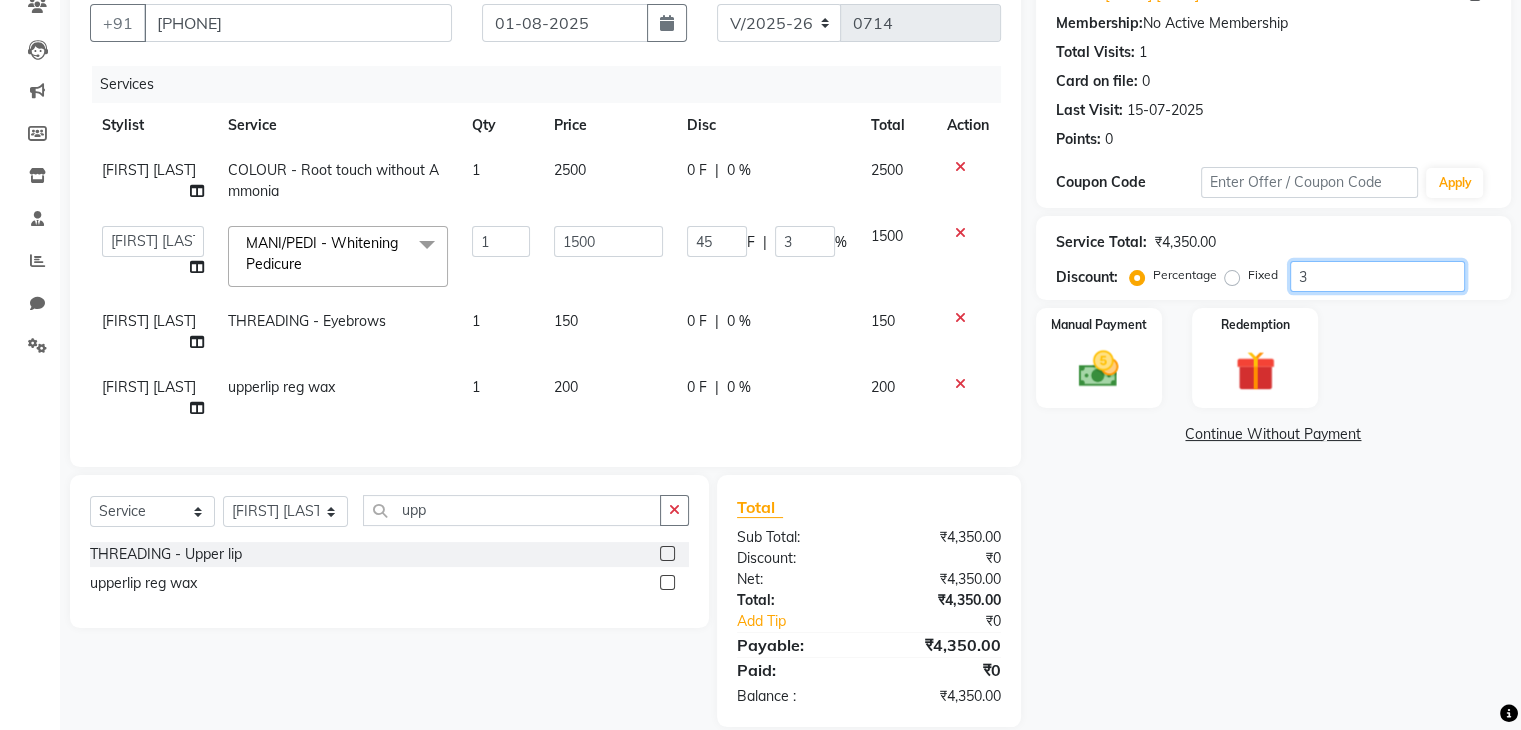 type on "30" 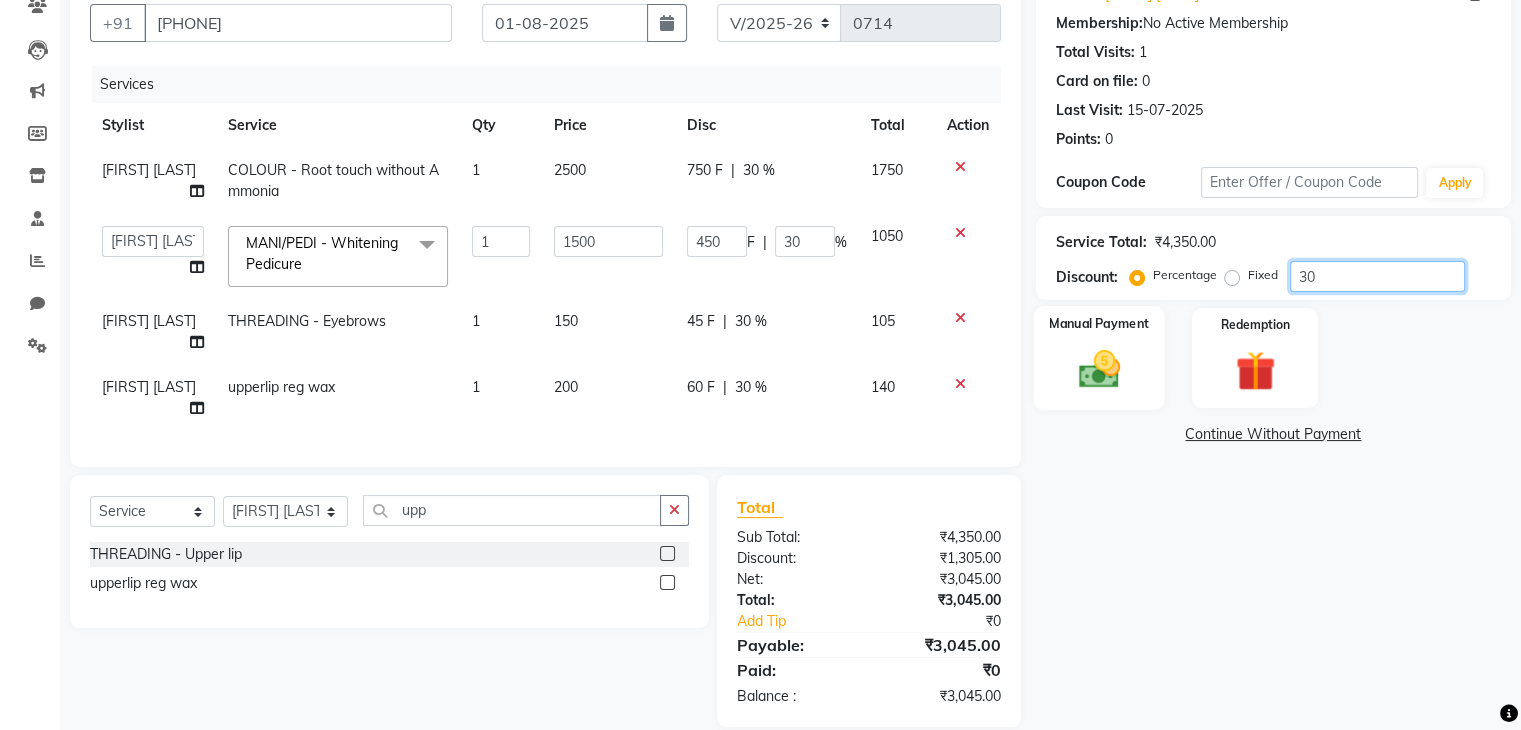 type on "30" 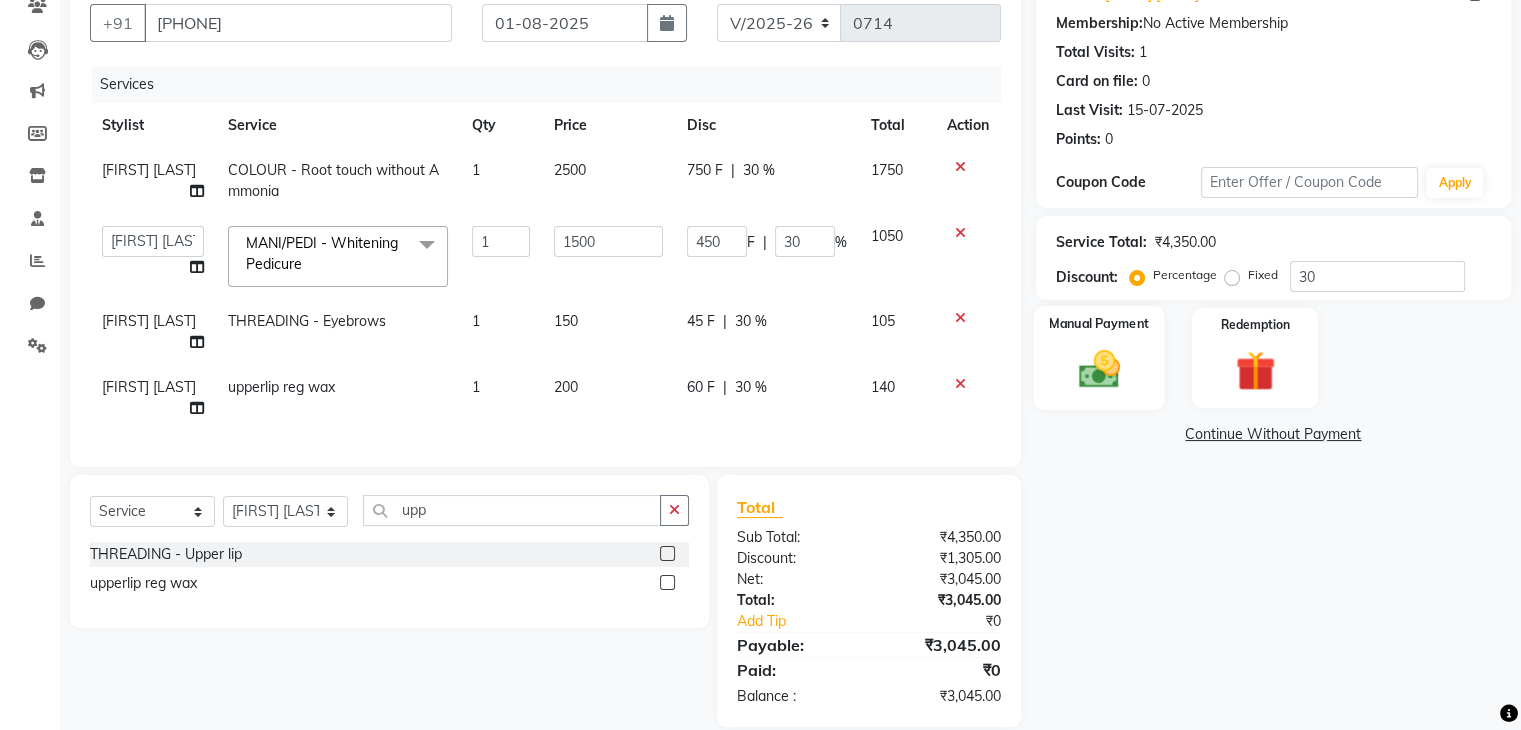 click 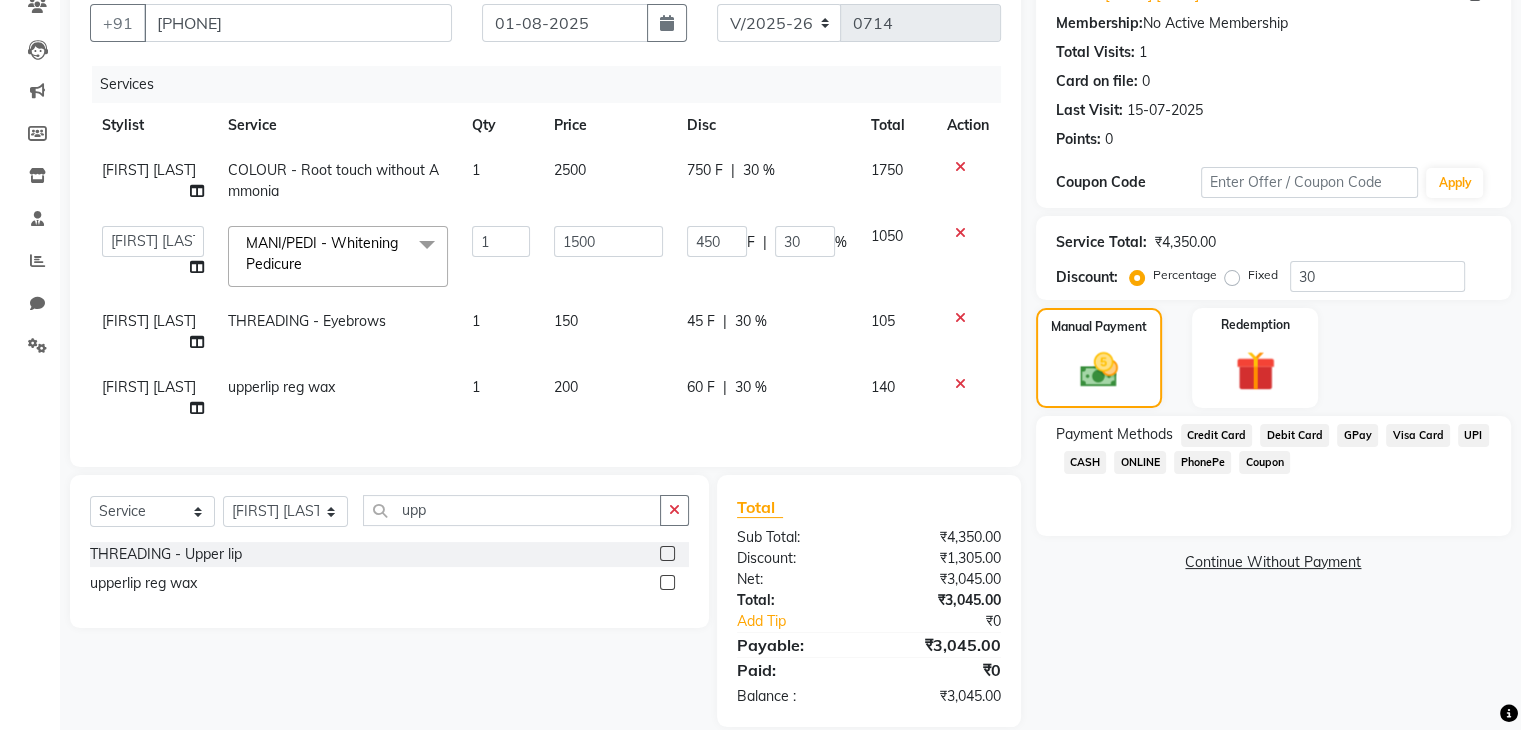 click on "CASH" 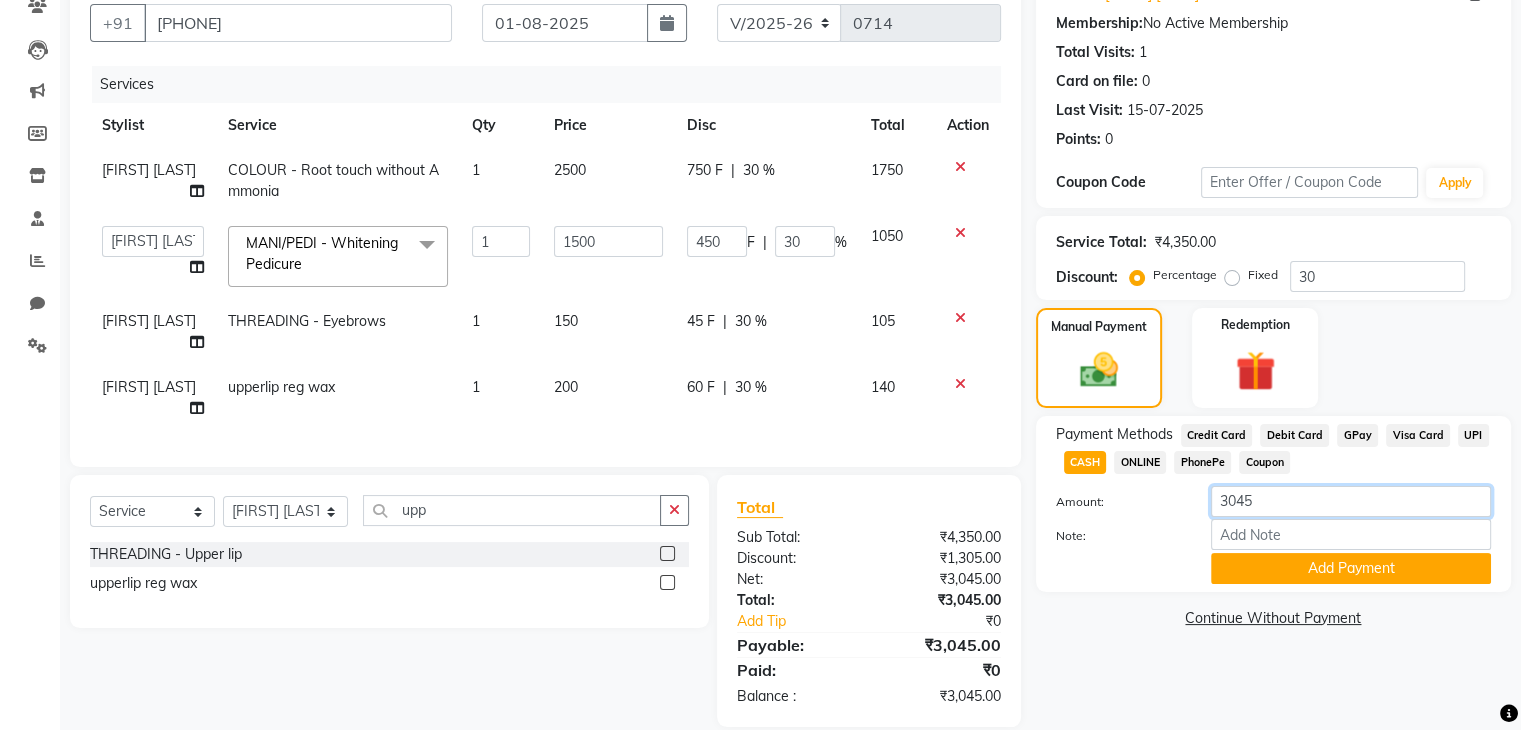 click on "3045" 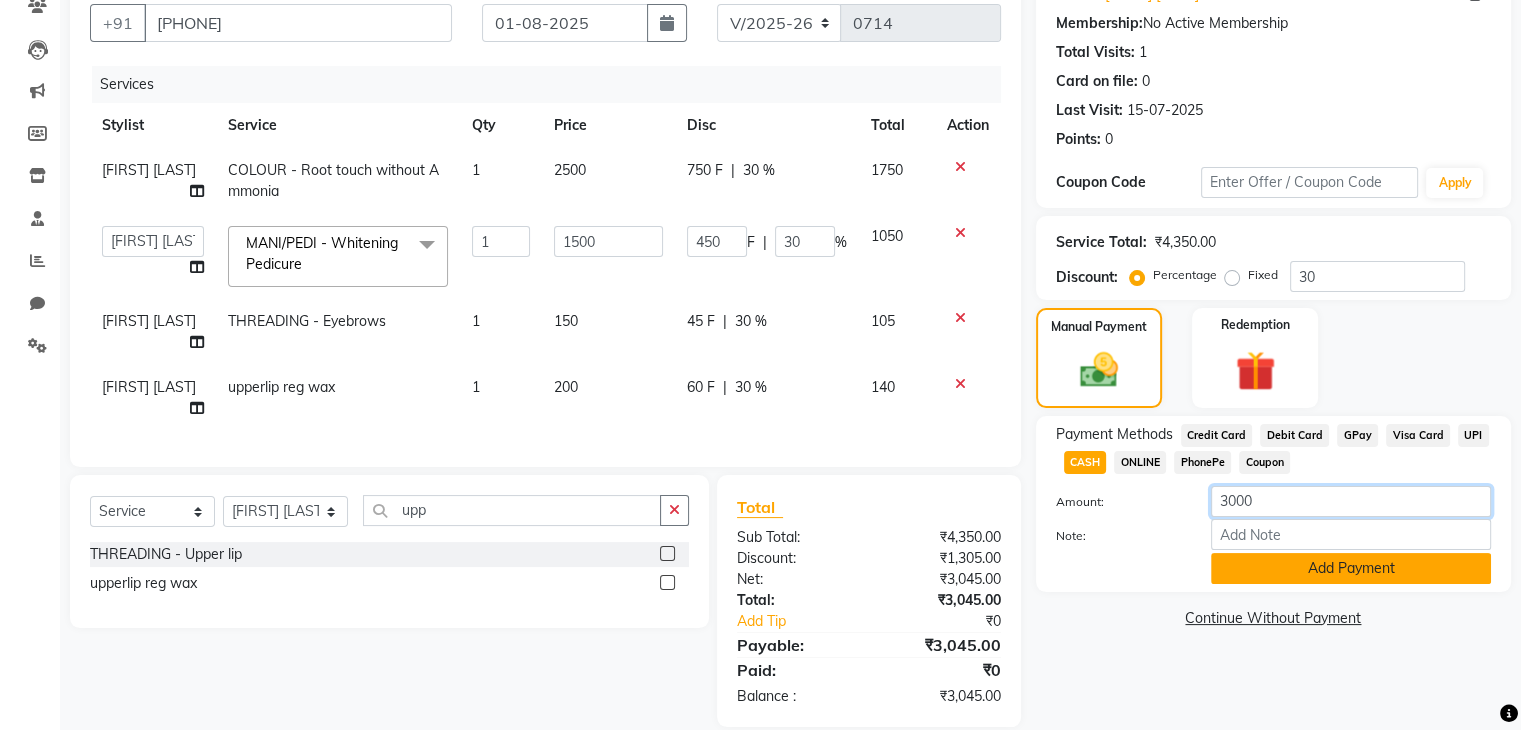 type on "3000" 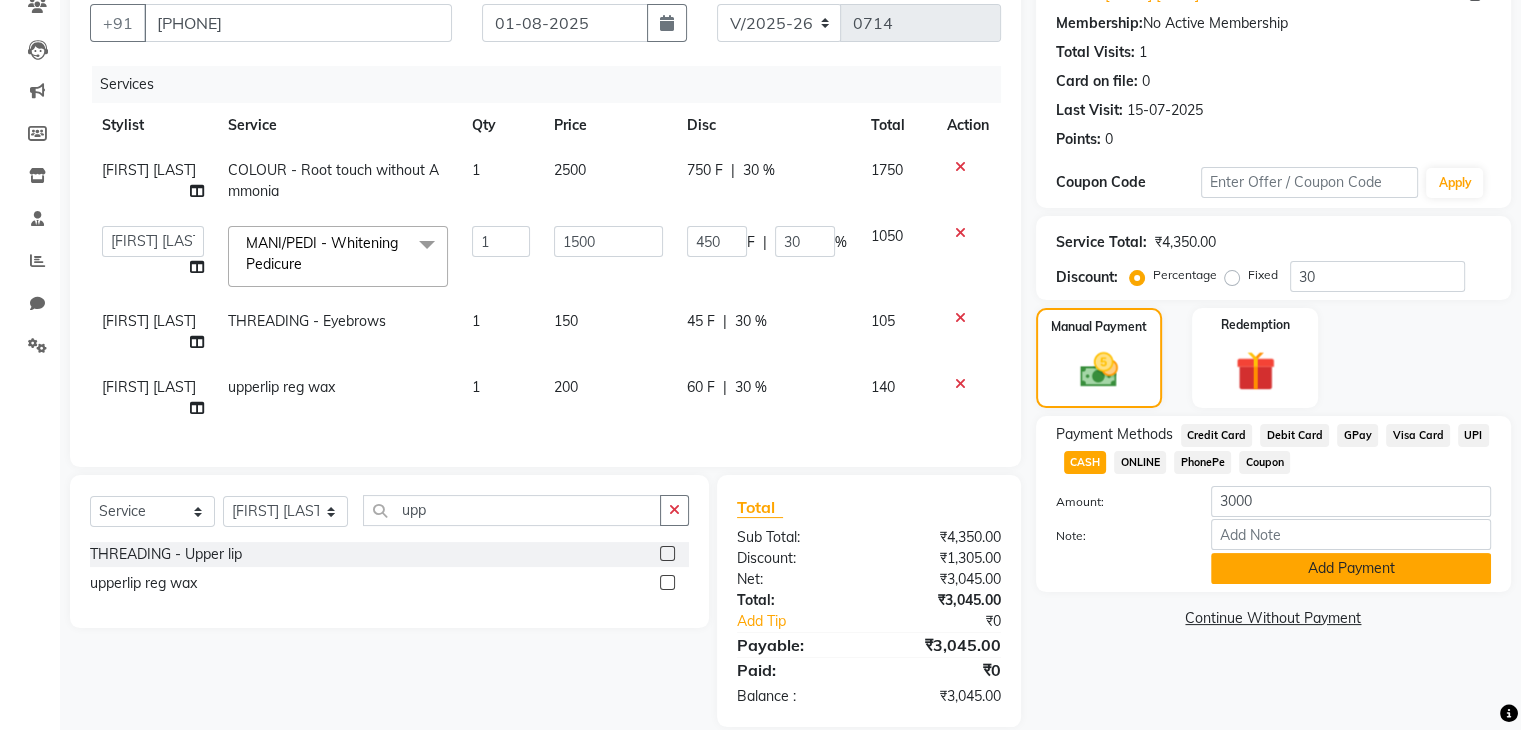 click on "Add Payment" 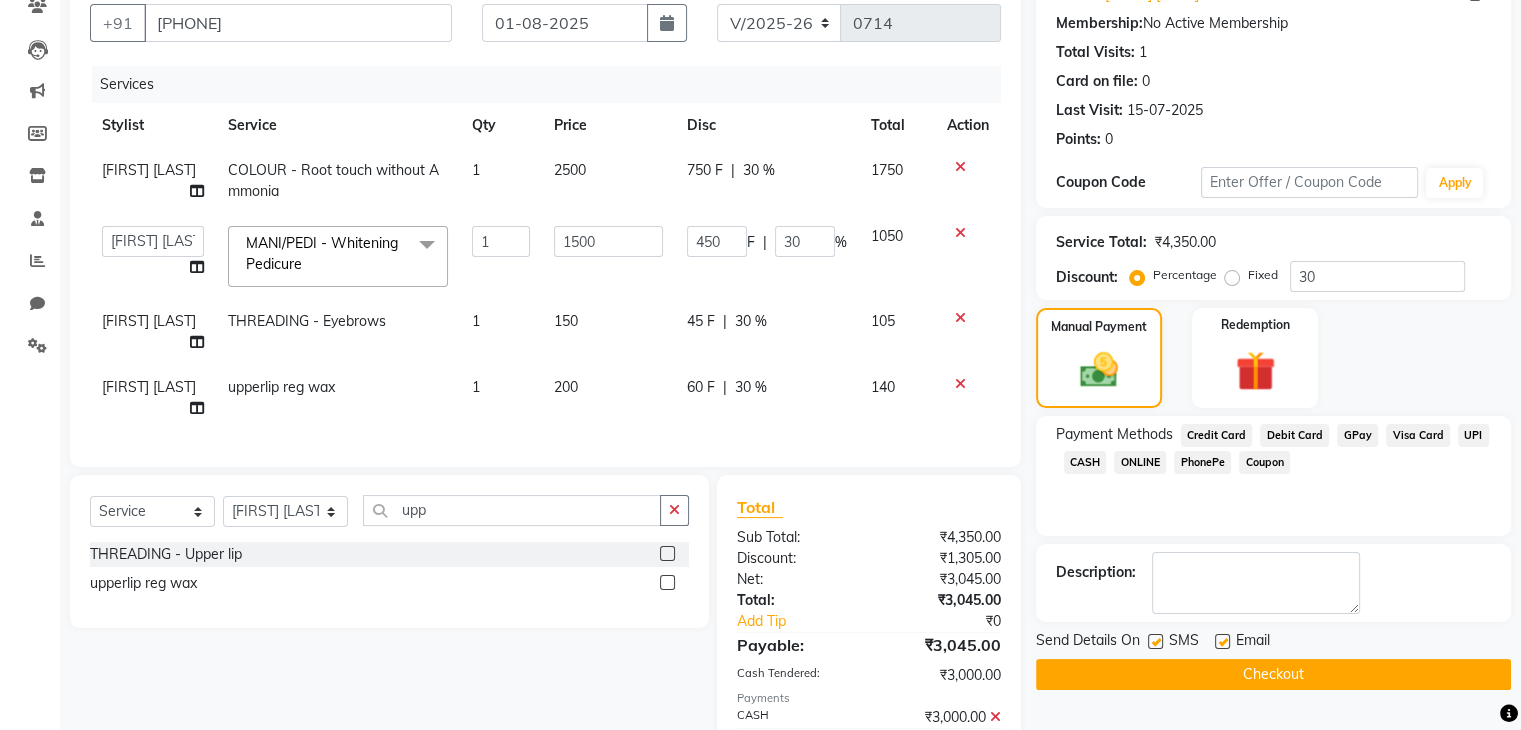 click on "GPay" 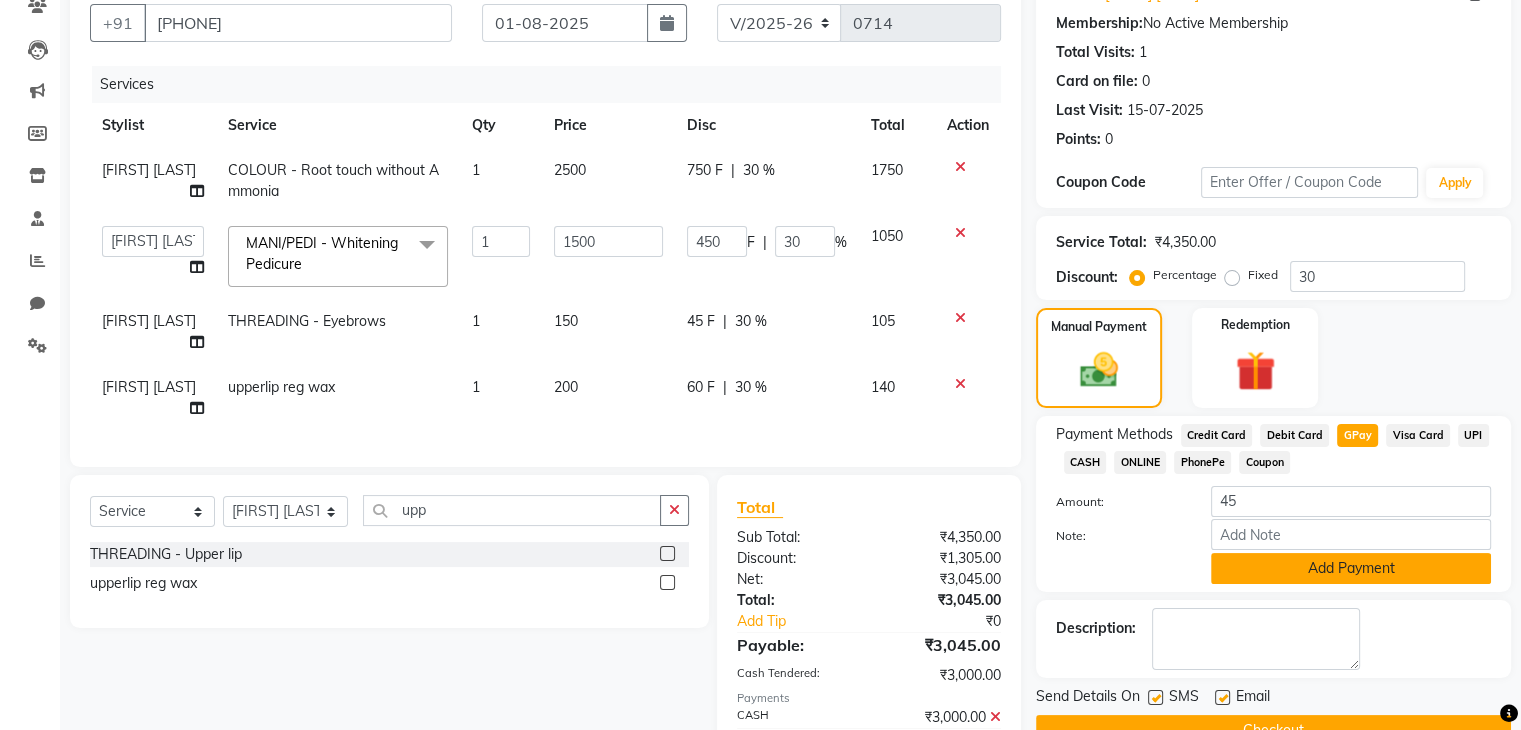 scroll, scrollTop: 253, scrollLeft: 0, axis: vertical 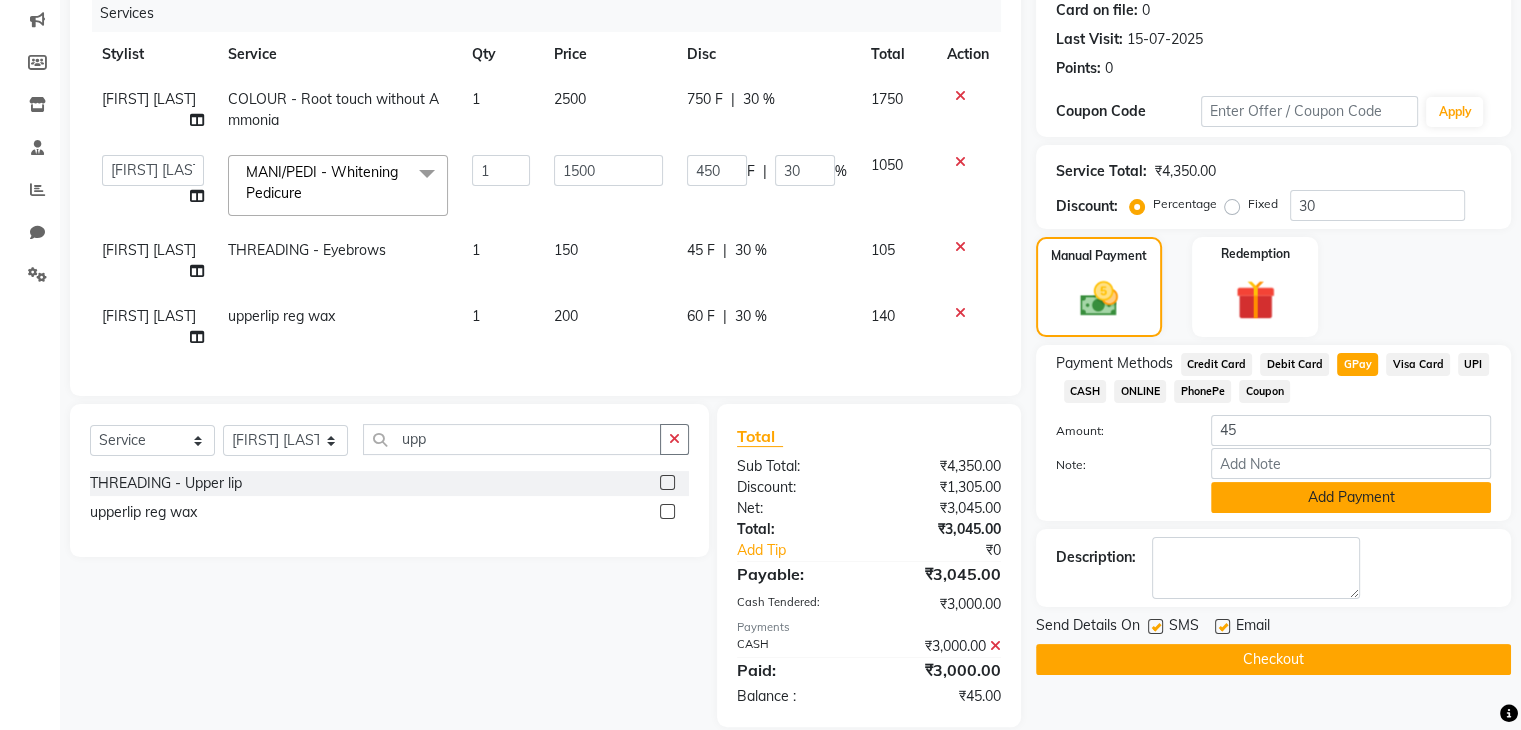 click on "Add Payment" 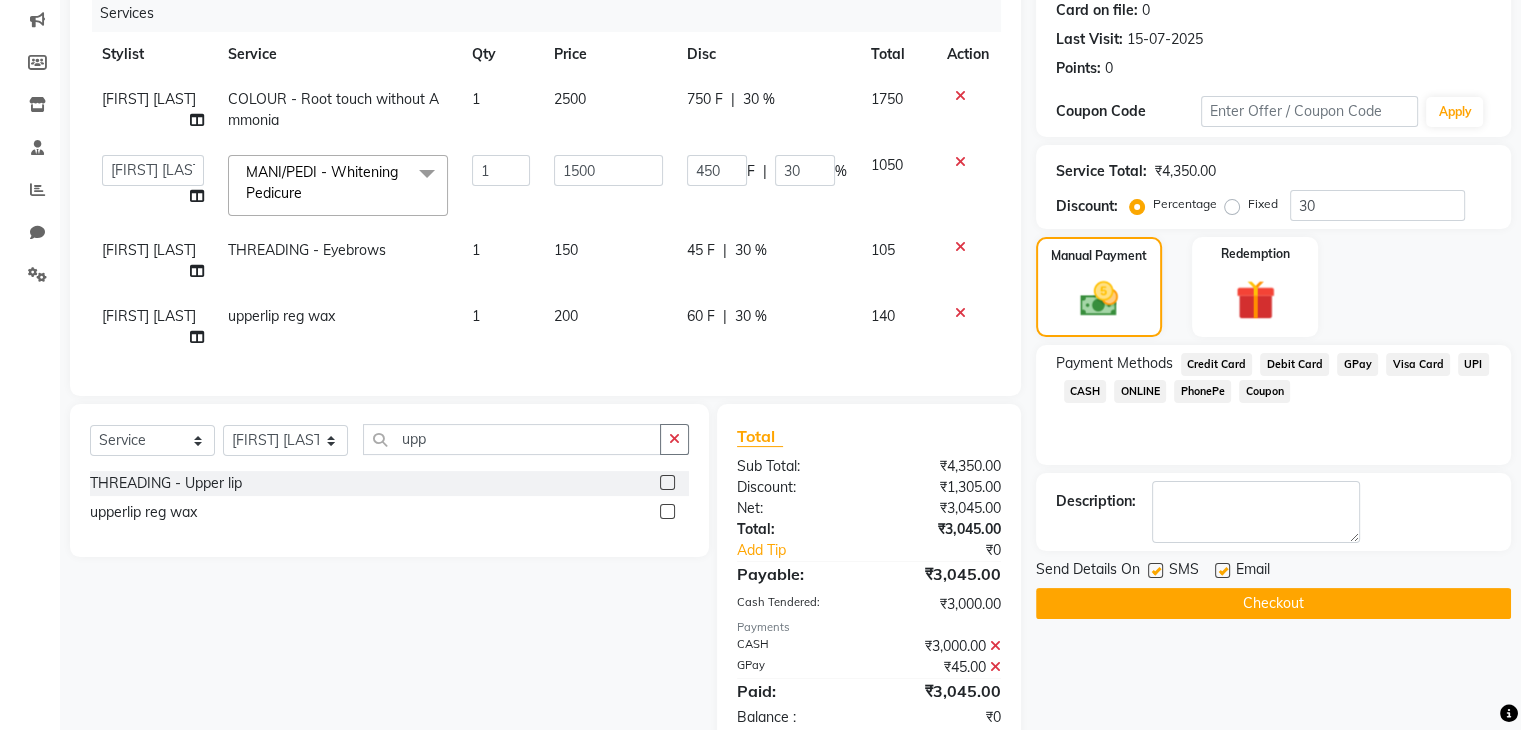 scroll, scrollTop: 274, scrollLeft: 0, axis: vertical 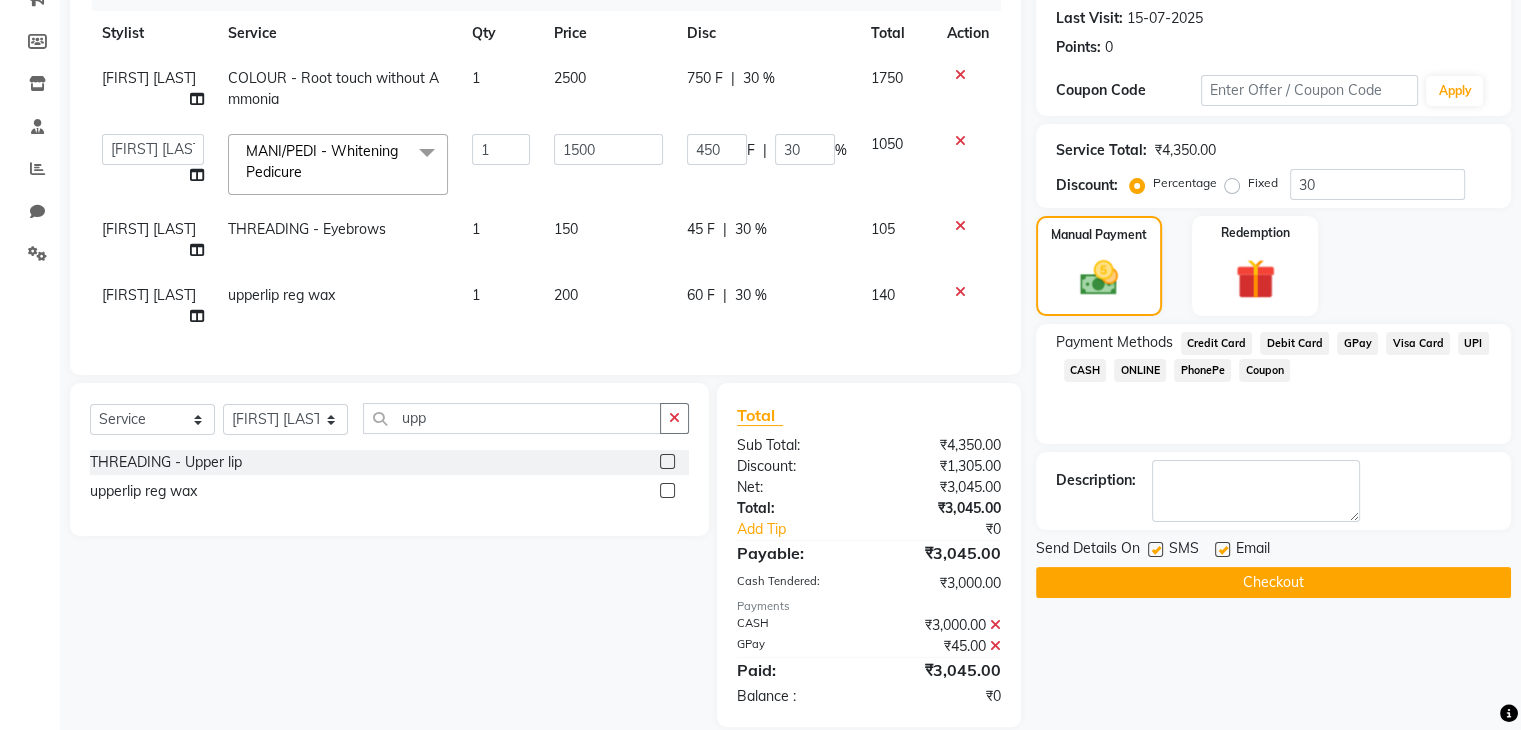 click on "Checkout" 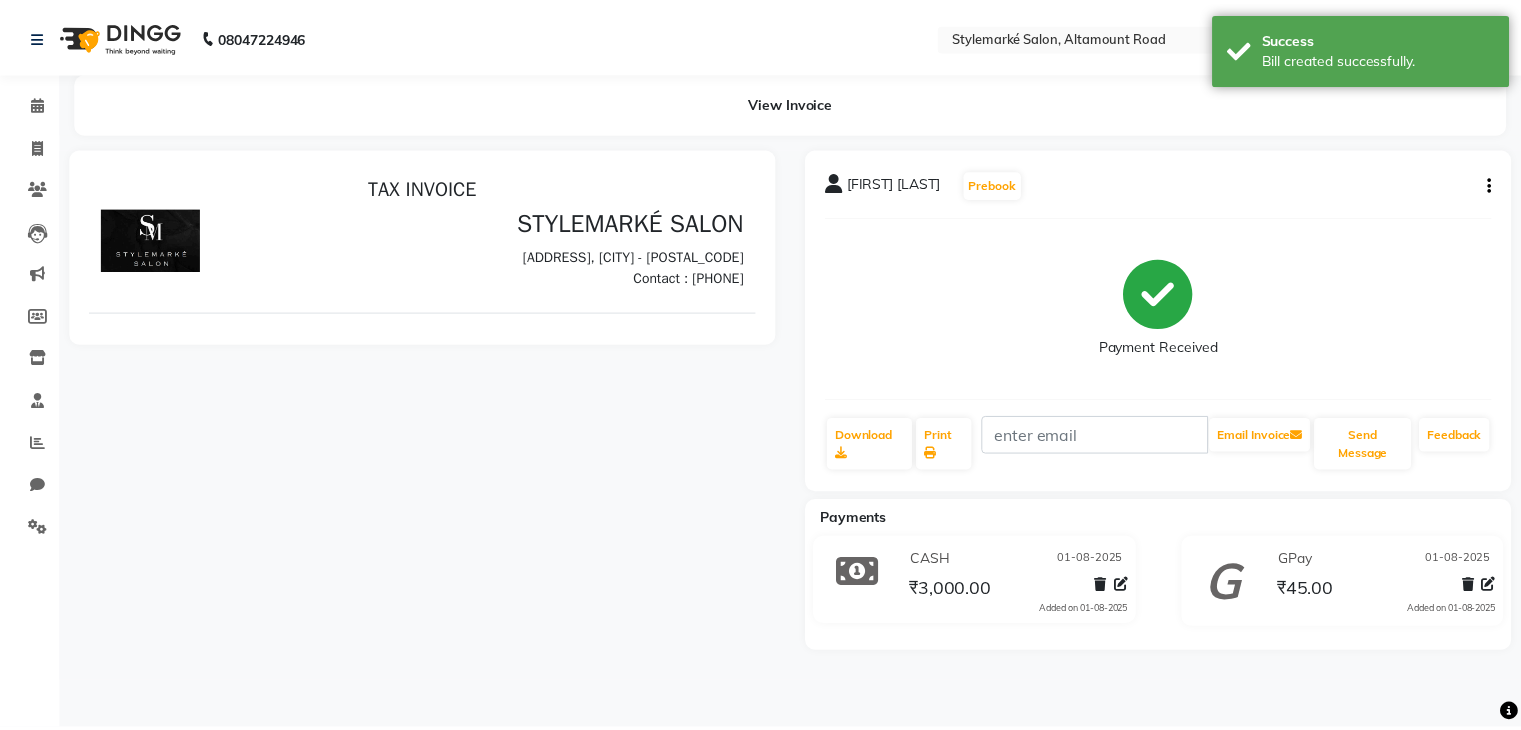scroll, scrollTop: 0, scrollLeft: 0, axis: both 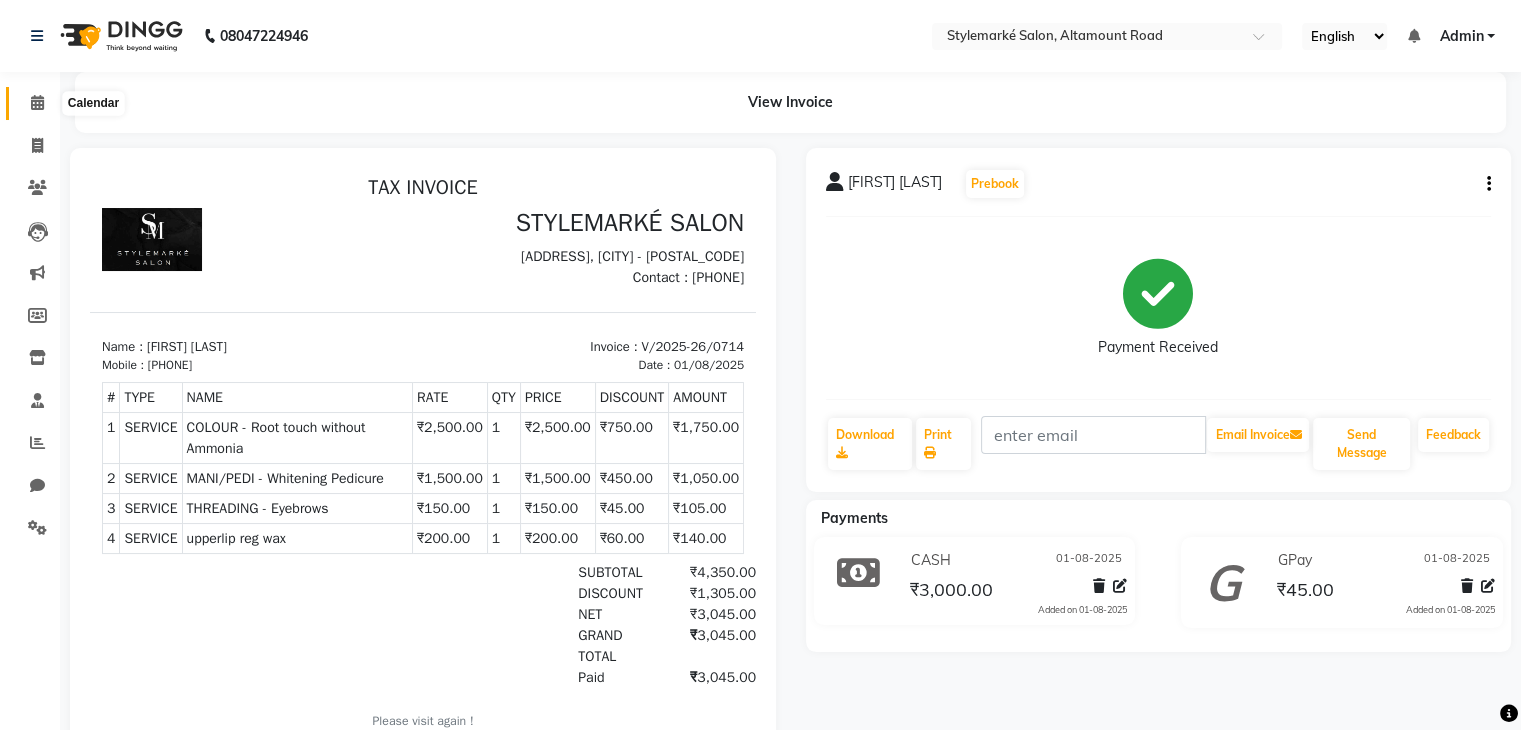 click 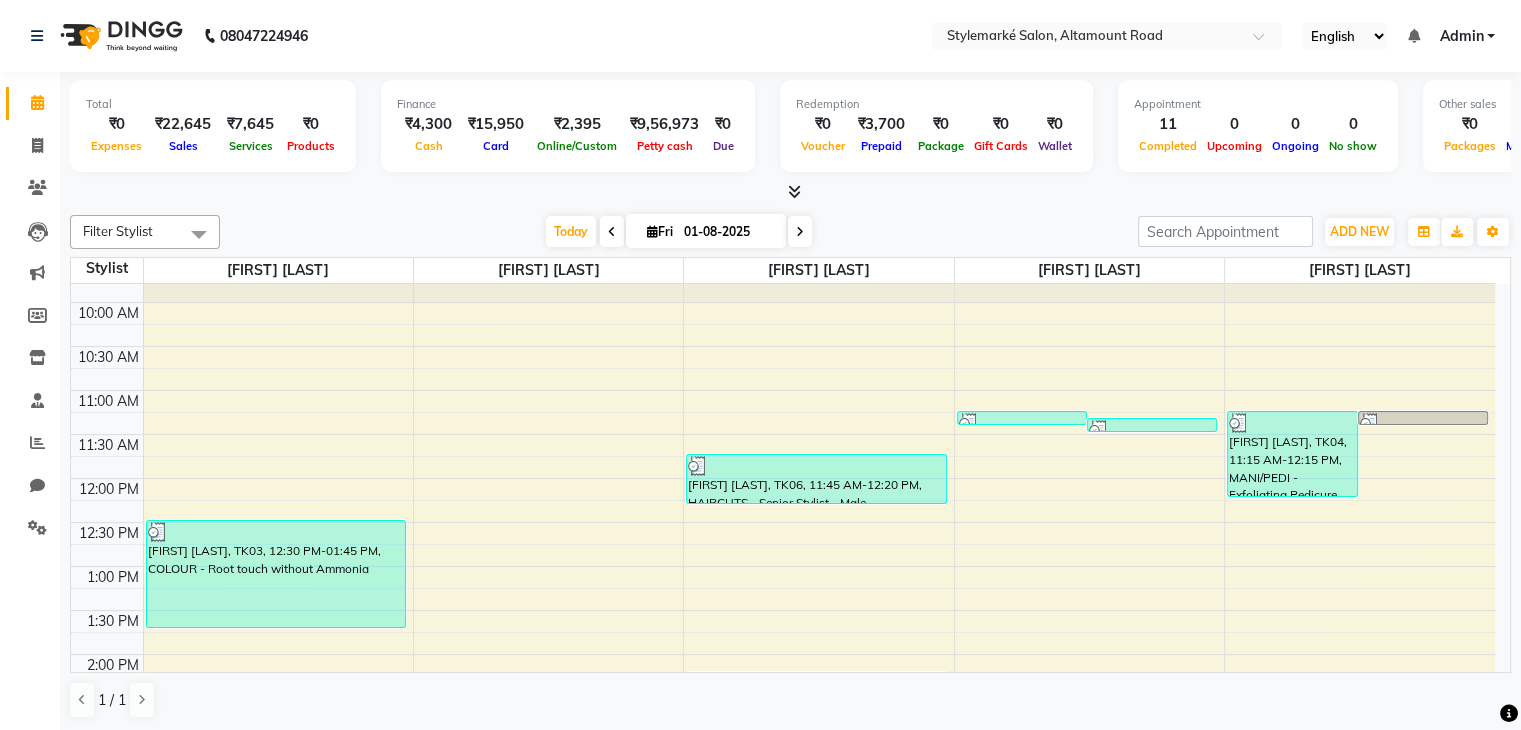 scroll, scrollTop: 200, scrollLeft: 0, axis: vertical 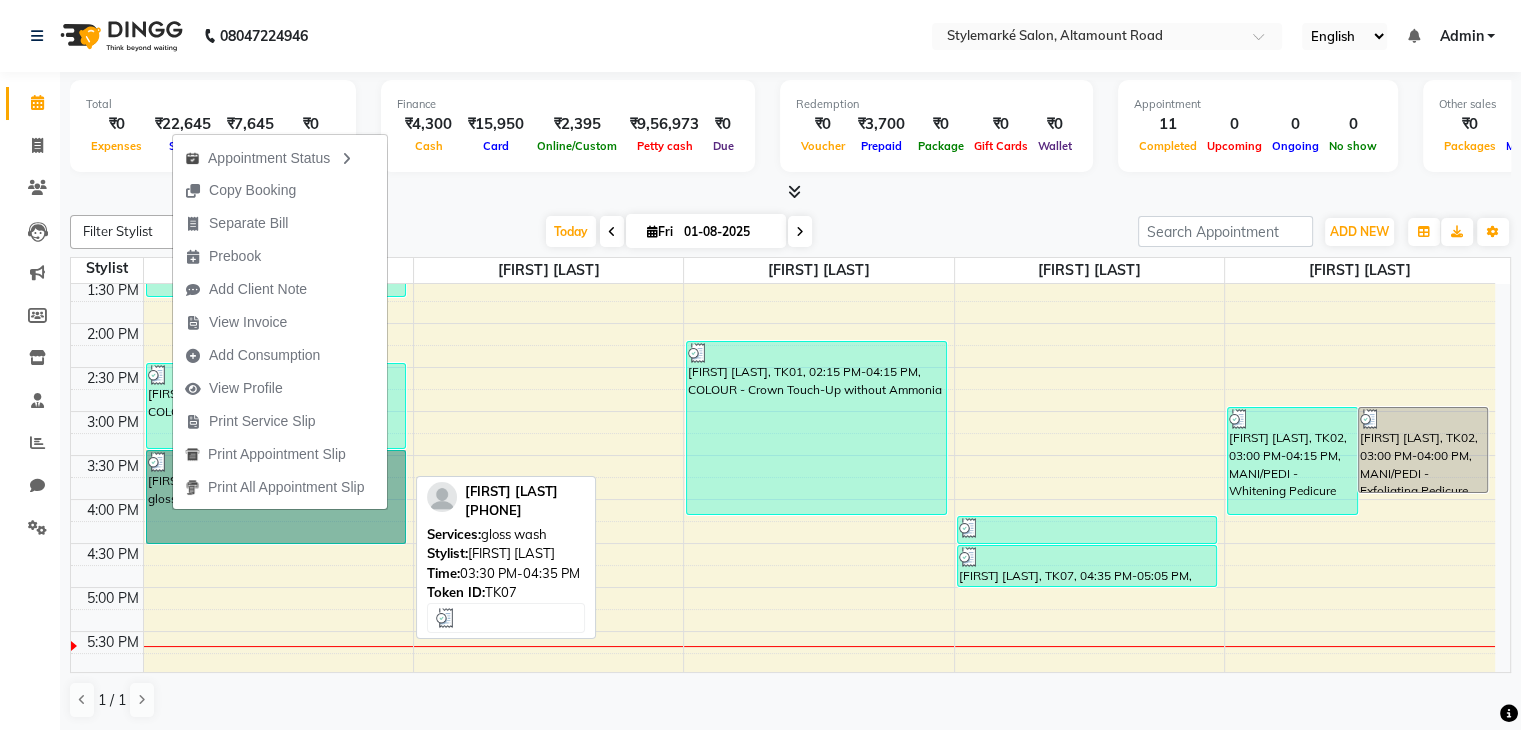 click on "[FIRST] [LAST], TK07, 03:30 PM-04:35 PM, gloss wash" at bounding box center [276, 497] 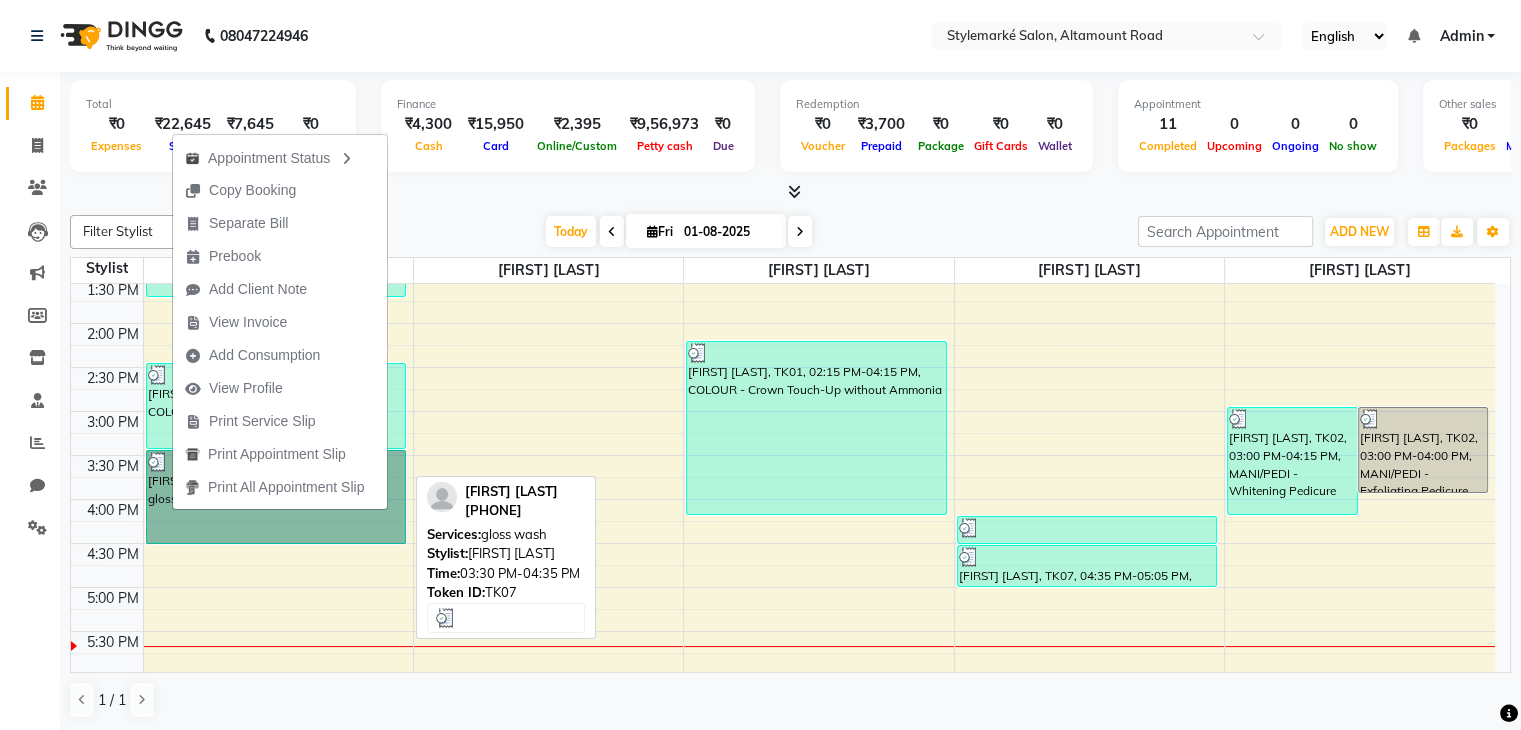 select on "3" 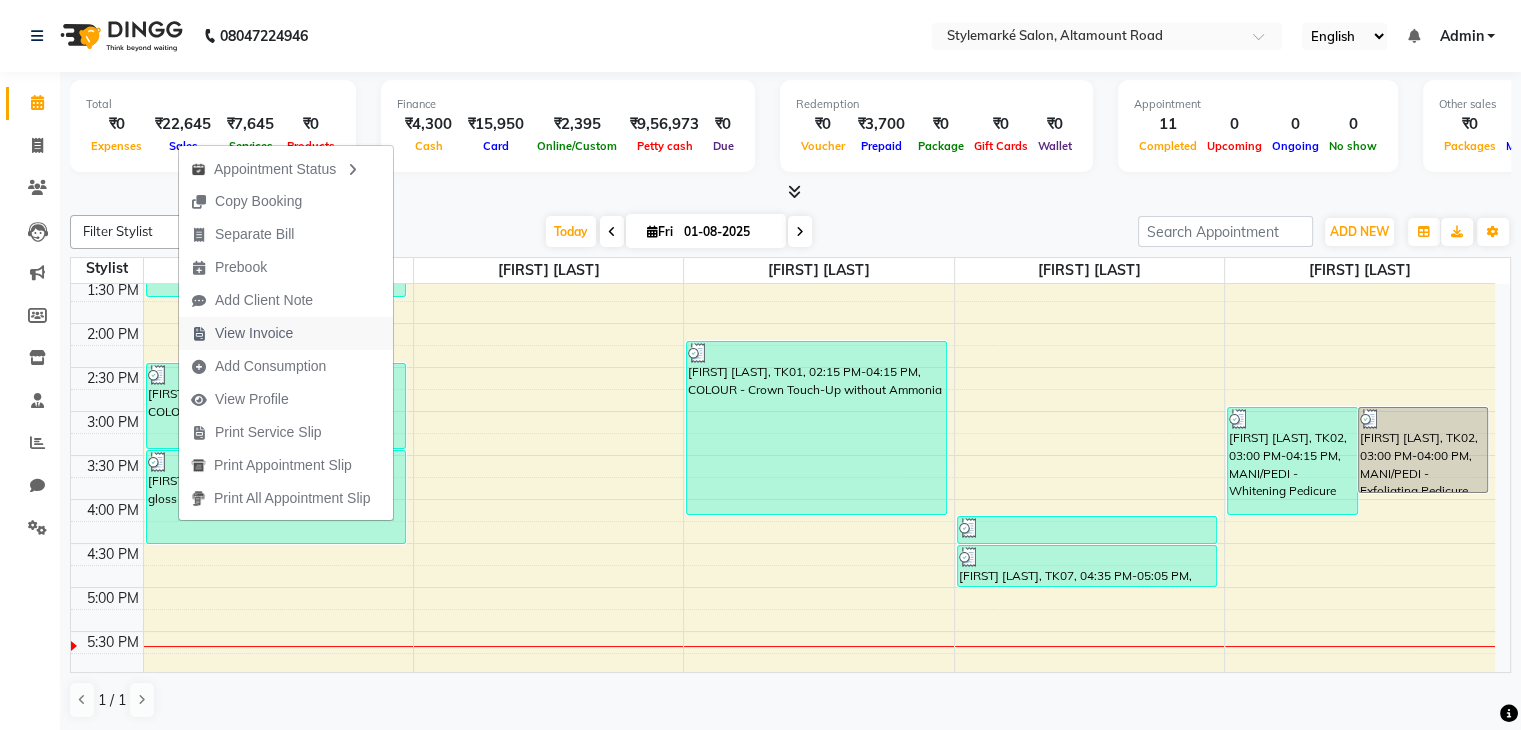 click on "View Invoice" at bounding box center [254, 333] 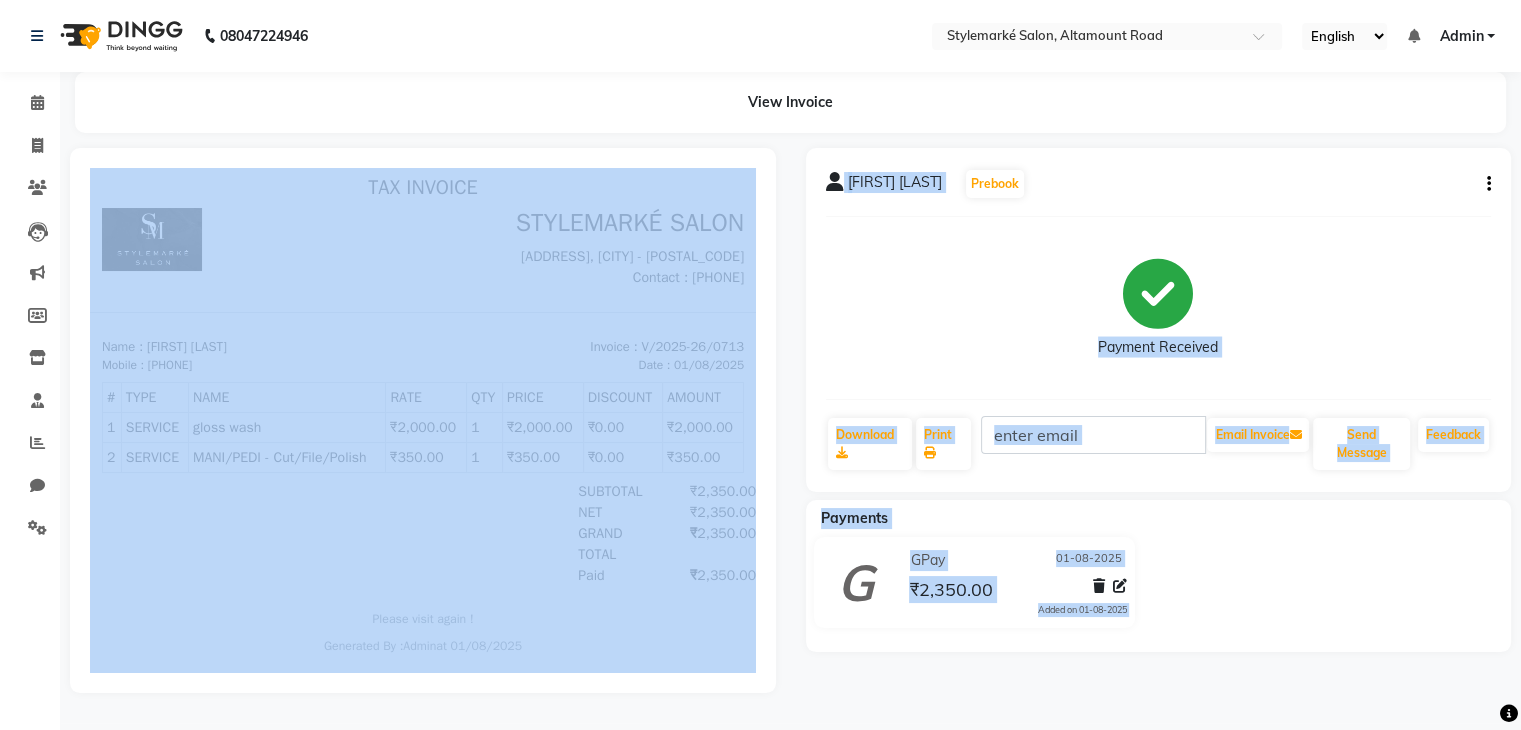 scroll, scrollTop: 0, scrollLeft: 0, axis: both 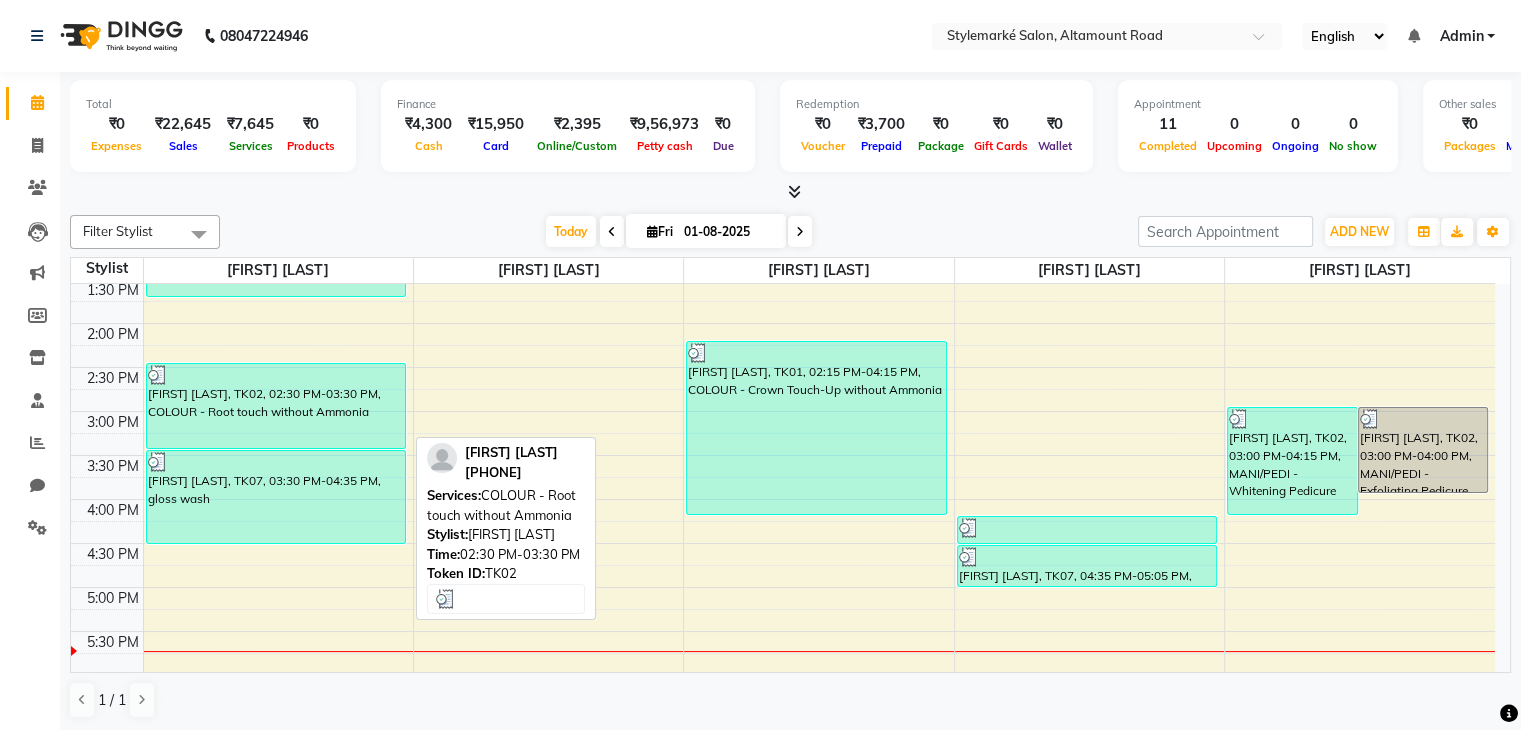 click on "[FIRST] [LAST], TK02, 02:30 PM-03:30 PM, COLOUR - Root touch without Ammonia" at bounding box center (276, 406) 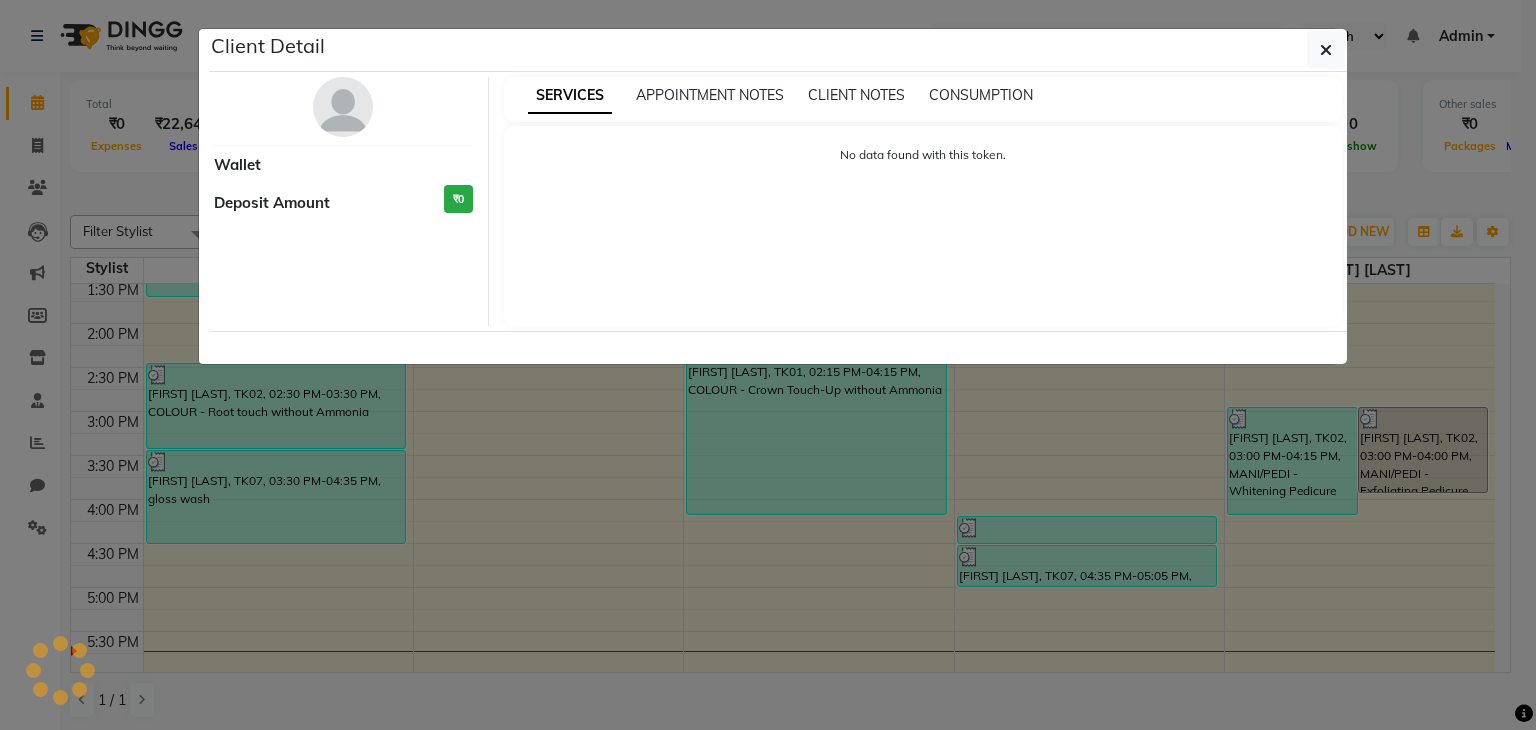 select on "3" 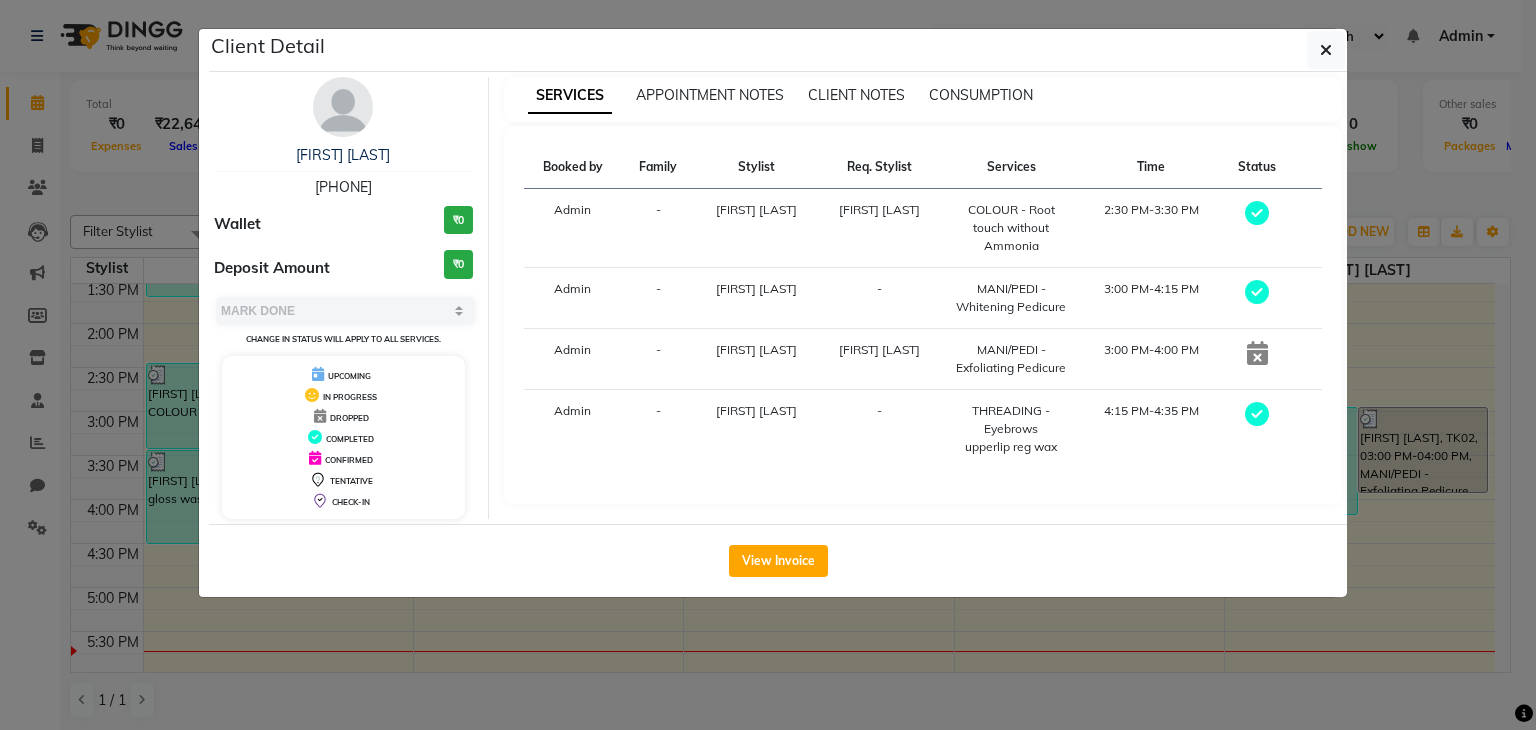 click on "Client Detail  [FIRST] [LAST]   [PHONE] Wallet ₹0 Deposit Amount  ₹0  Select MARK DONE UPCOMING Change in status will apply to all services. UPCOMING IN PROGRESS DROPPED COMPLETED CONFIRMED TENTATIVE CHECK-IN SERVICES APPOINTMENT NOTES CLIENT NOTES CONSUMPTION Booked by Family Stylist Req. Stylist Services Time Status  Admin  - [FIRST] [LAST] [FIRST] [LAST]  COLOUR - Root touch without Ammonia   2:30 PM-3:30 PM   Admin  - [FIRST] [LAST] -  MANI/PEDI - Whitening Pedicure   3:00 PM-4:15 PM   Admin  - [FIRST] [LAST] [FIRST] [LAST]  MANI/PEDI - Exfoliating Pedicure   3:00 PM-4:00 PM   Admin  - ⁠[FIRST] [LAST] -  THREADING - Eyebrows   upperlip reg wax   4:15 PM-4:35 PM   View Invoice" 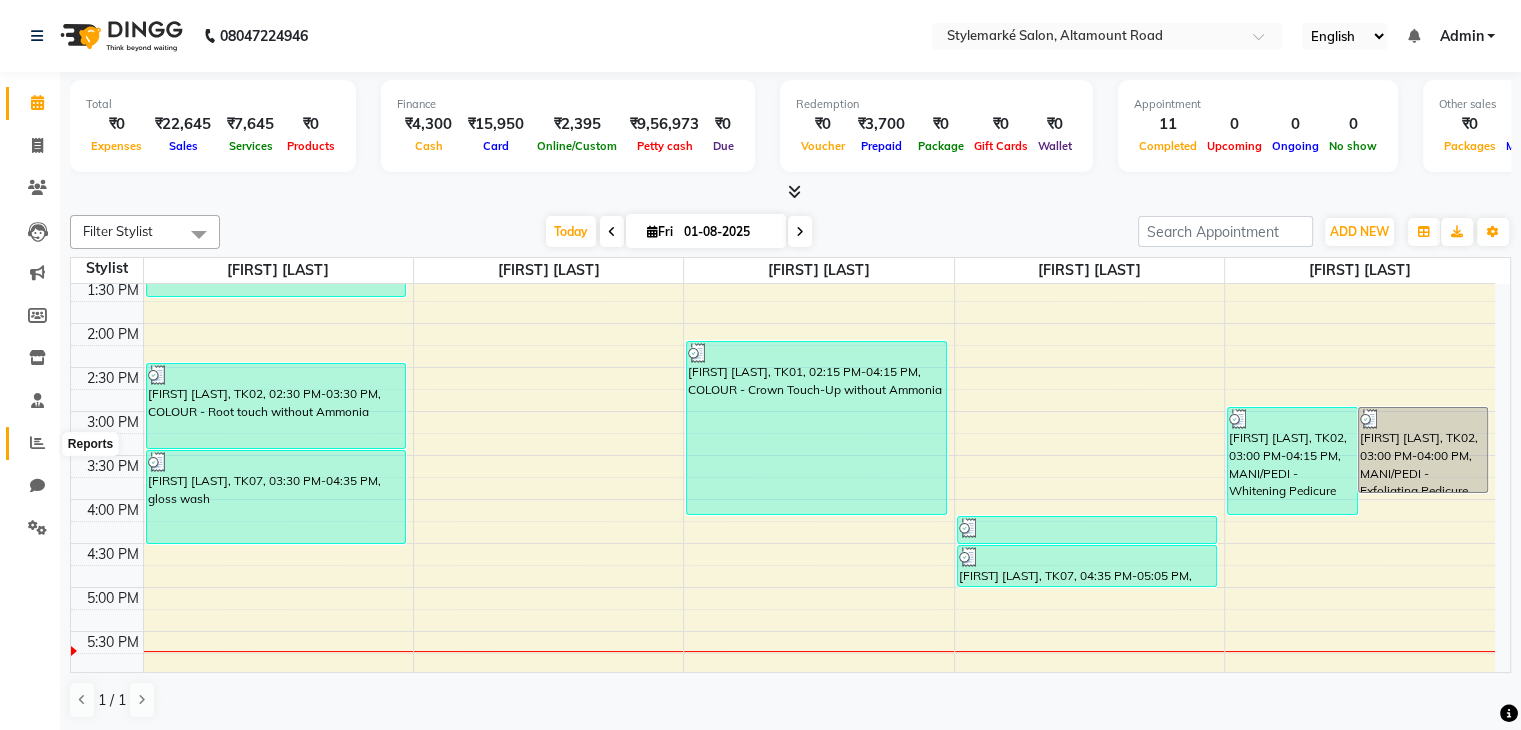 click 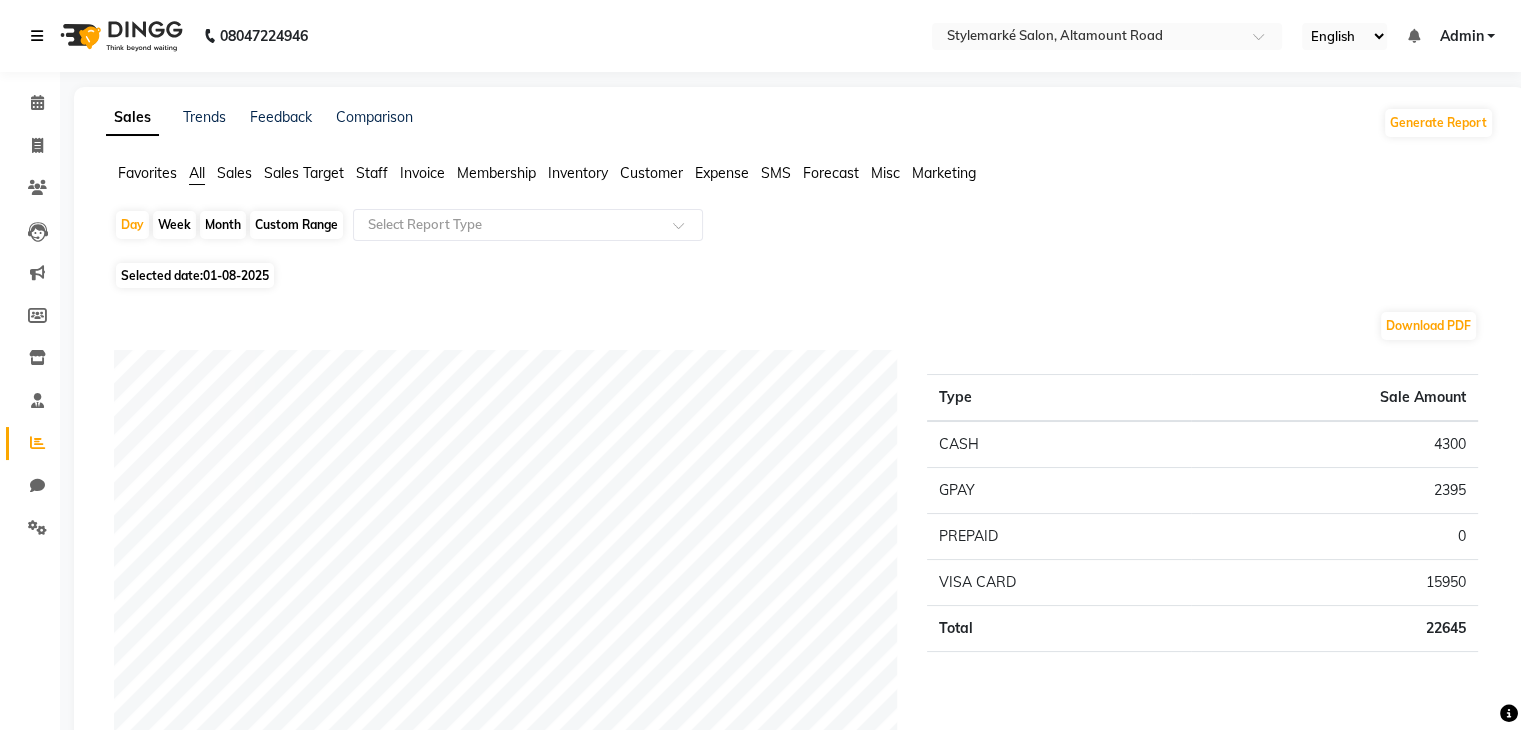 click at bounding box center [37, 36] 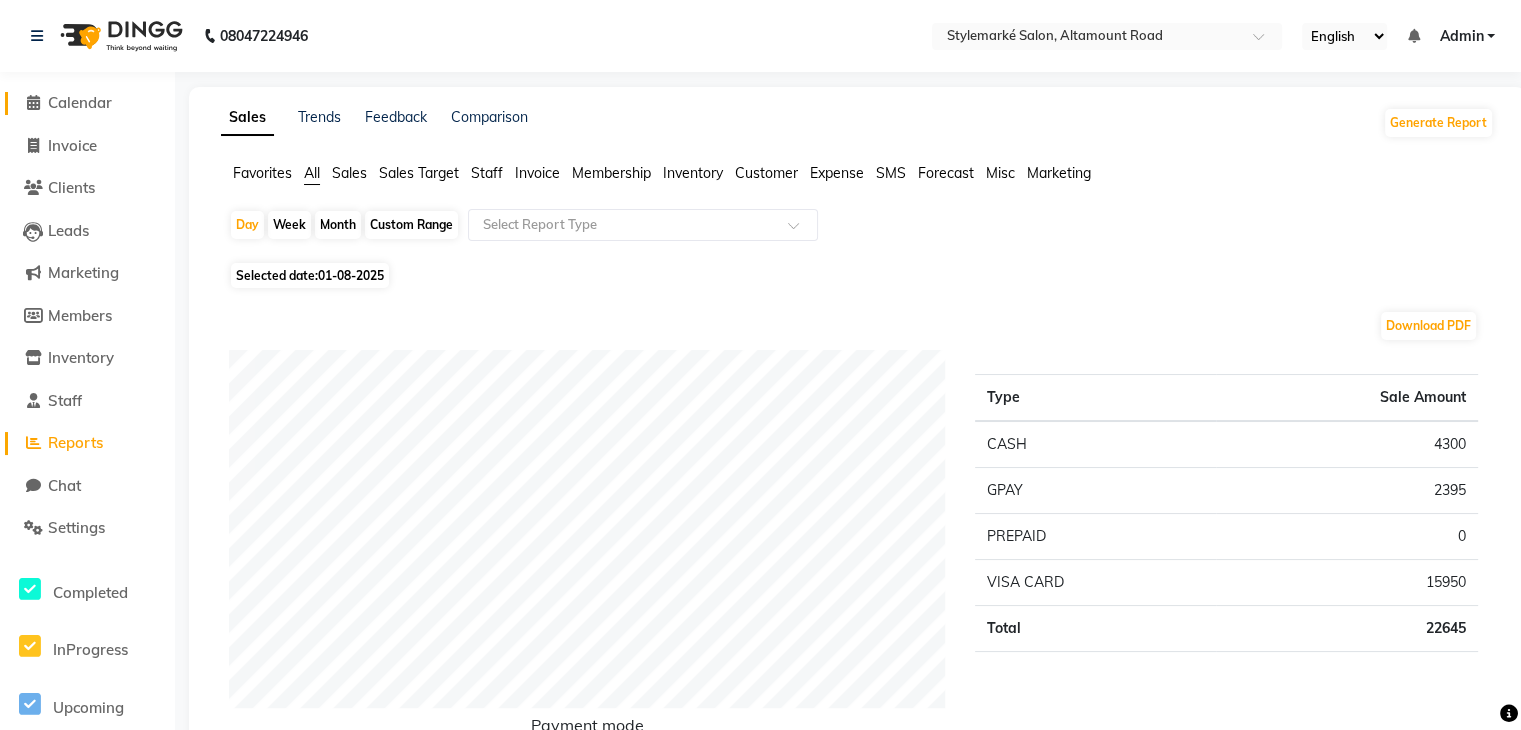 click on "Calendar" 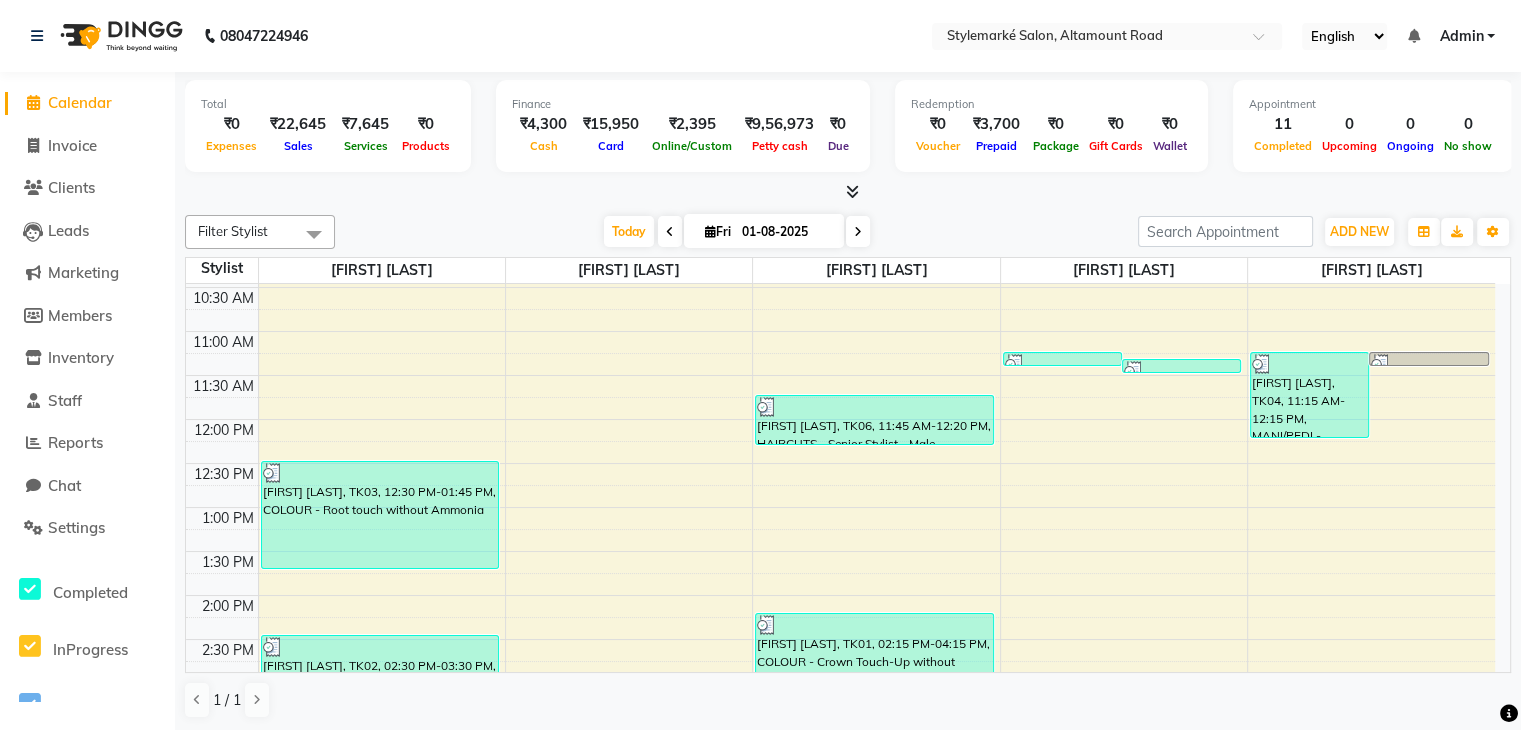 scroll, scrollTop: 300, scrollLeft: 0, axis: vertical 